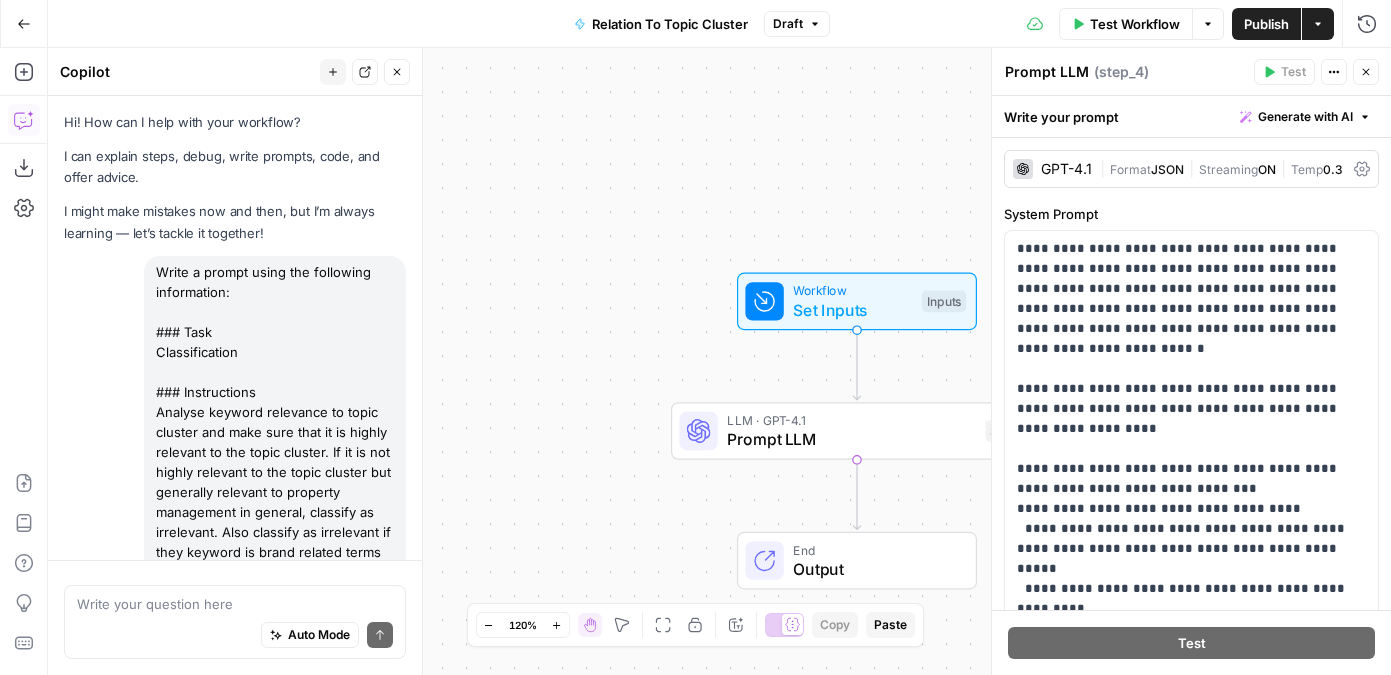 scroll, scrollTop: 0, scrollLeft: 0, axis: both 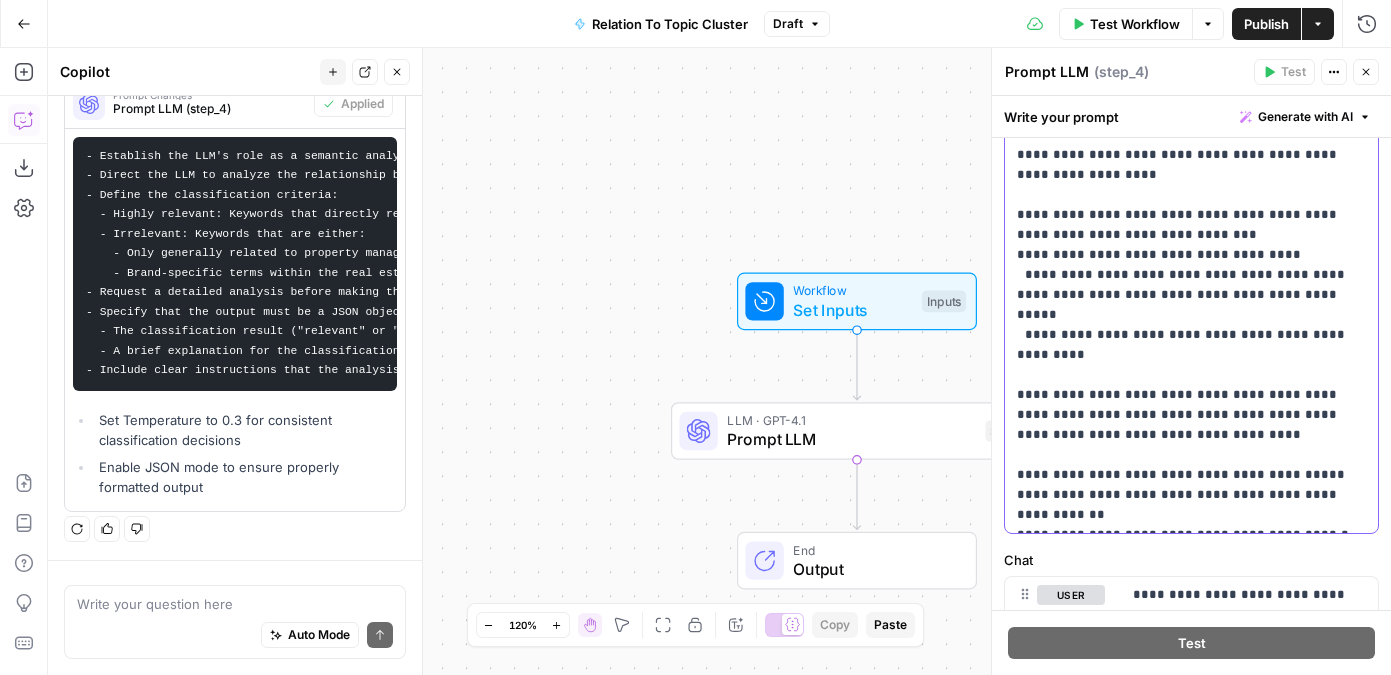 click on "**********" at bounding box center (1191, 255) 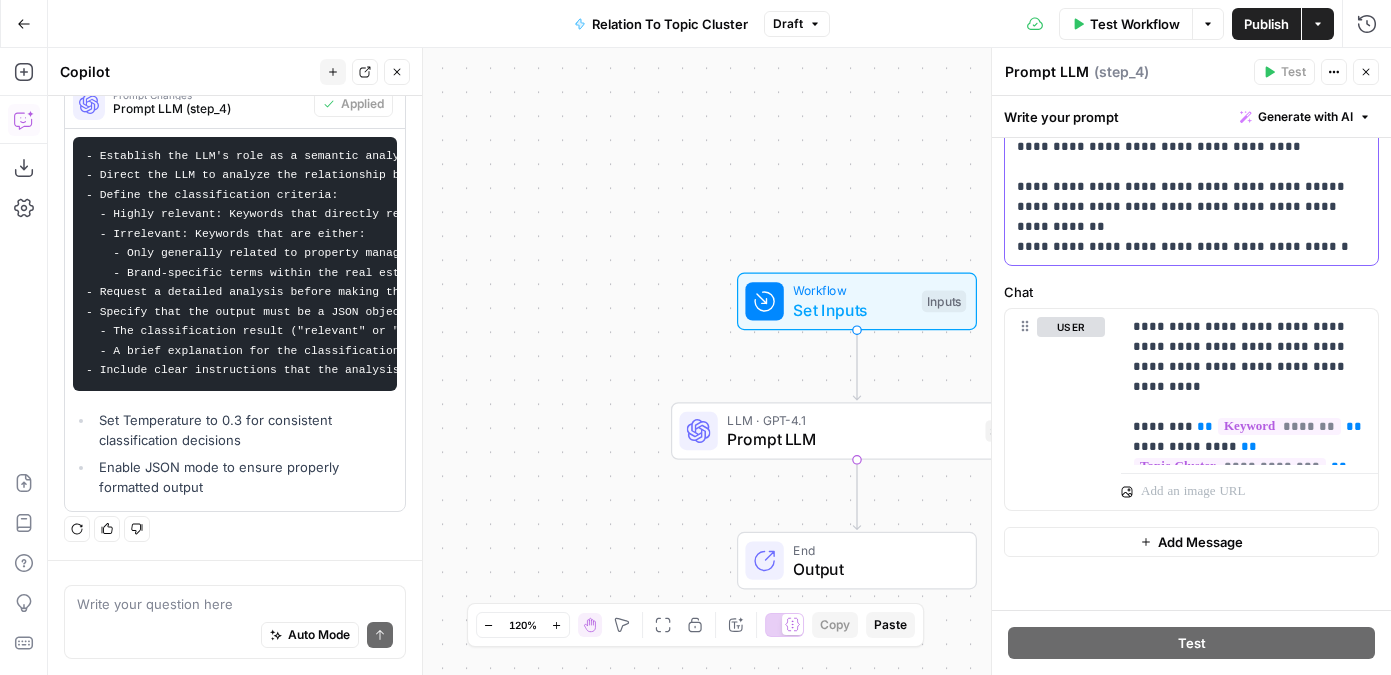 scroll, scrollTop: 549, scrollLeft: 0, axis: vertical 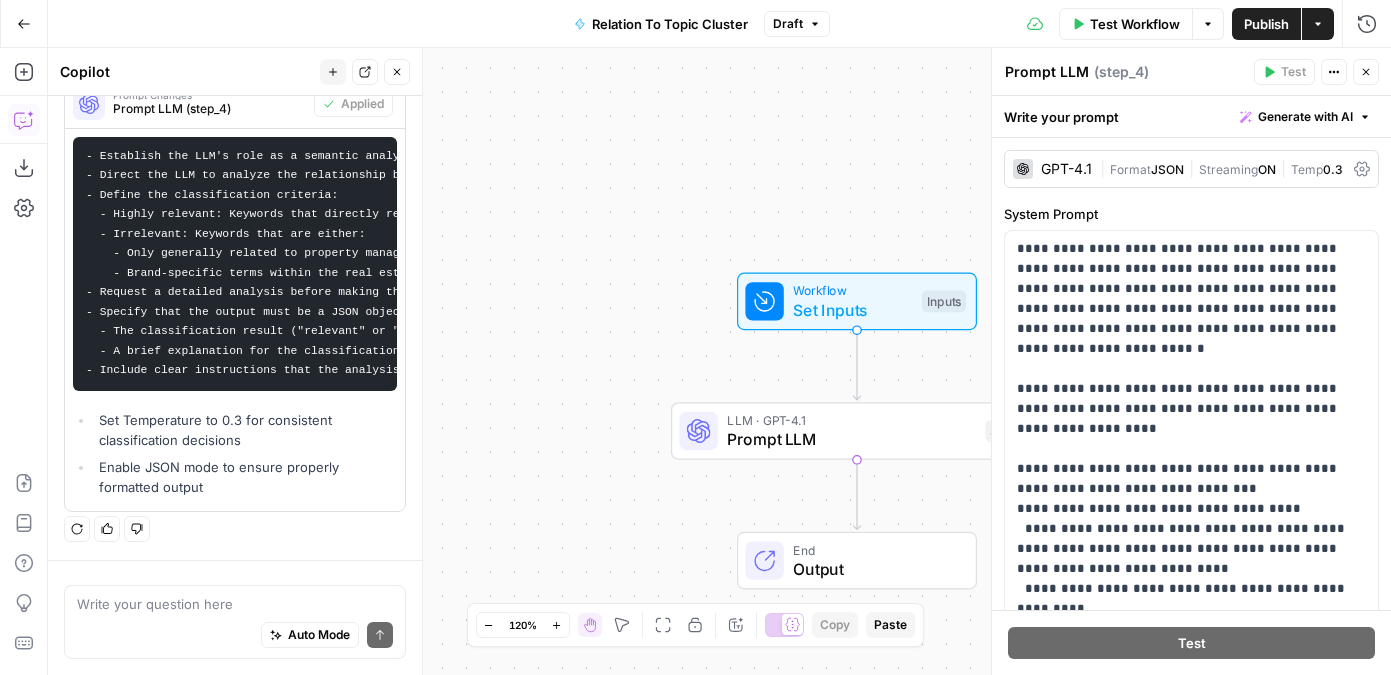 click on "Test Workflow" at bounding box center [1135, 24] 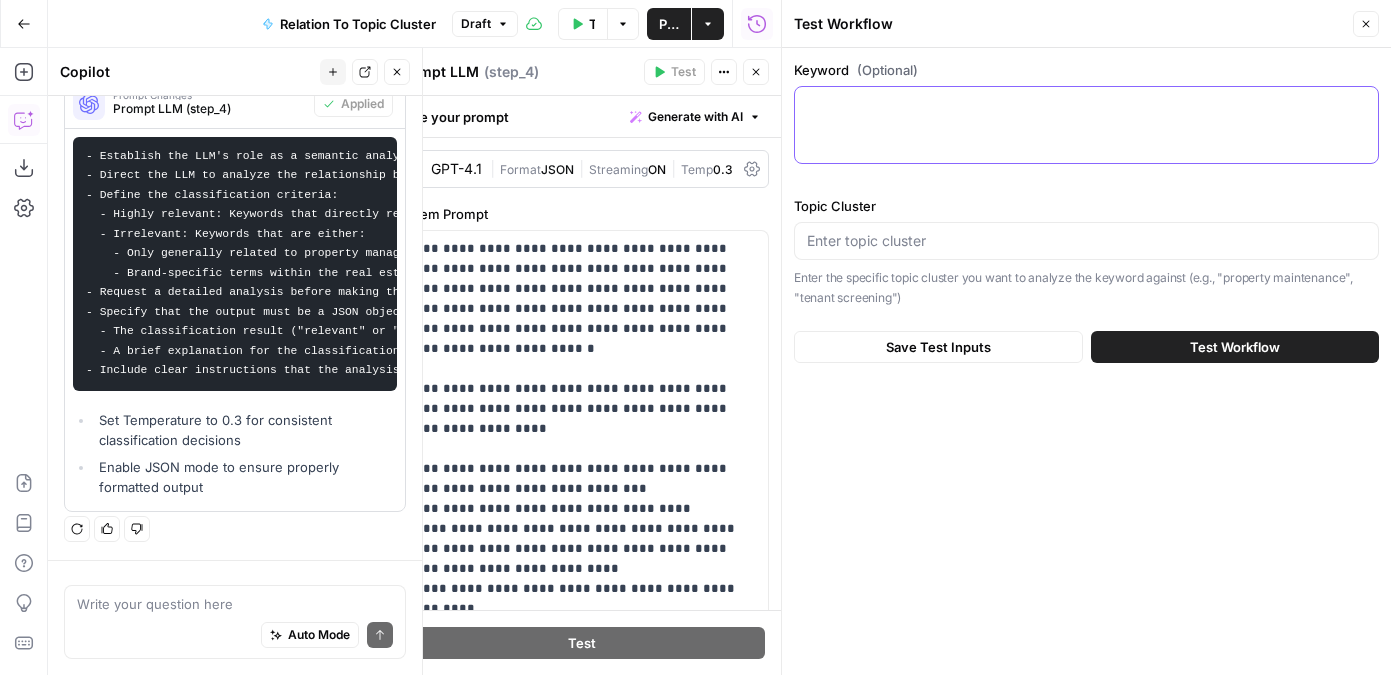 click on "Keyword   (Optional)" at bounding box center (1086, 105) 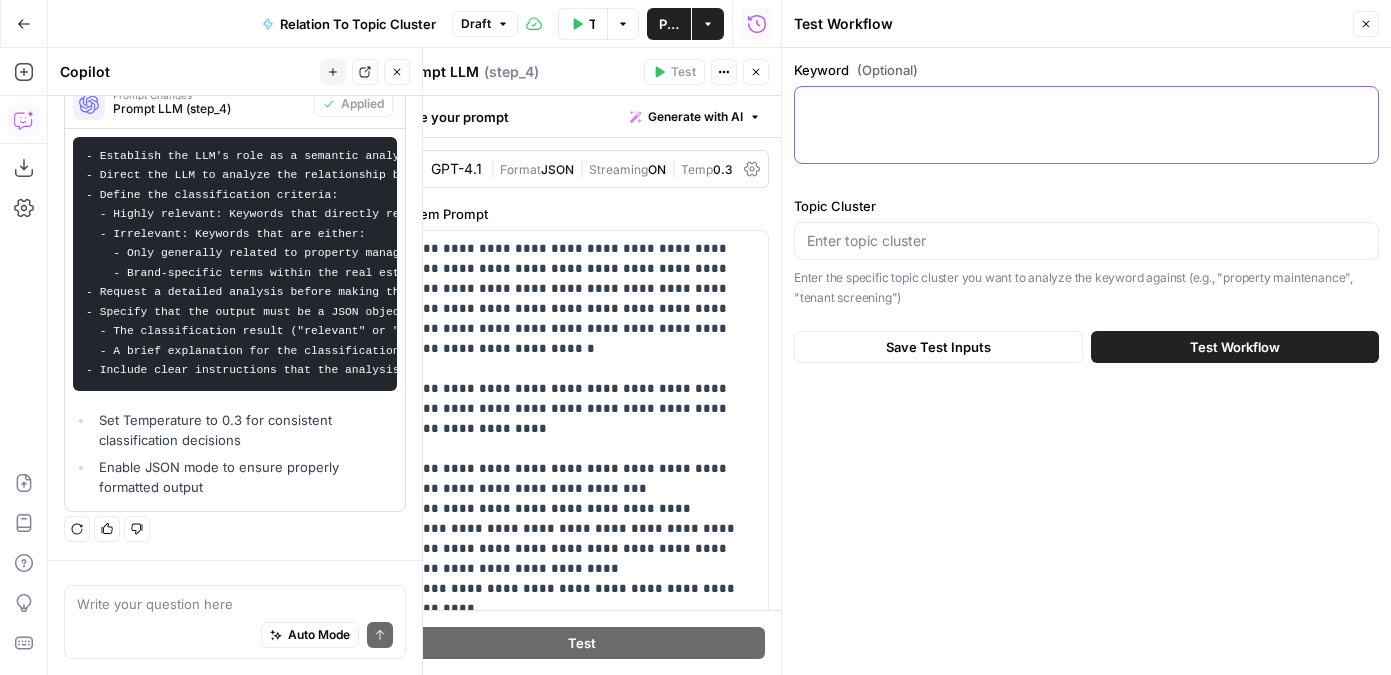 paste on "costar software" 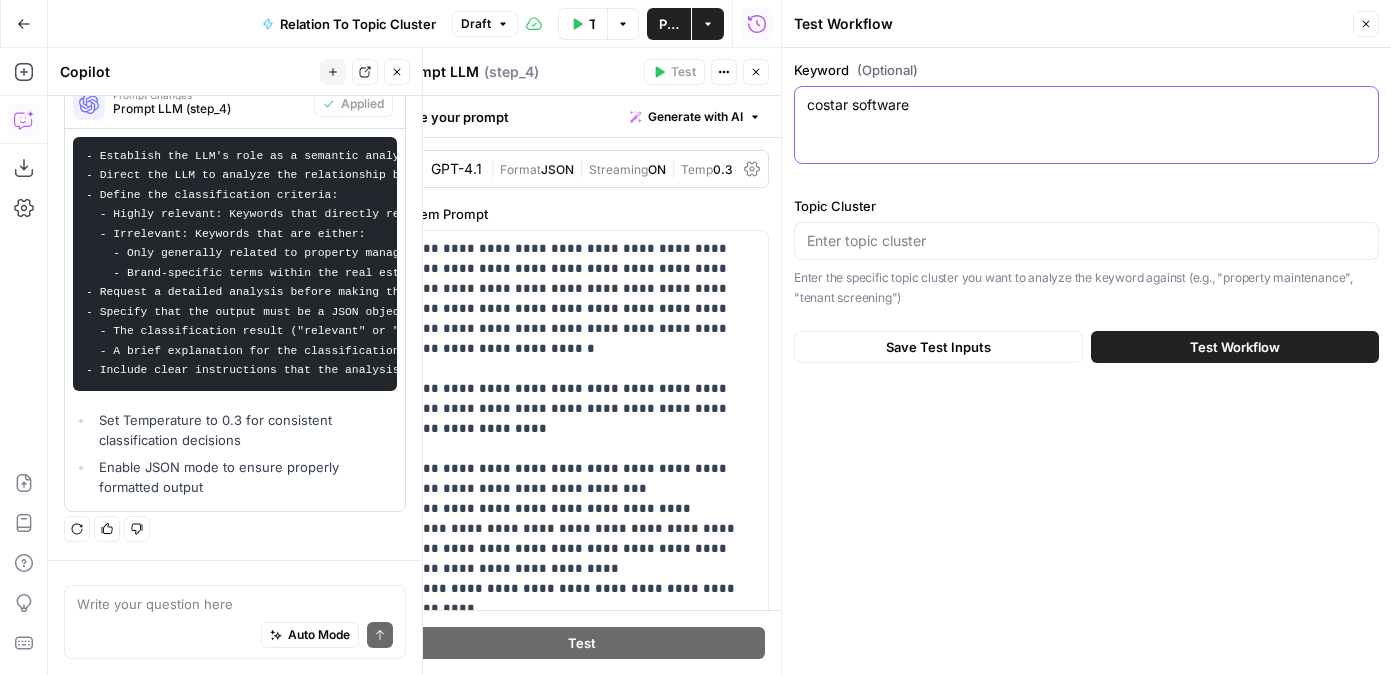 type on "costar software" 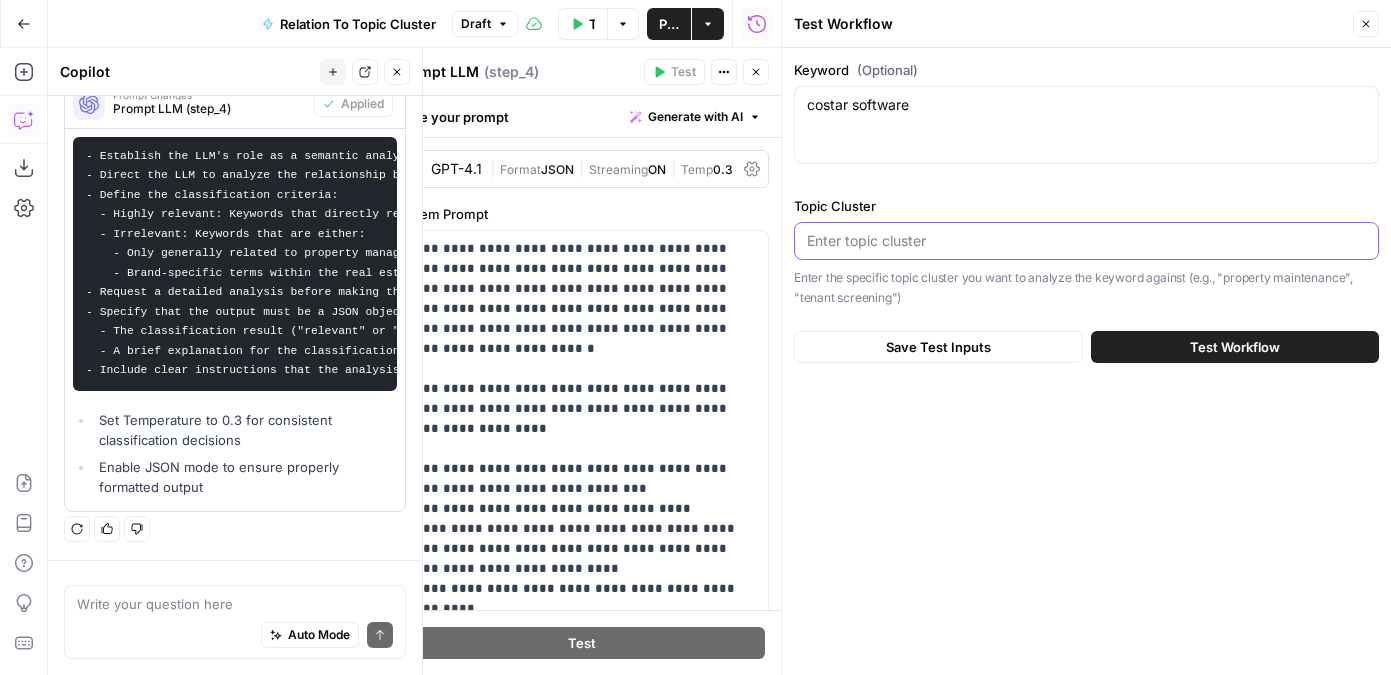 click on "Topic Cluster" at bounding box center [1086, 241] 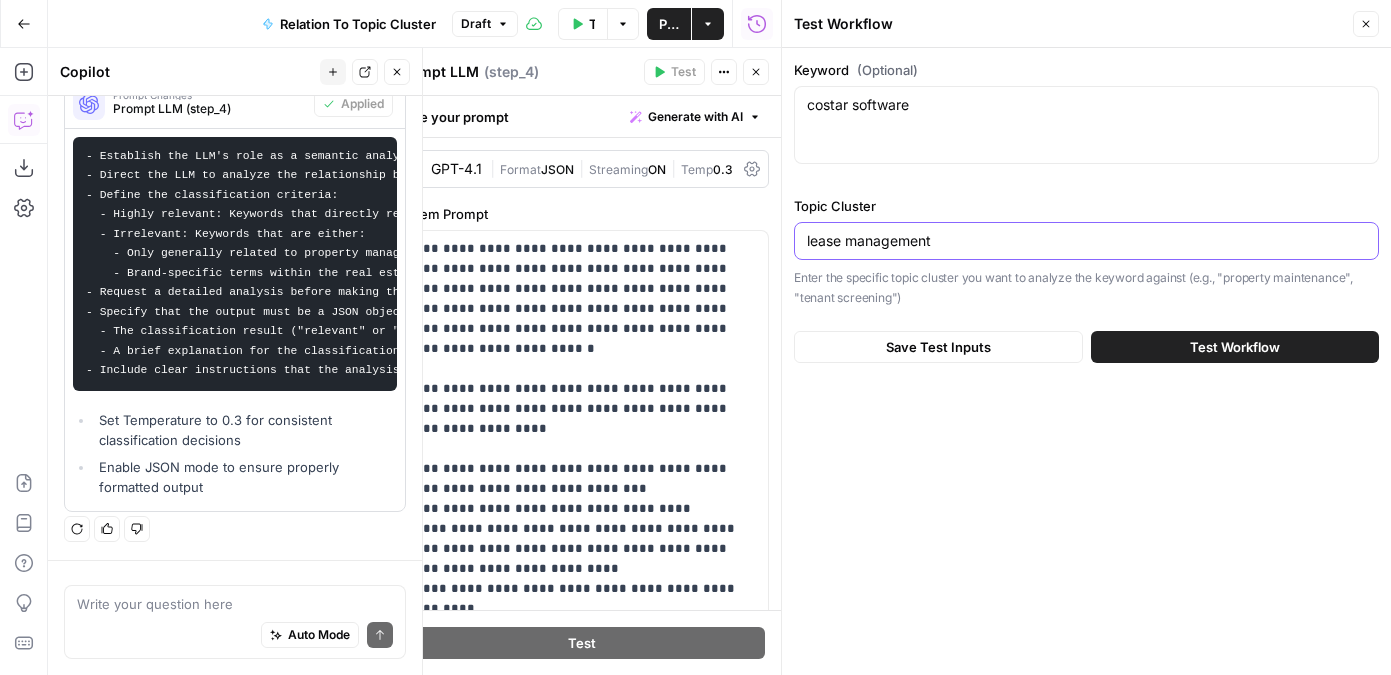 type on "lease management" 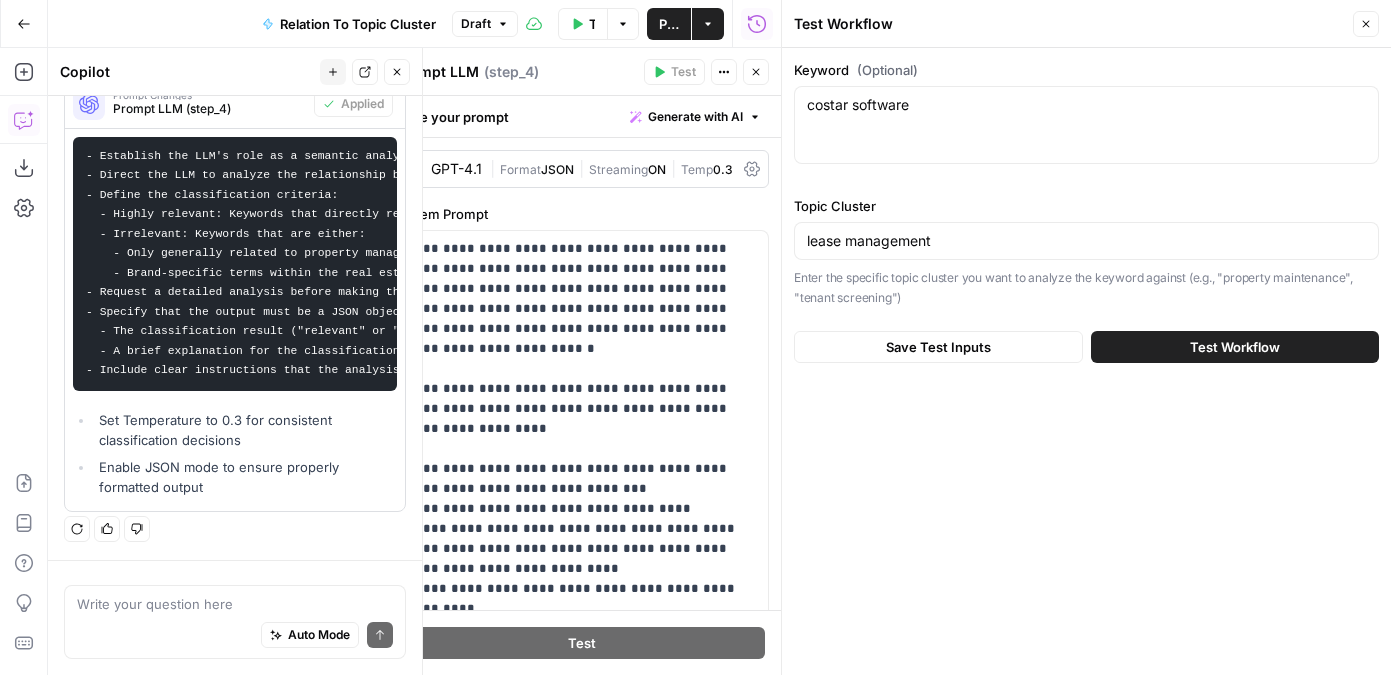 click on "Save Test Inputs" at bounding box center [938, 347] 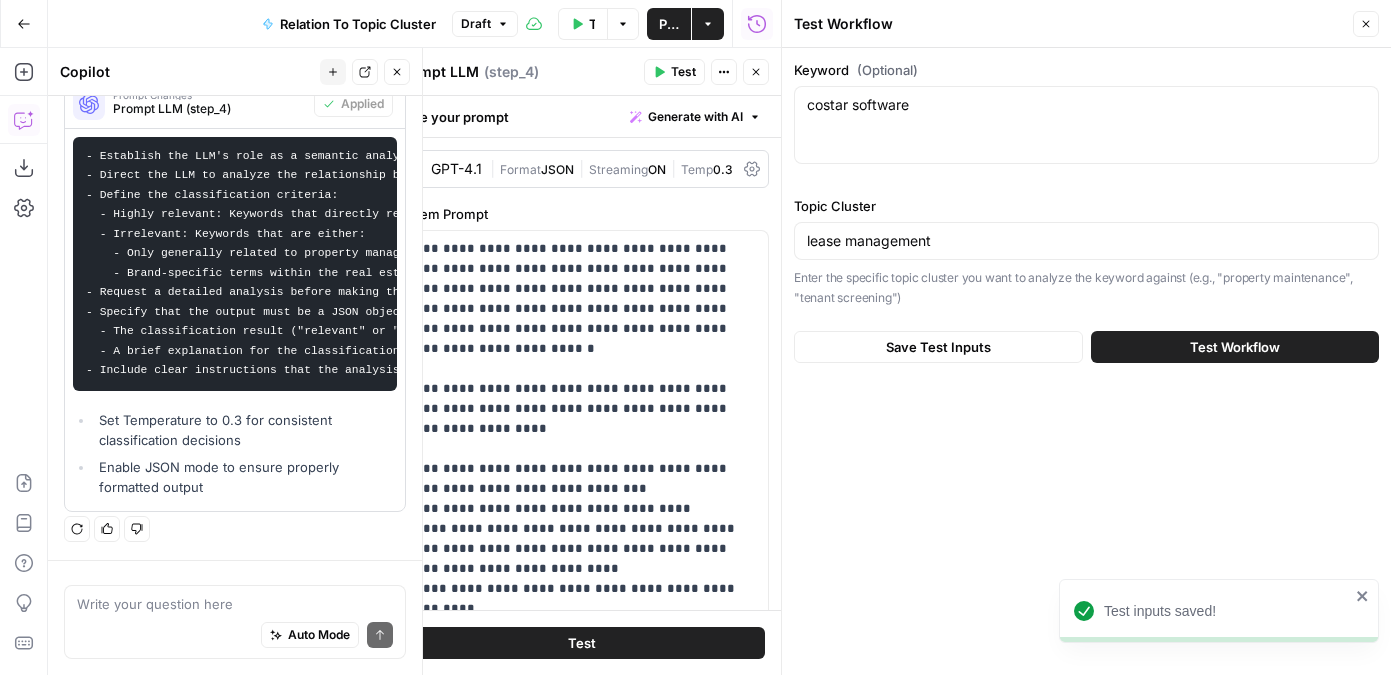 click 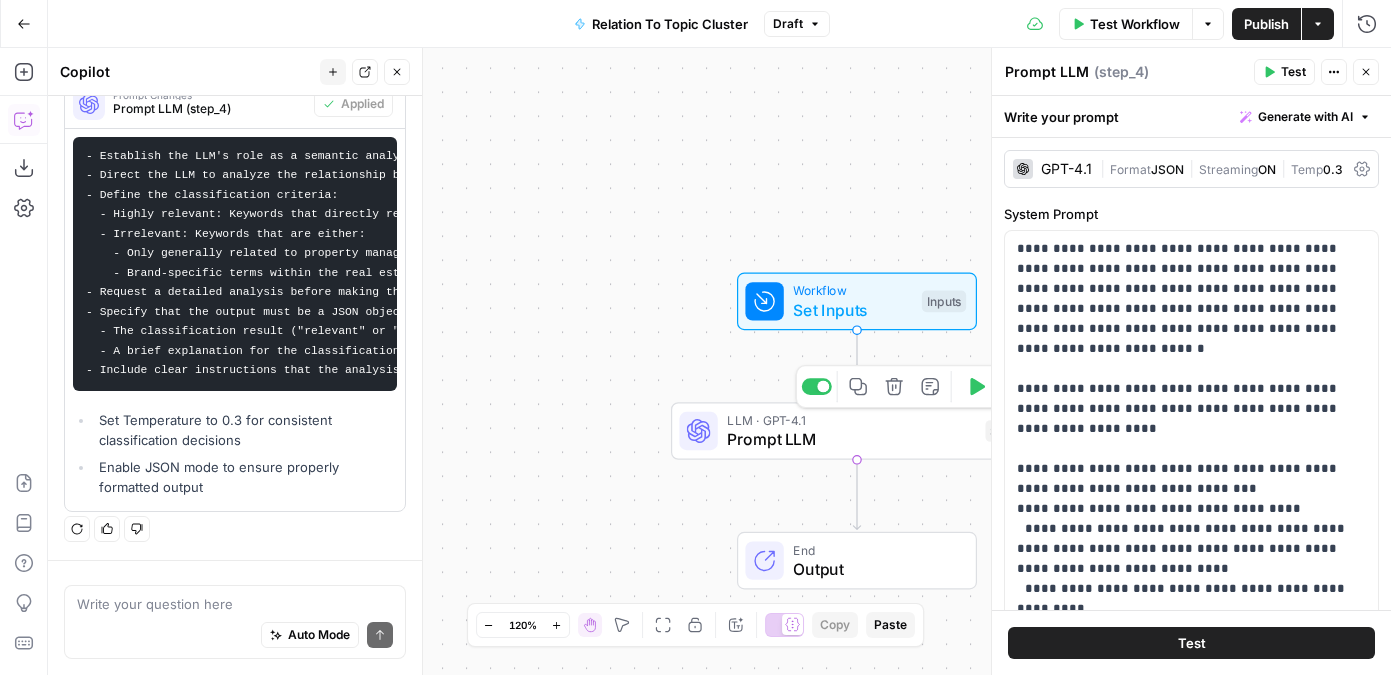 click on "Test" at bounding box center [994, 386] 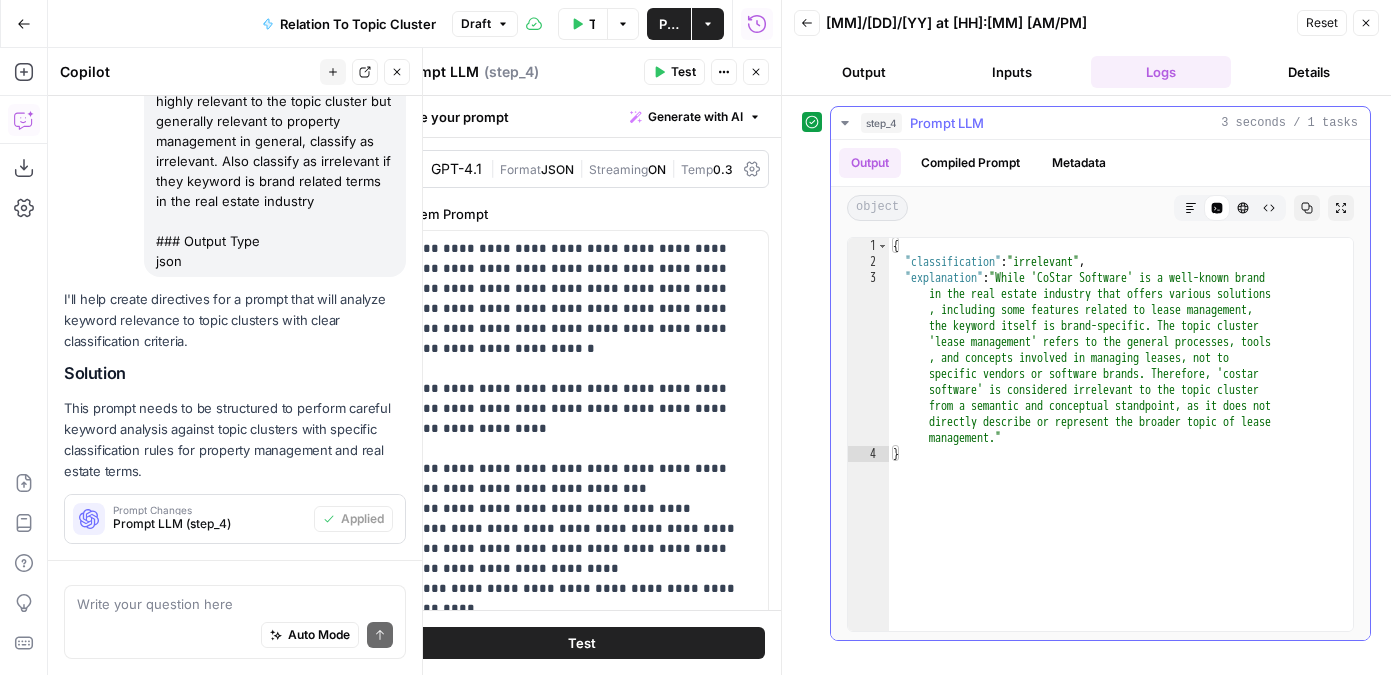 scroll, scrollTop: 461, scrollLeft: 0, axis: vertical 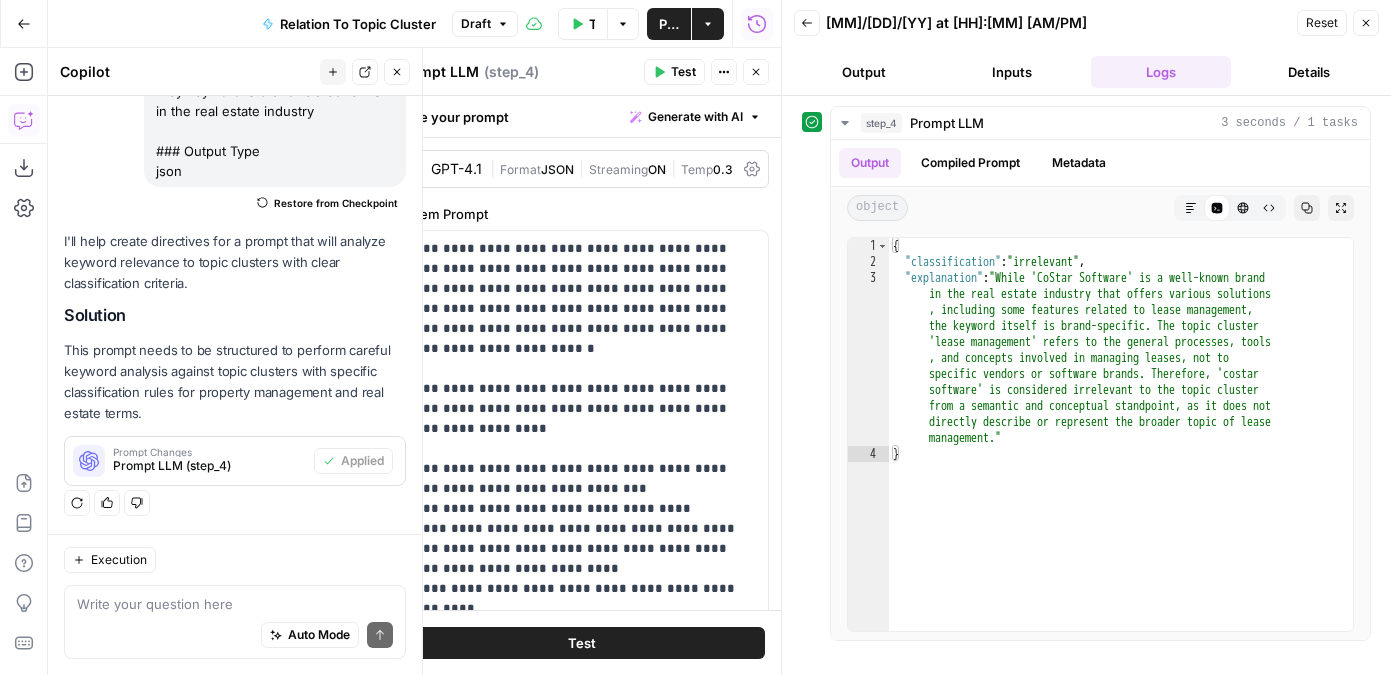 click 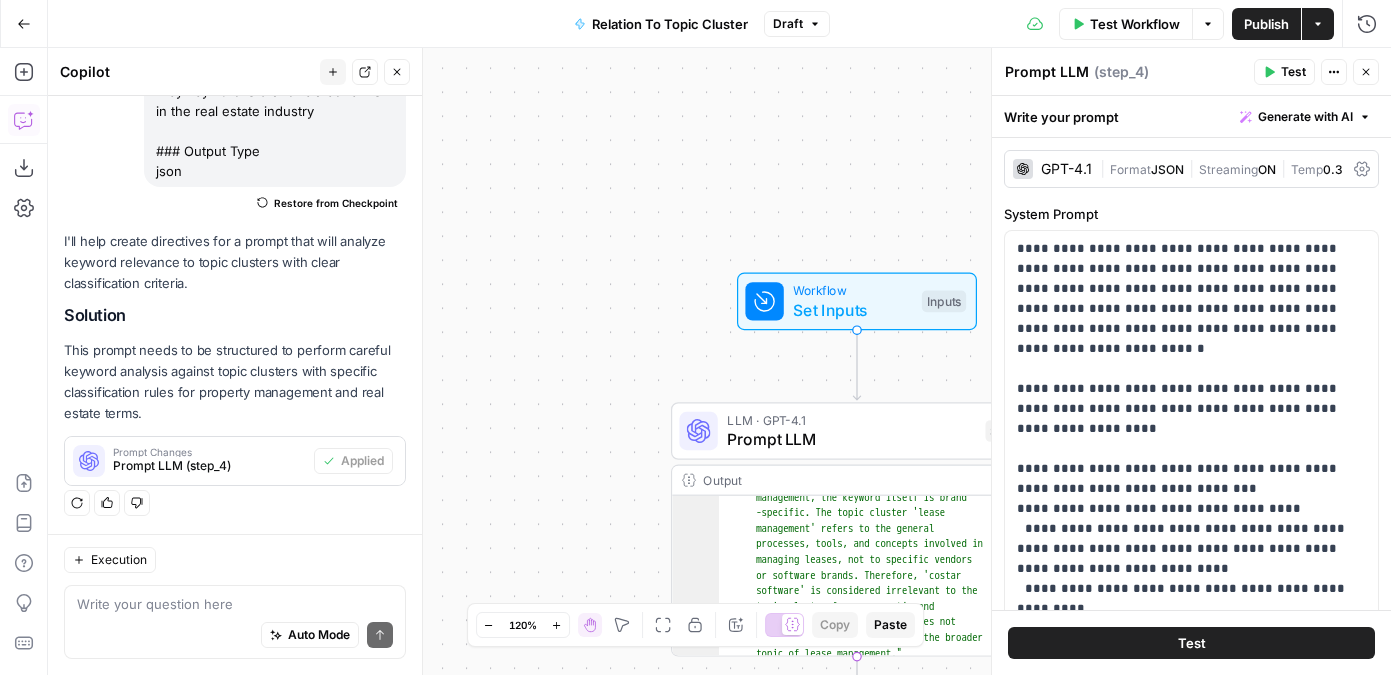 scroll, scrollTop: 99, scrollLeft: 0, axis: vertical 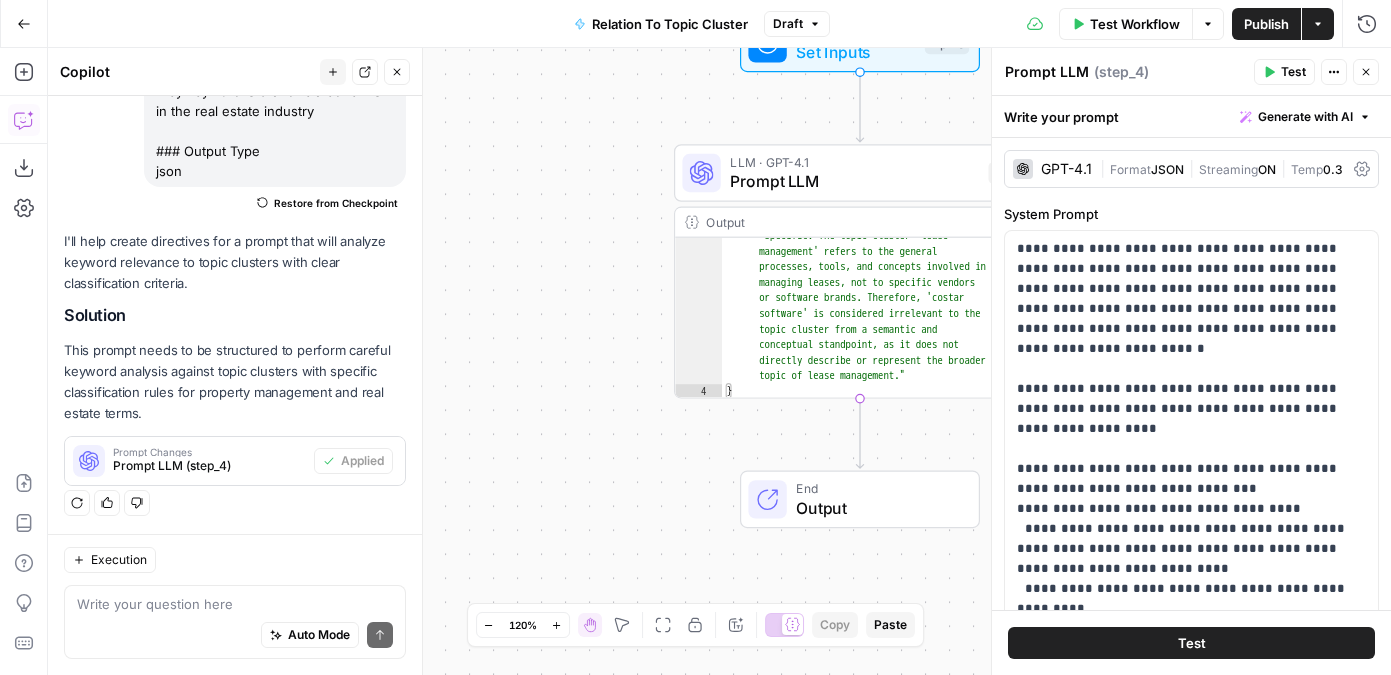 click on "Publish" at bounding box center [1266, 24] 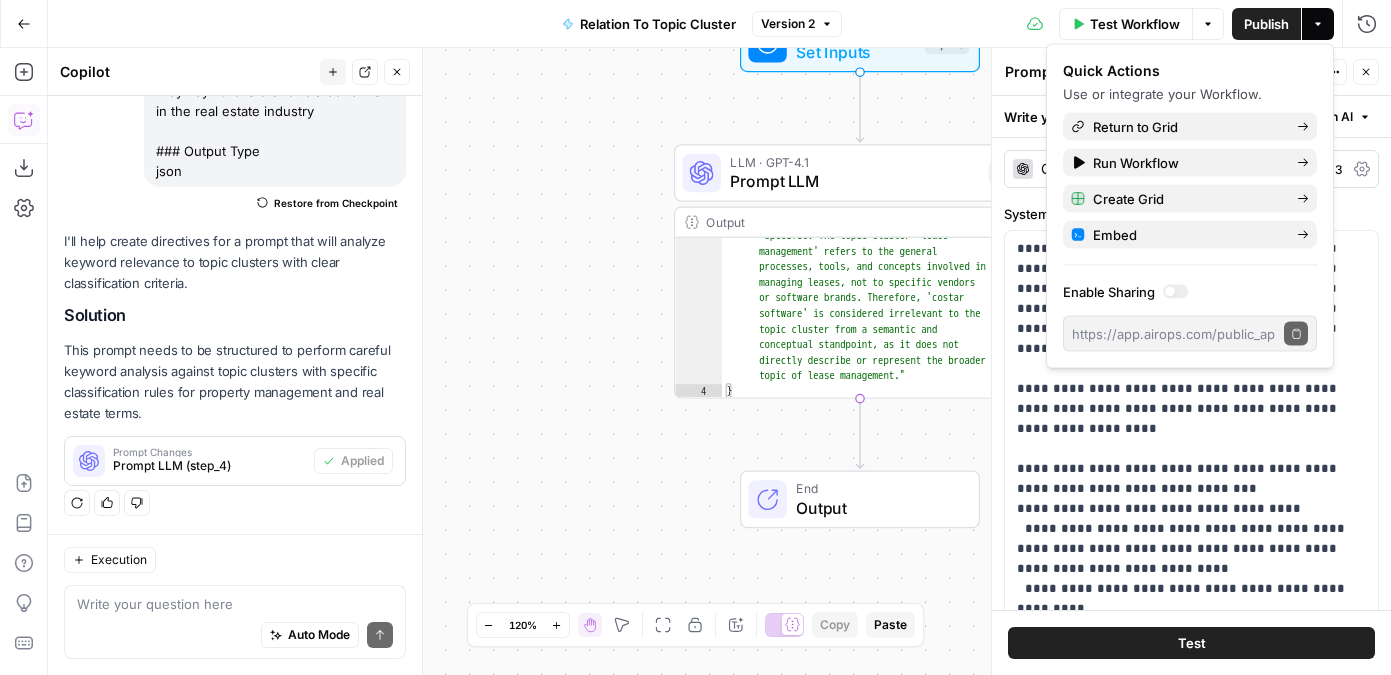 click on "Publish" at bounding box center [1266, 24] 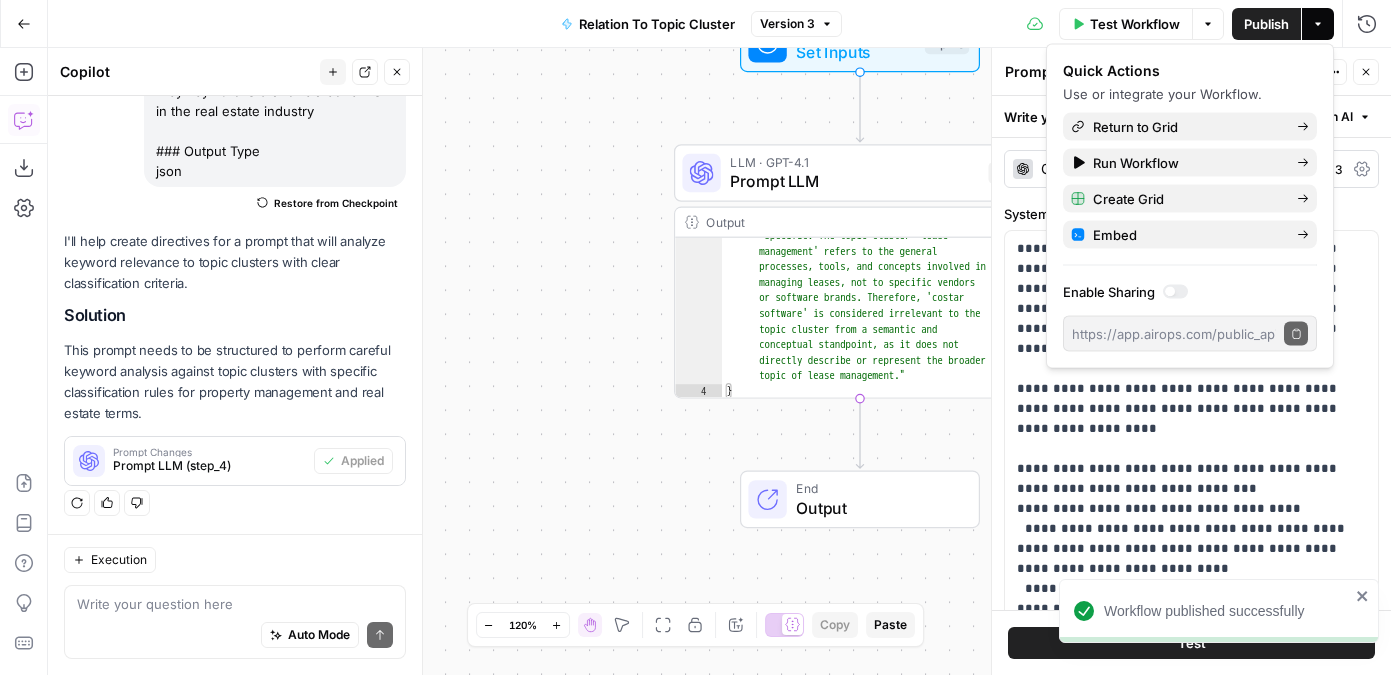 click on "Go Back" at bounding box center (24, 24) 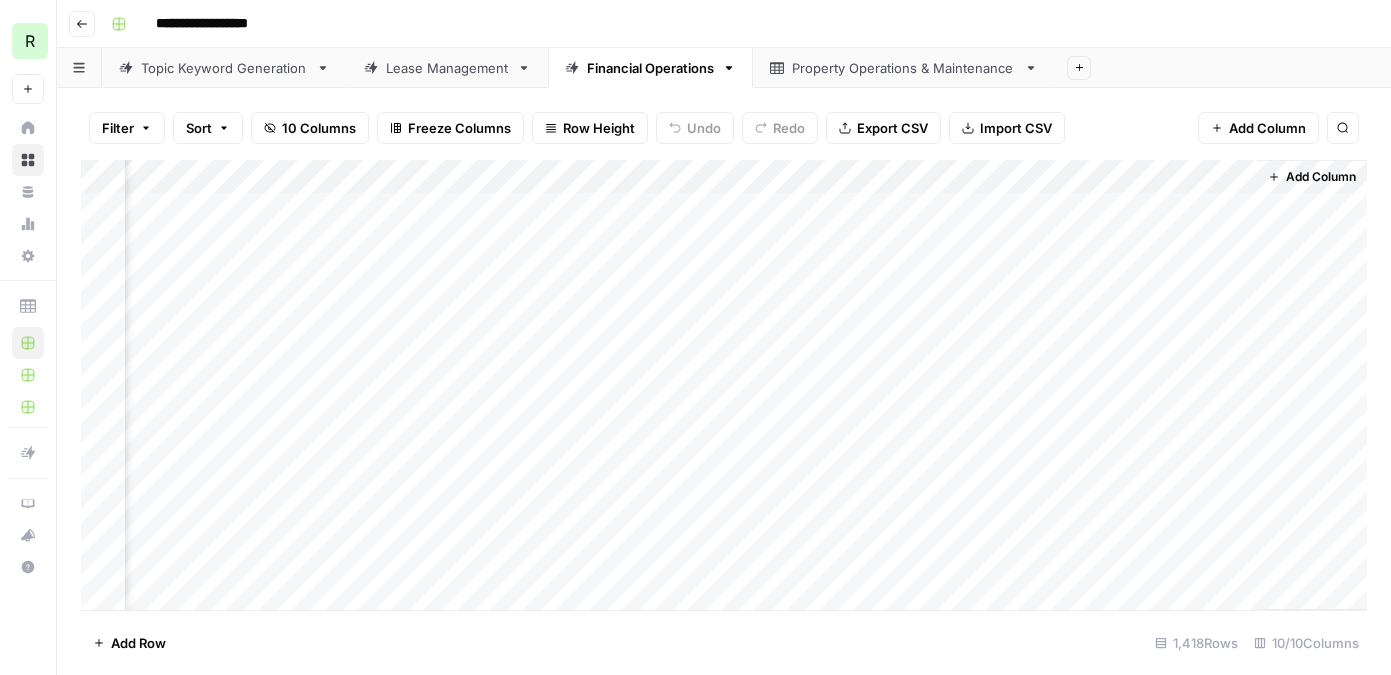 scroll, scrollTop: 0, scrollLeft: 754, axis: horizontal 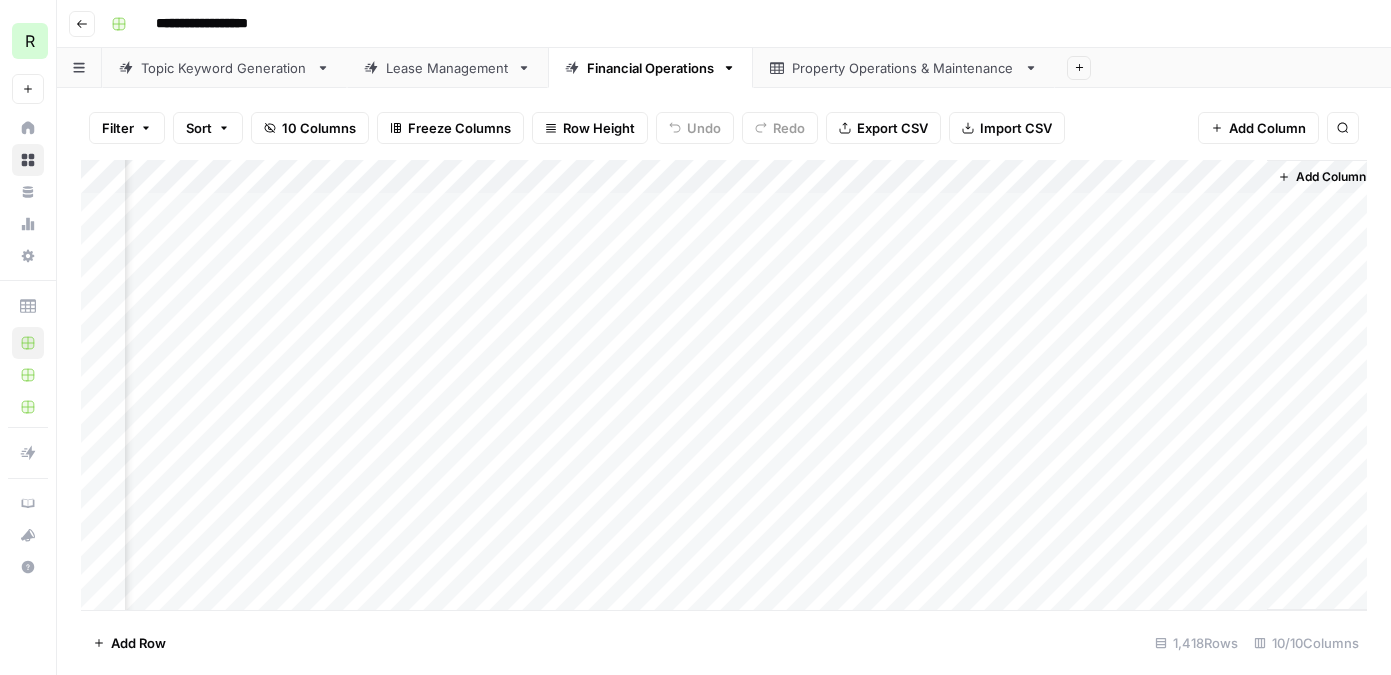 click on "Add Column" at bounding box center [724, 385] 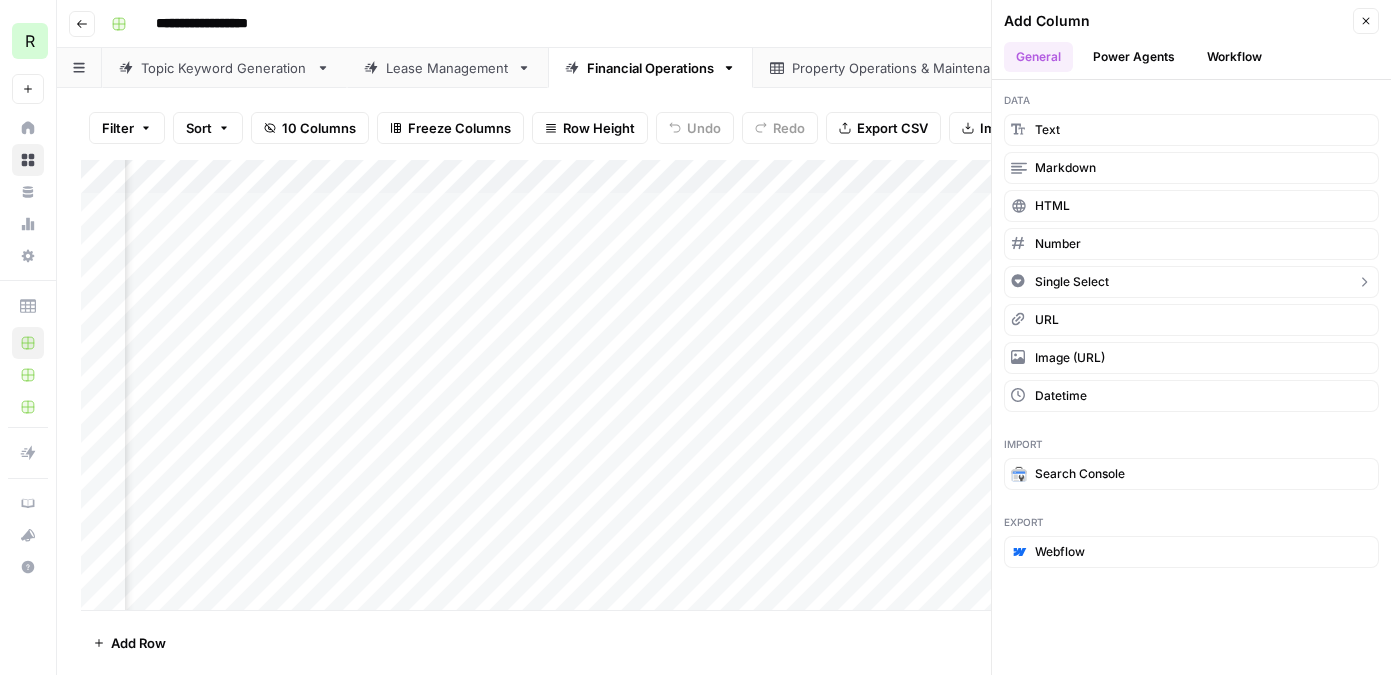 click on "Single Select" at bounding box center (1072, 282) 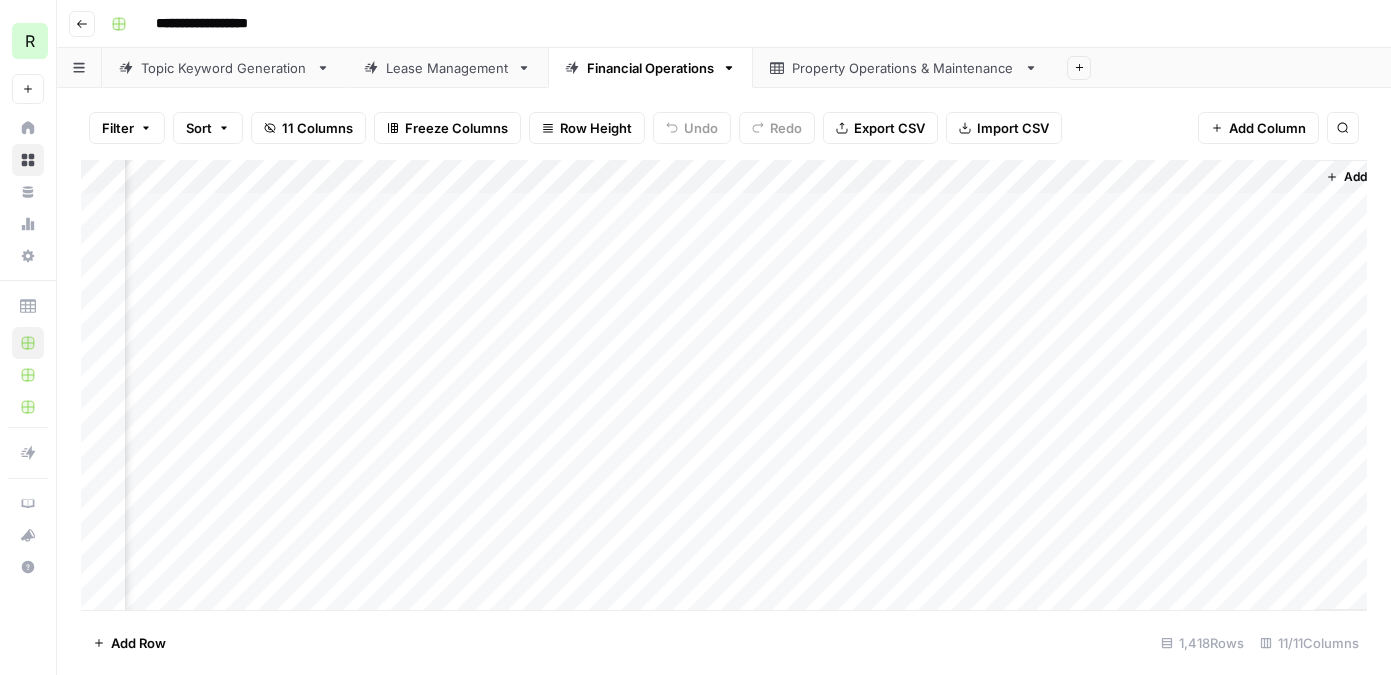 scroll, scrollTop: 0, scrollLeft: 945, axis: horizontal 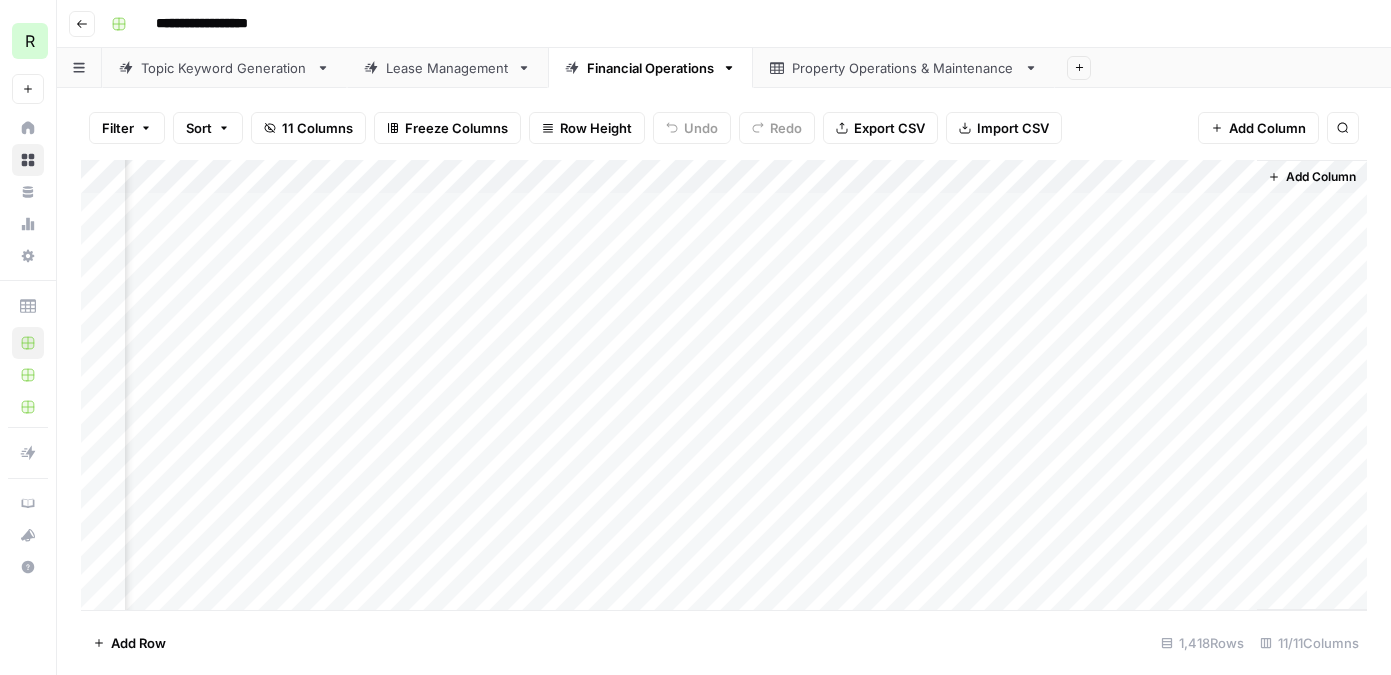 click on "Add Column" at bounding box center [724, 385] 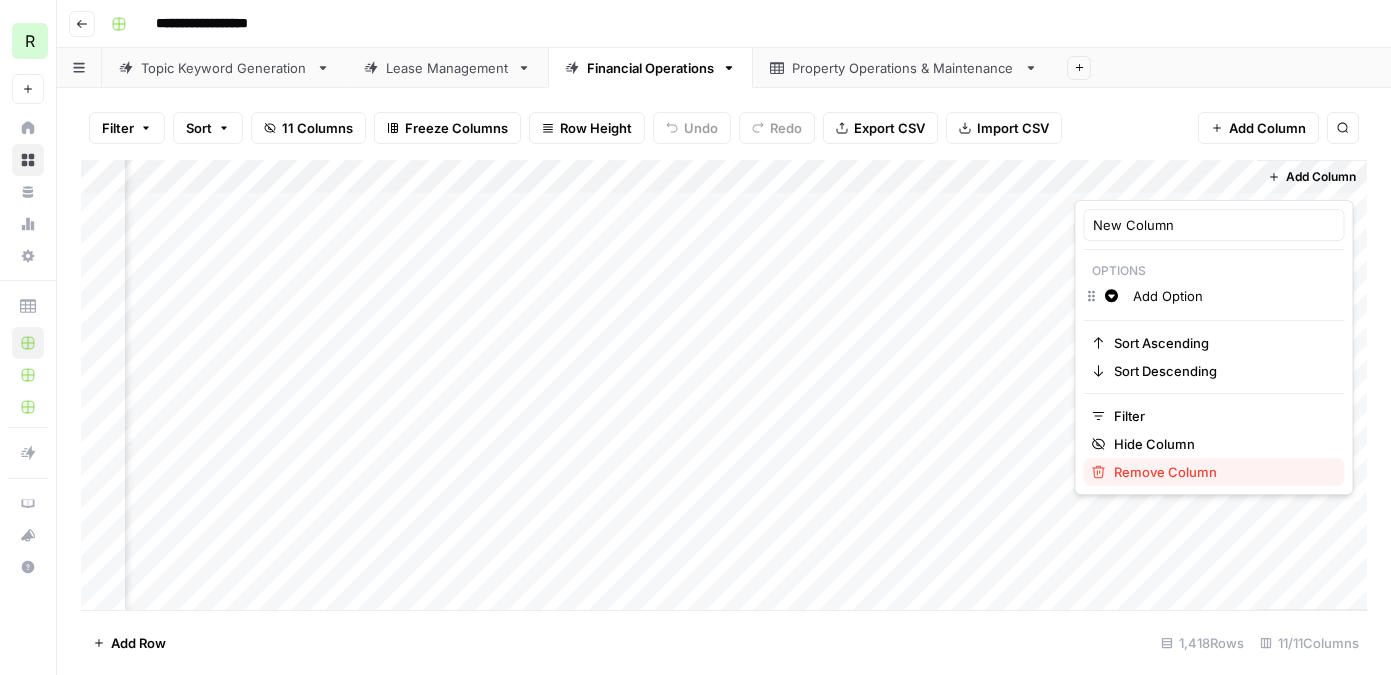 click on "Remove Column" at bounding box center [1221, 472] 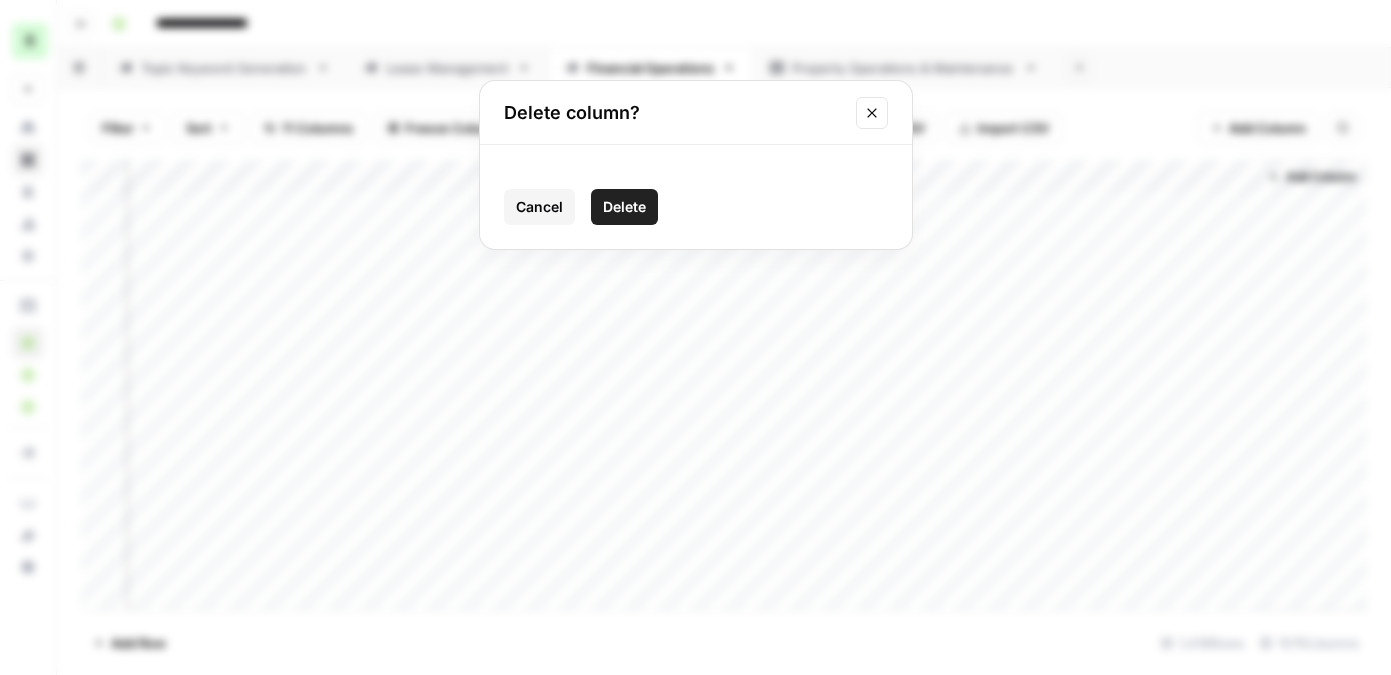 click on "Delete" at bounding box center (624, 207) 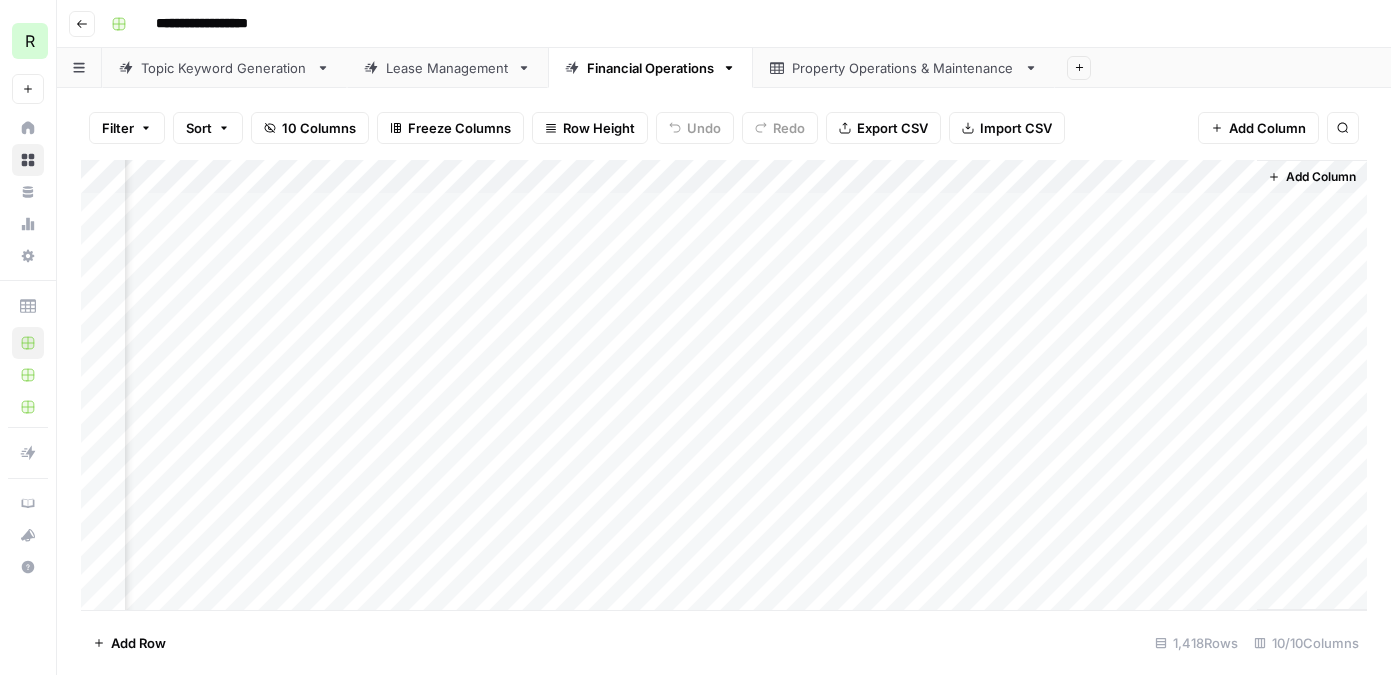 scroll, scrollTop: 0, scrollLeft: 765, axis: horizontal 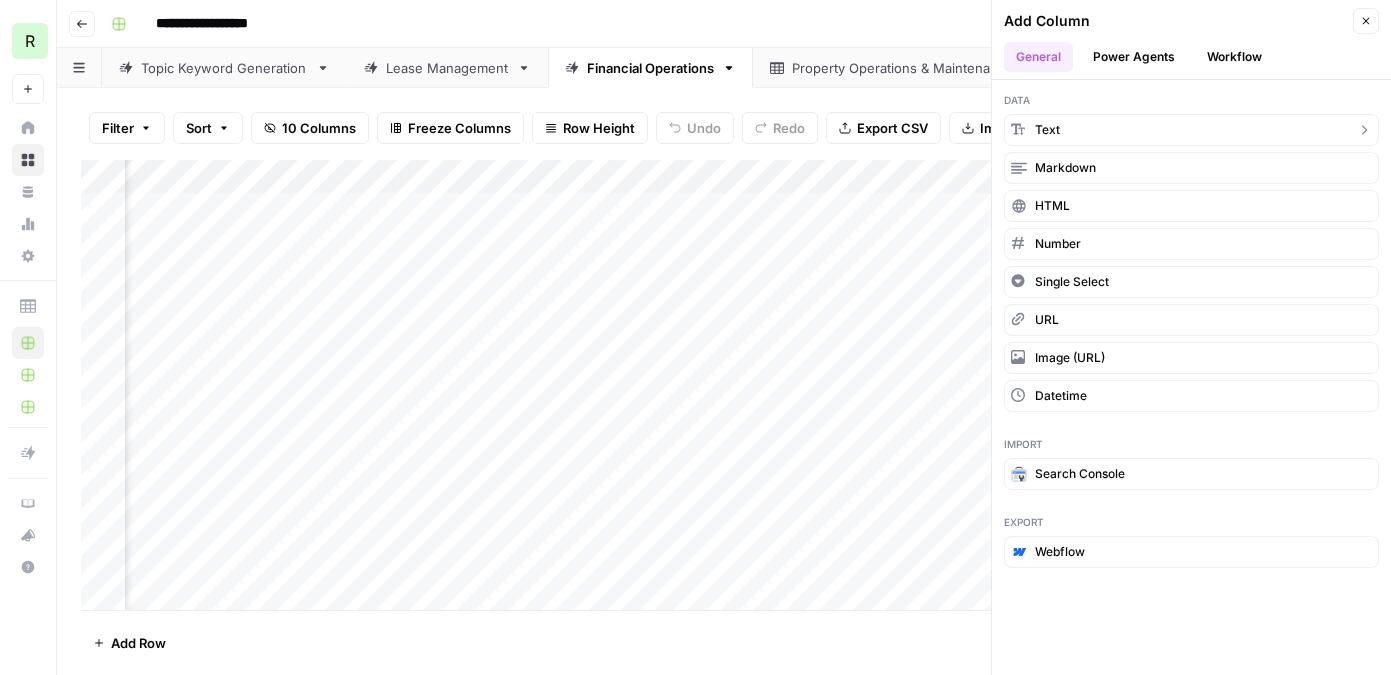 click on "text" at bounding box center (1191, 130) 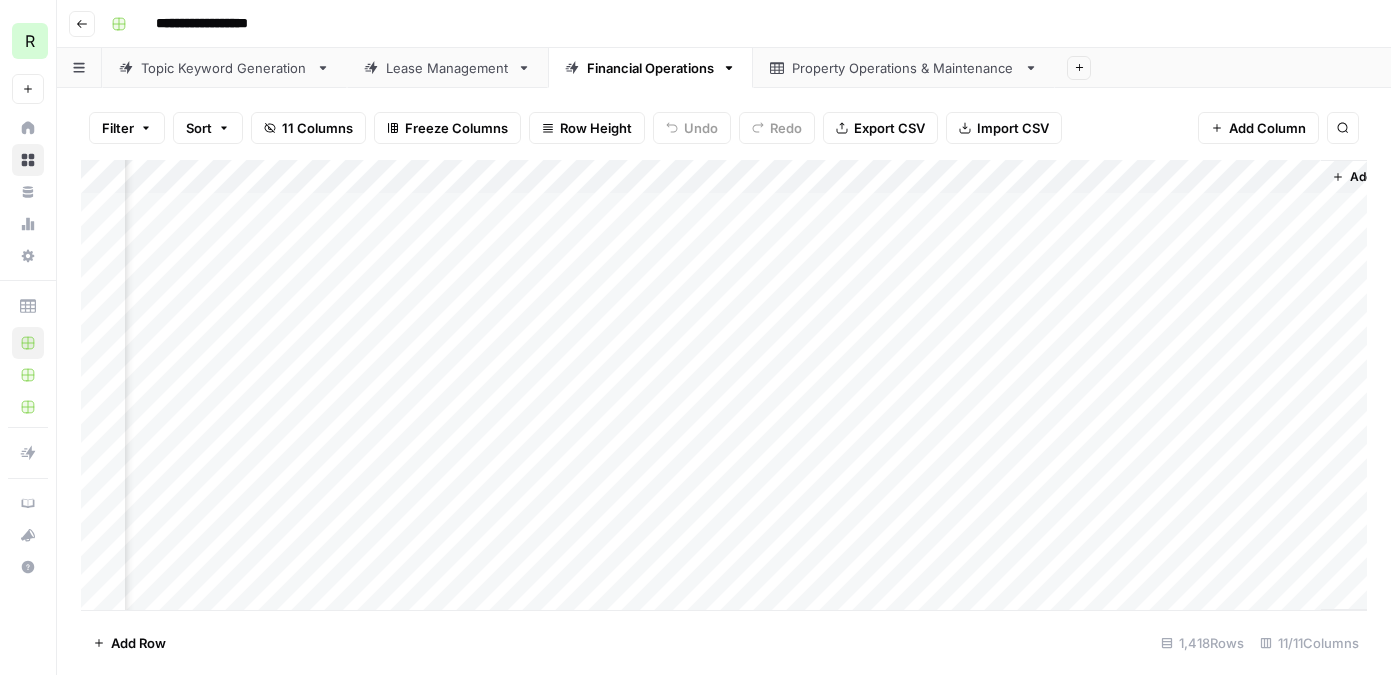 scroll, scrollTop: 0, scrollLeft: 945, axis: horizontal 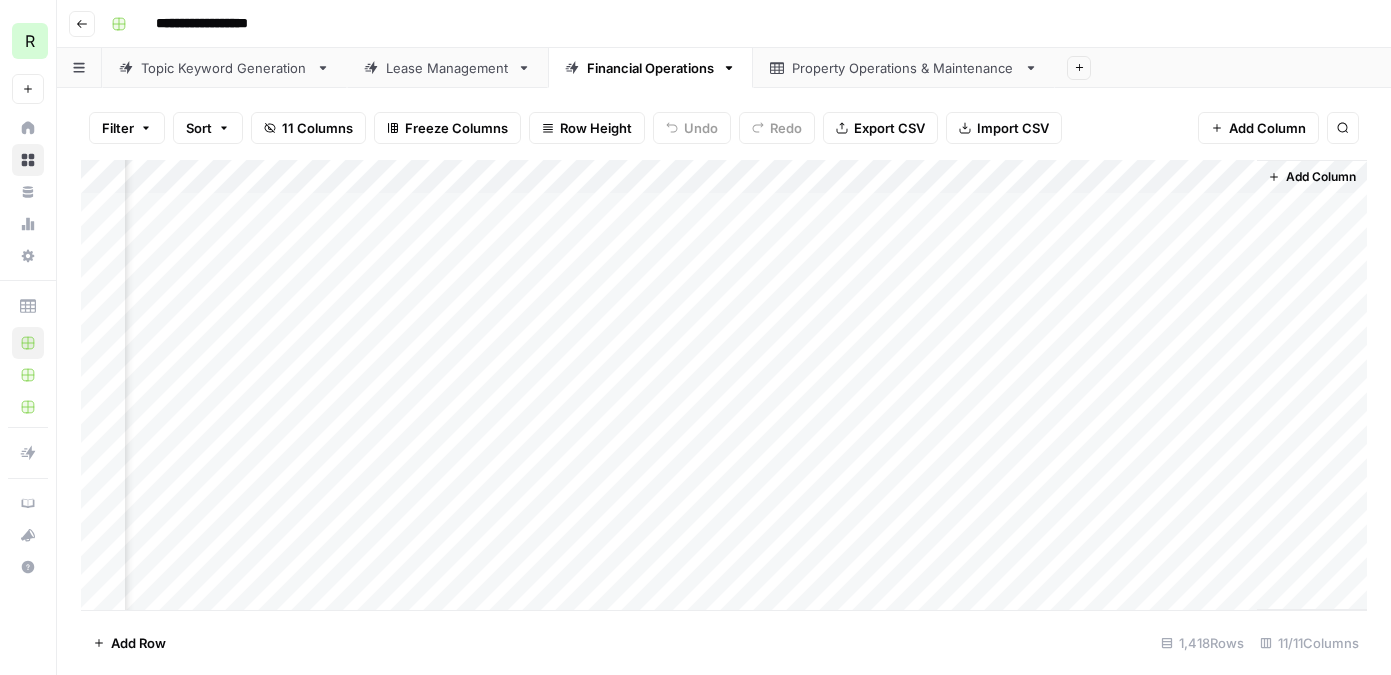click on "Add Column" at bounding box center [724, 385] 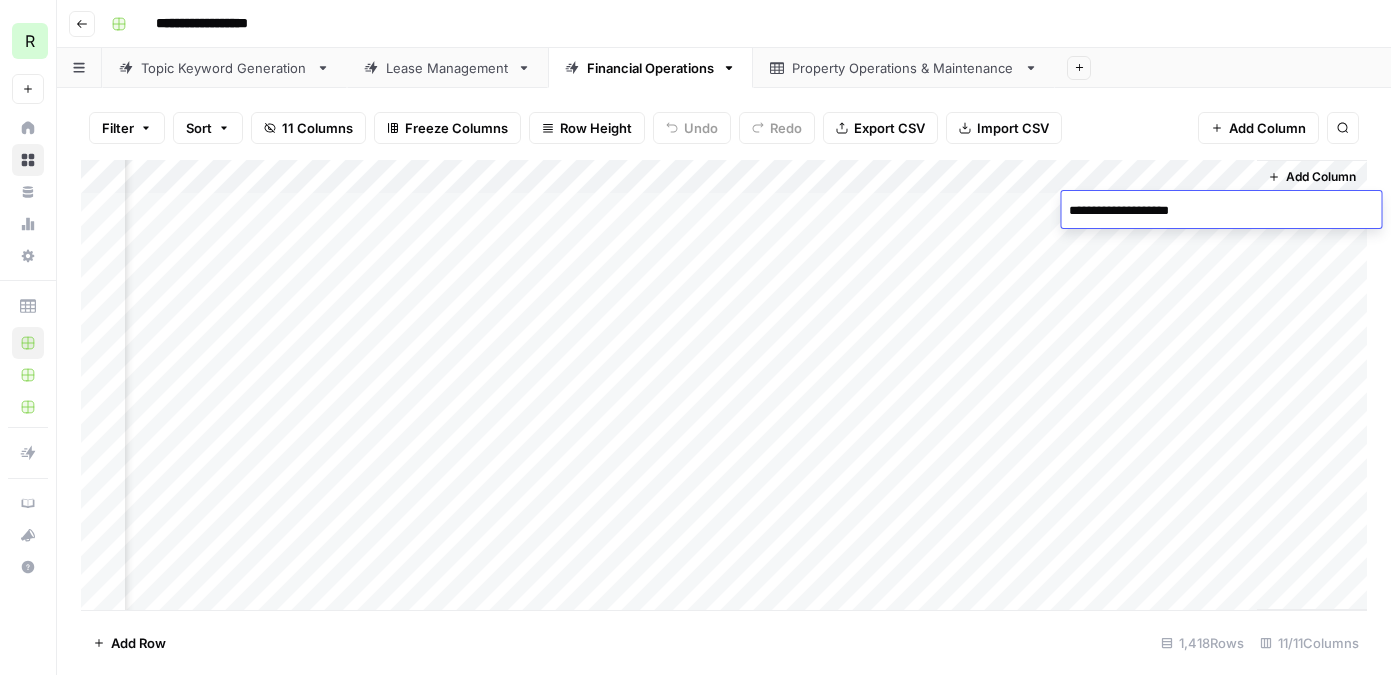 click on "**********" at bounding box center [1221, 211] 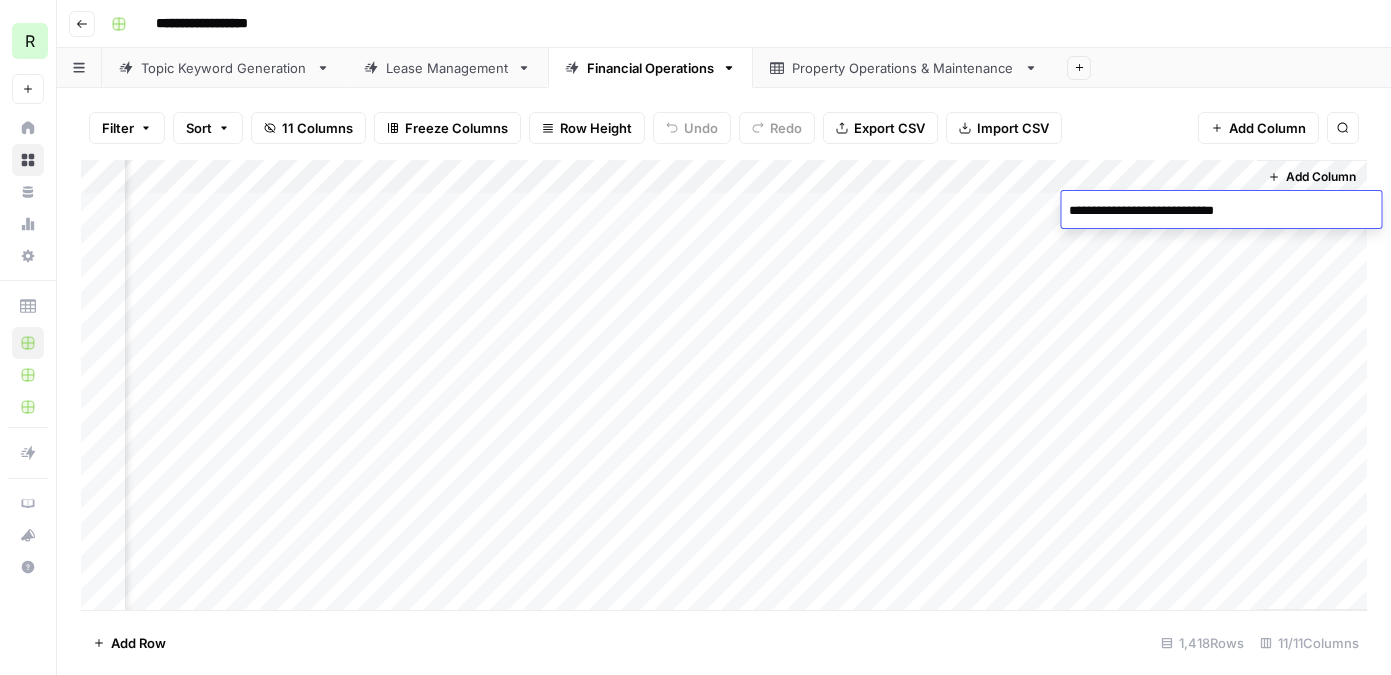 click on "**********" at bounding box center [1221, 211] 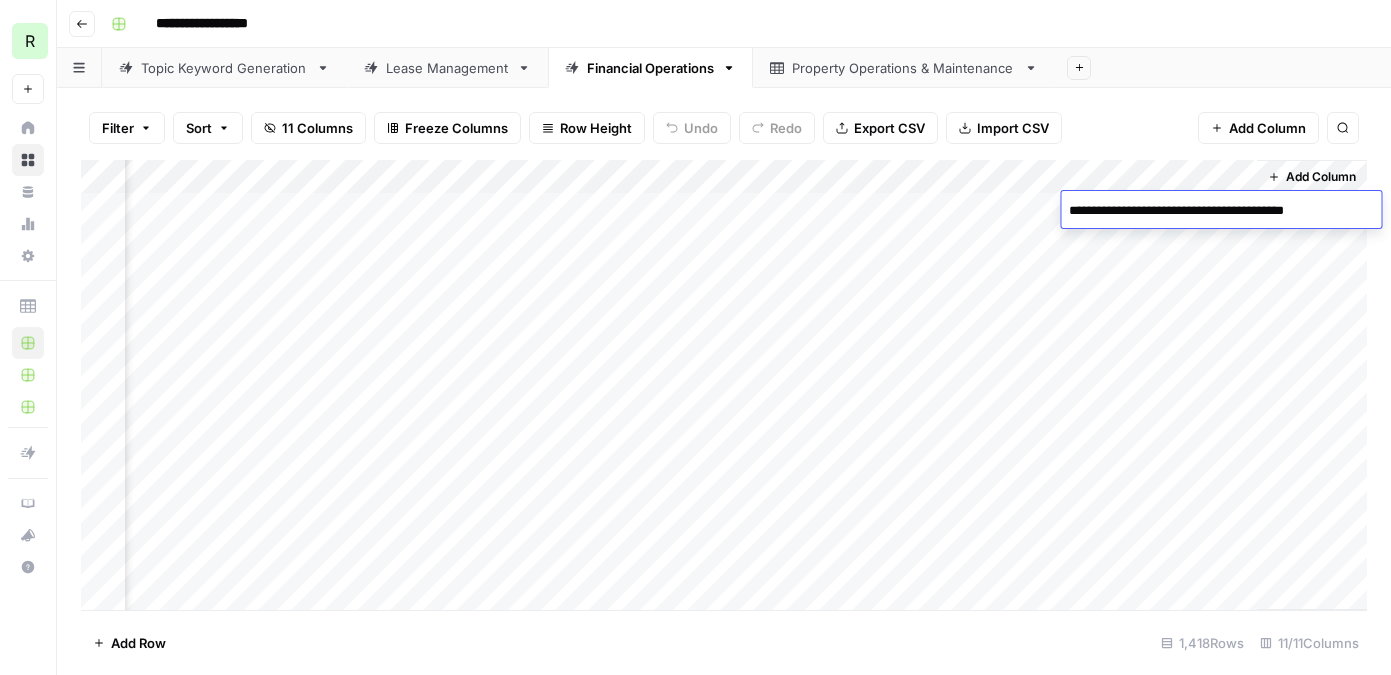 type on "**********" 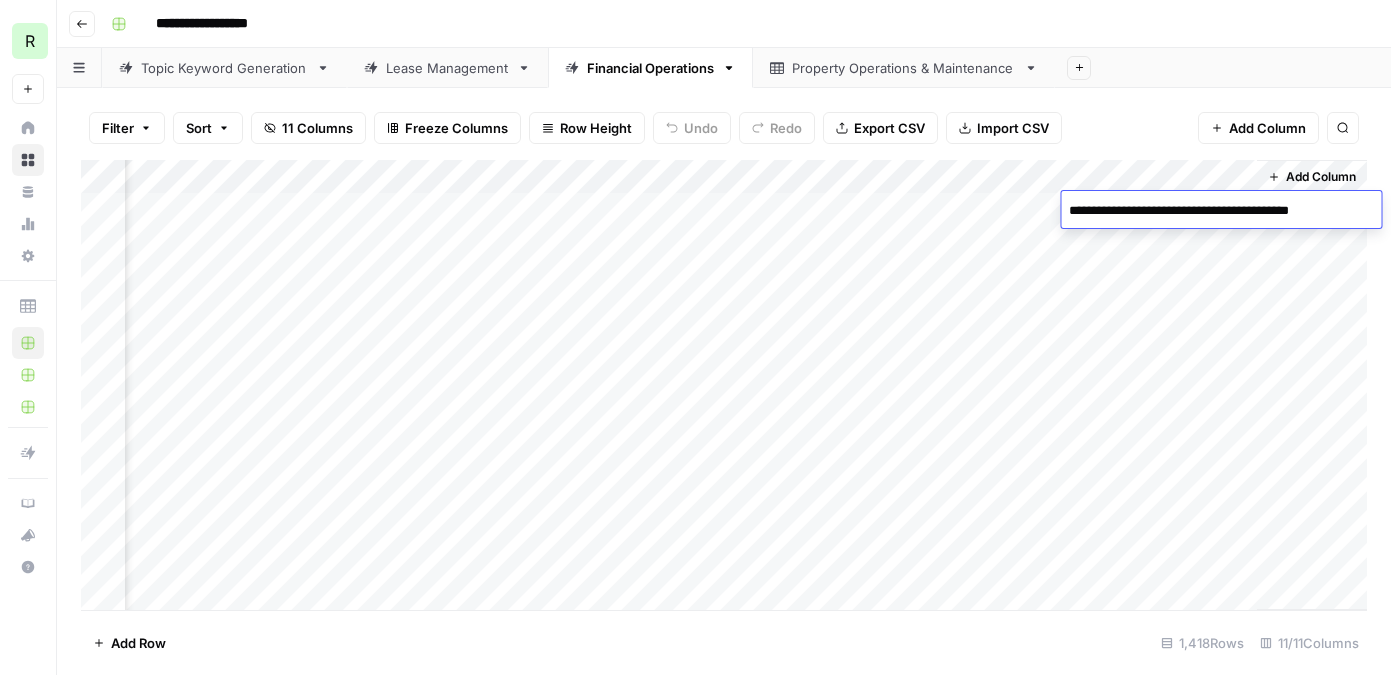 click on "Add Column" at bounding box center [724, 385] 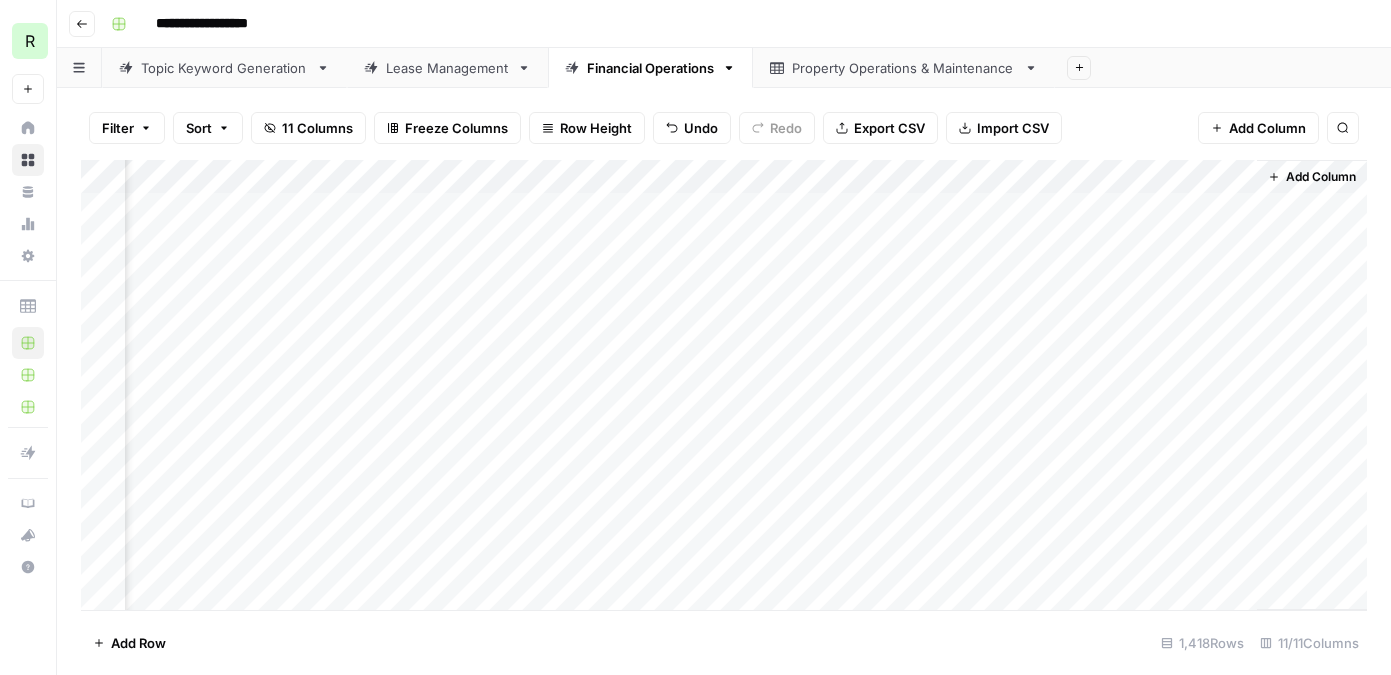 click on "Add Column" at bounding box center (724, 385) 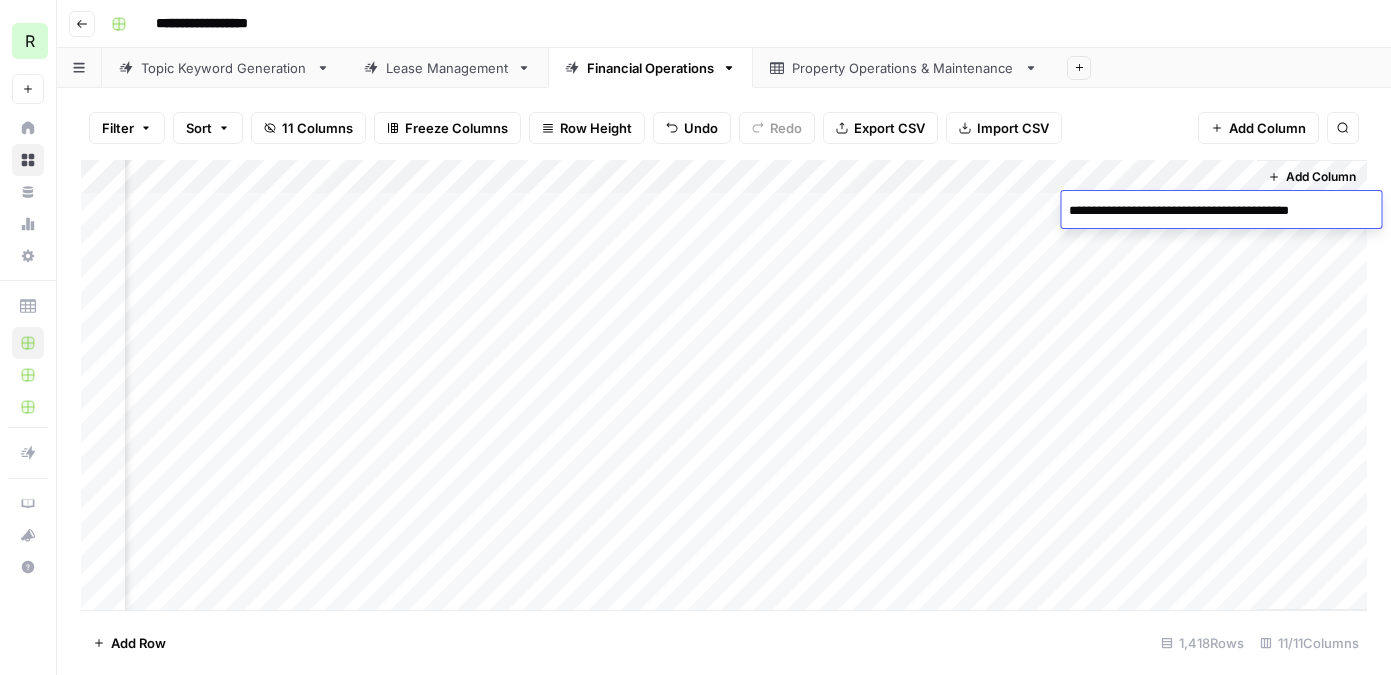 click on "Add Column" at bounding box center (724, 385) 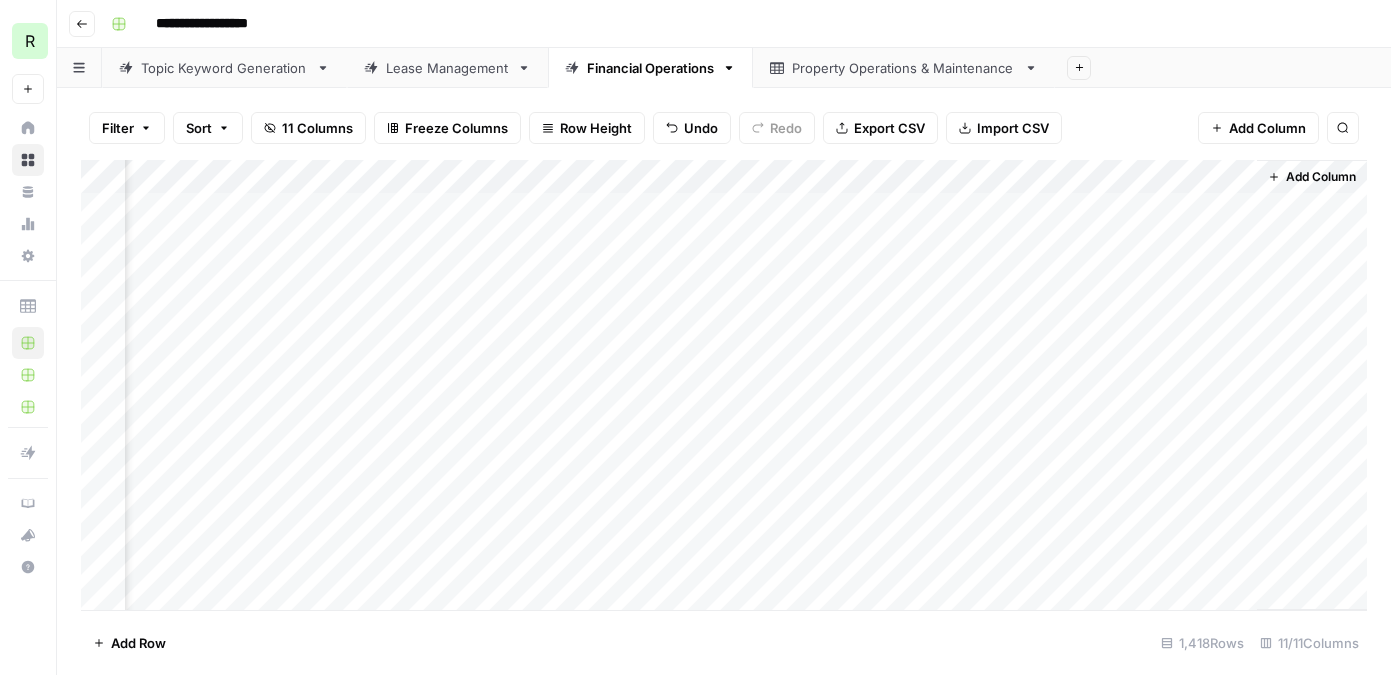 click on "Add Column" at bounding box center [724, 385] 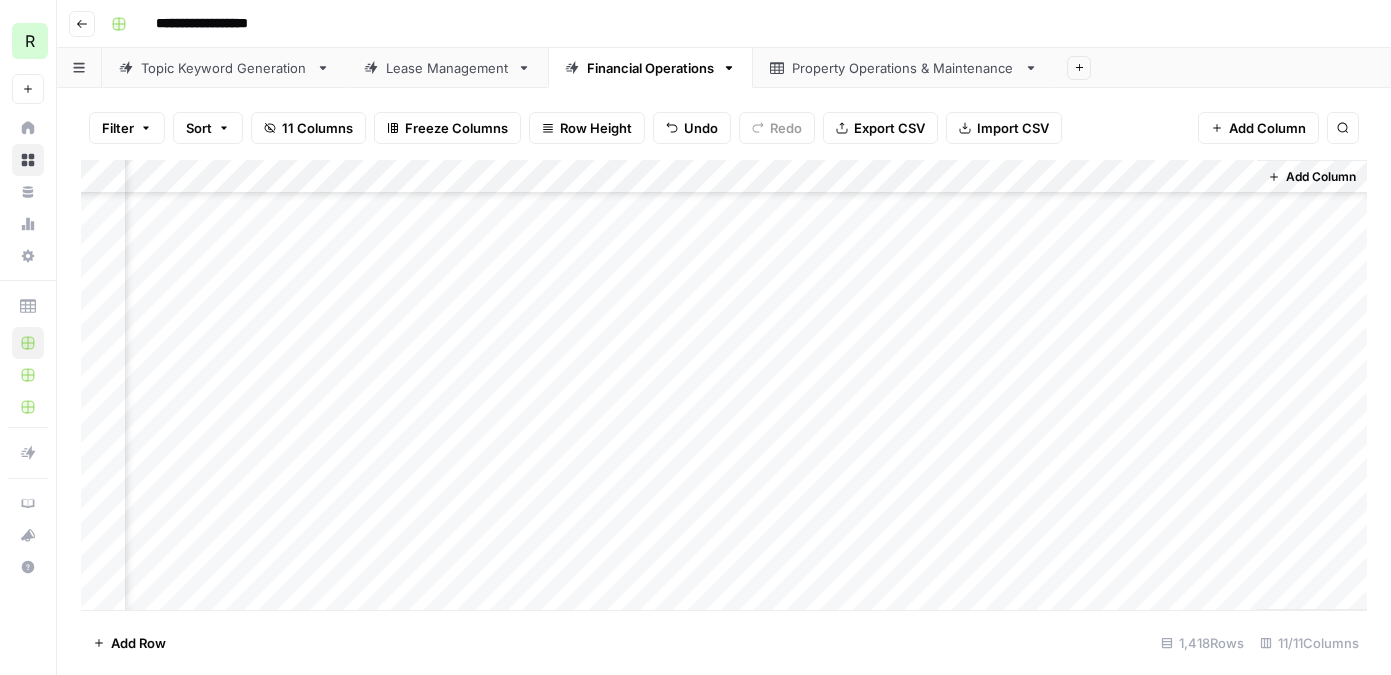 scroll, scrollTop: 47828, scrollLeft: 945, axis: both 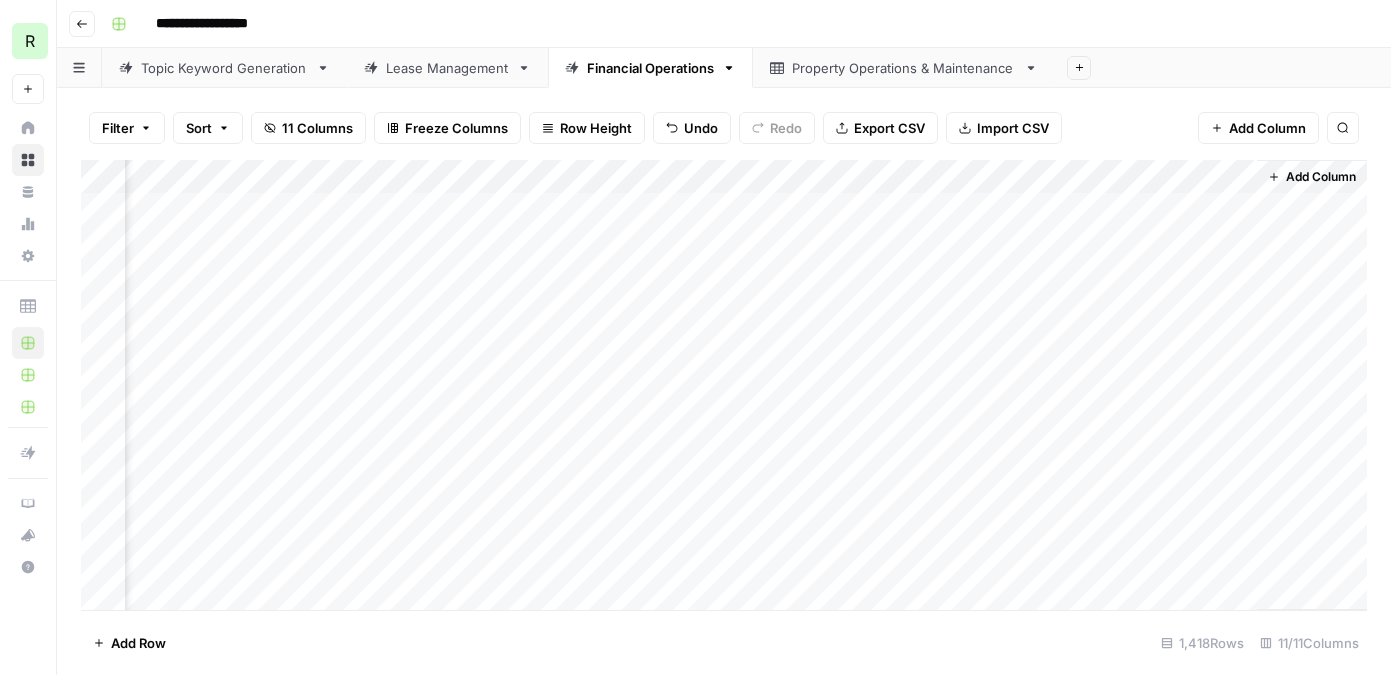 click on "Add Column" at bounding box center [724, 385] 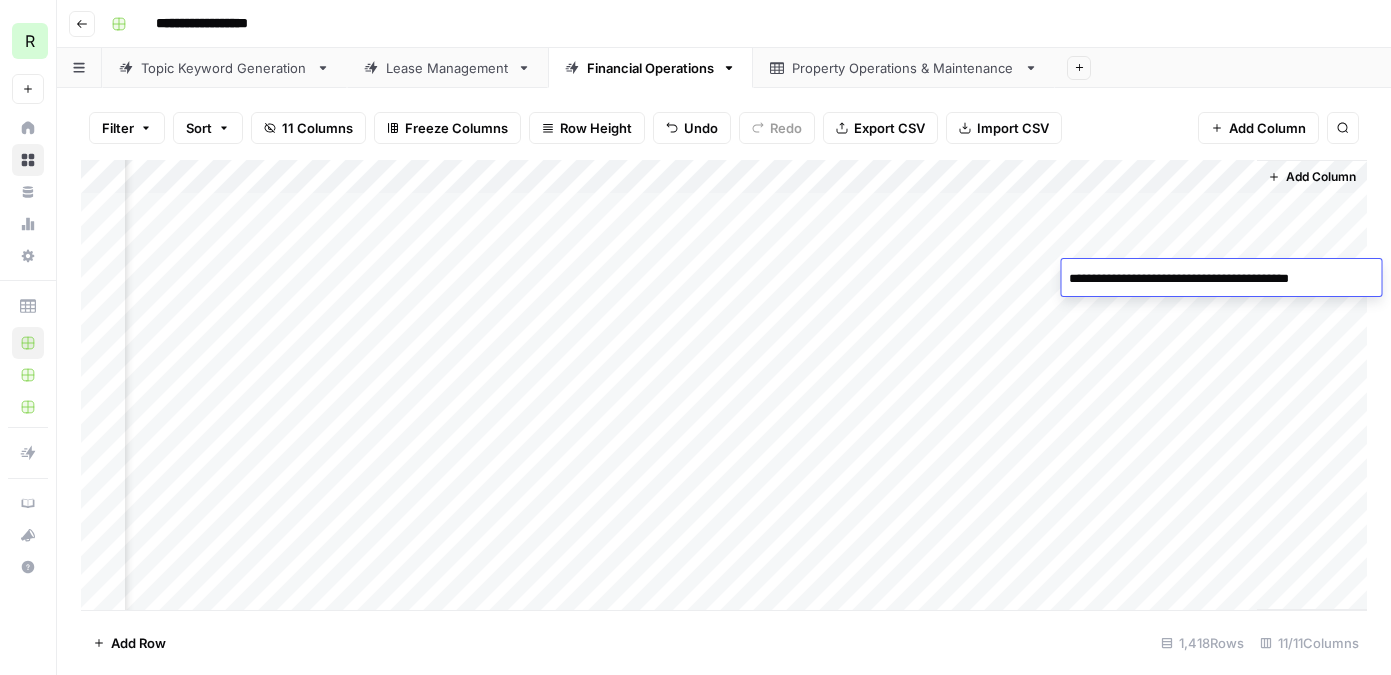 click on "**********" at bounding box center [1221, 279] 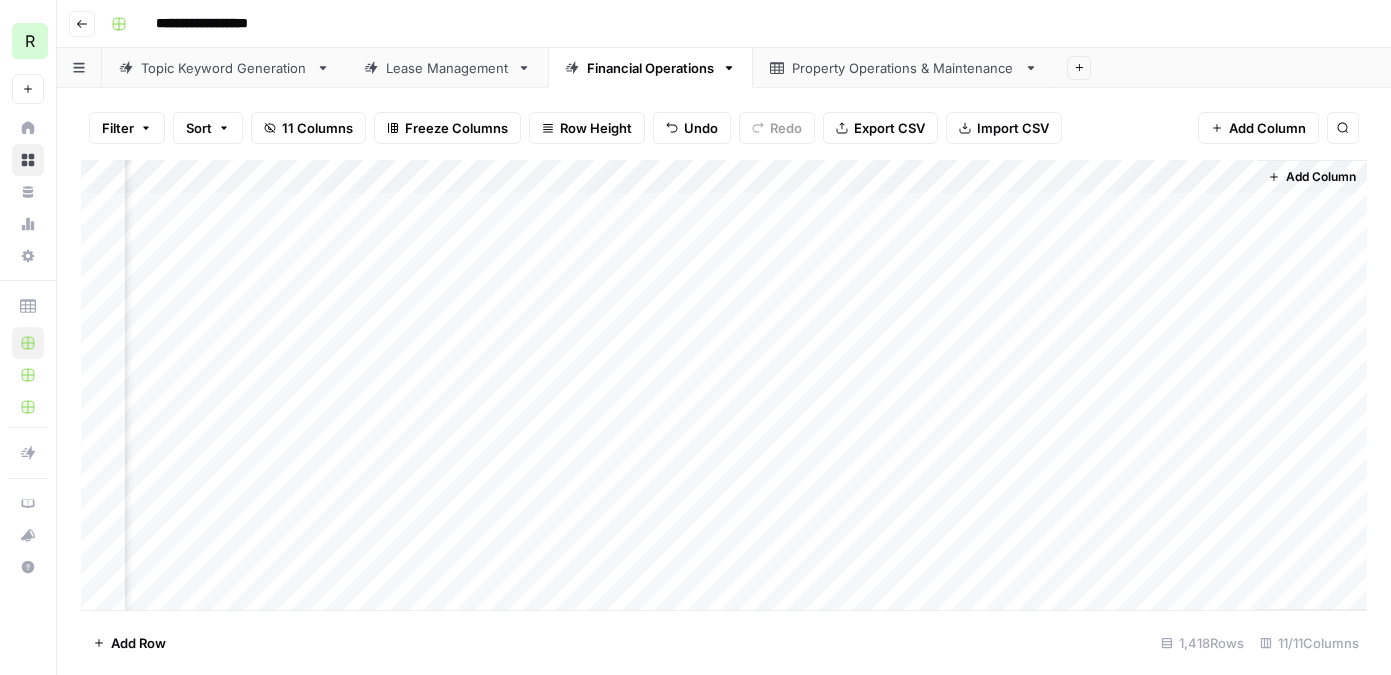 click on "Add Column" at bounding box center (724, 385) 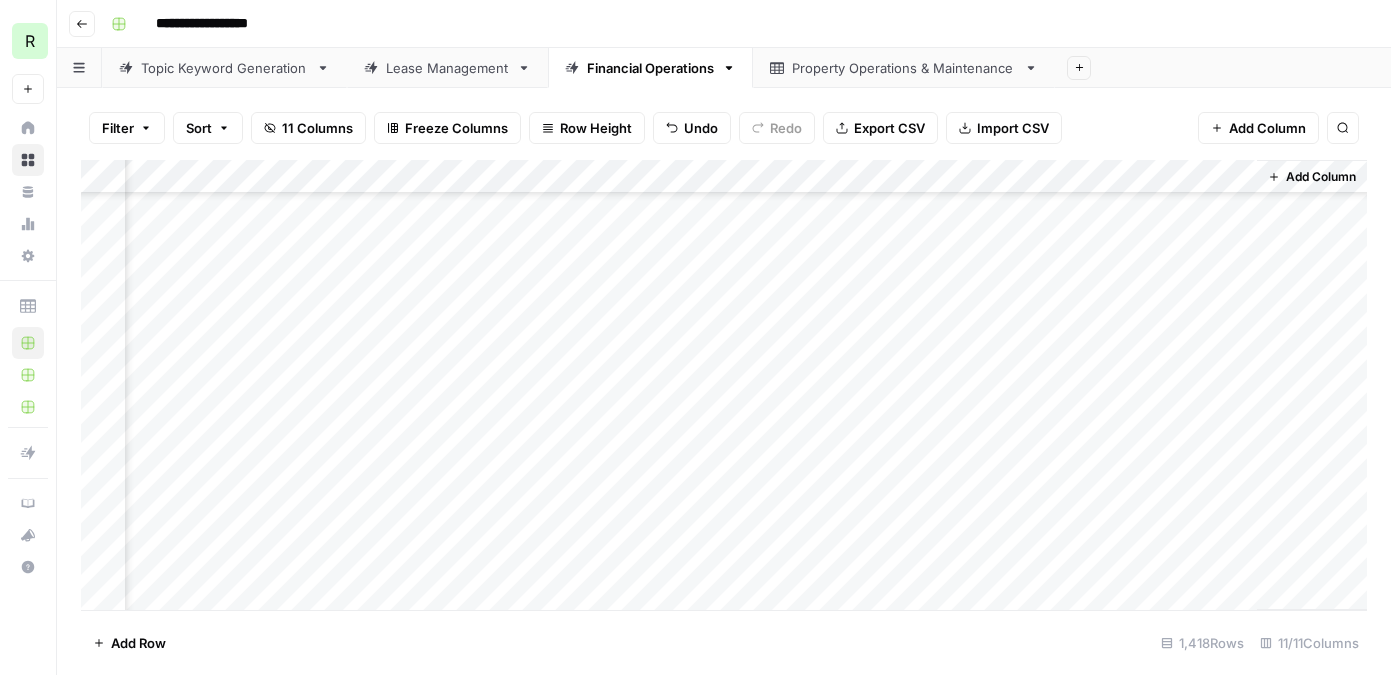 scroll, scrollTop: 47828, scrollLeft: 945, axis: both 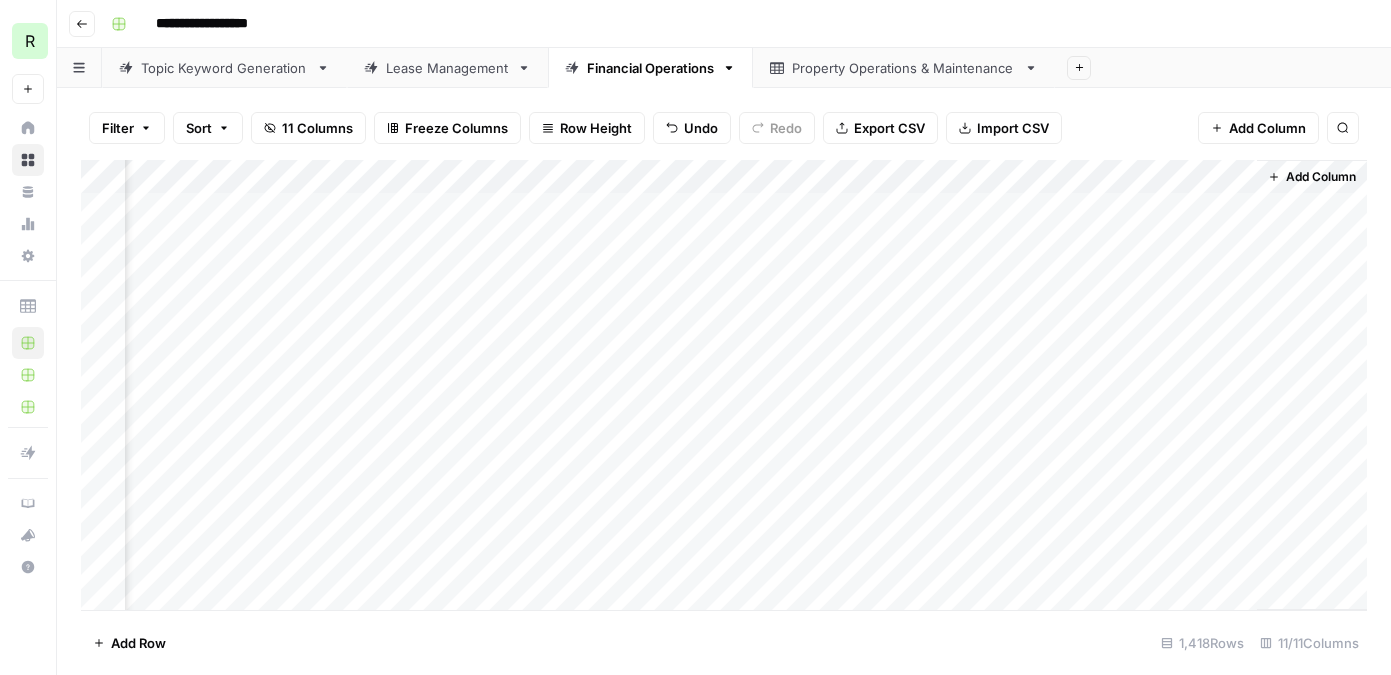 click on "Add Column" at bounding box center [724, 385] 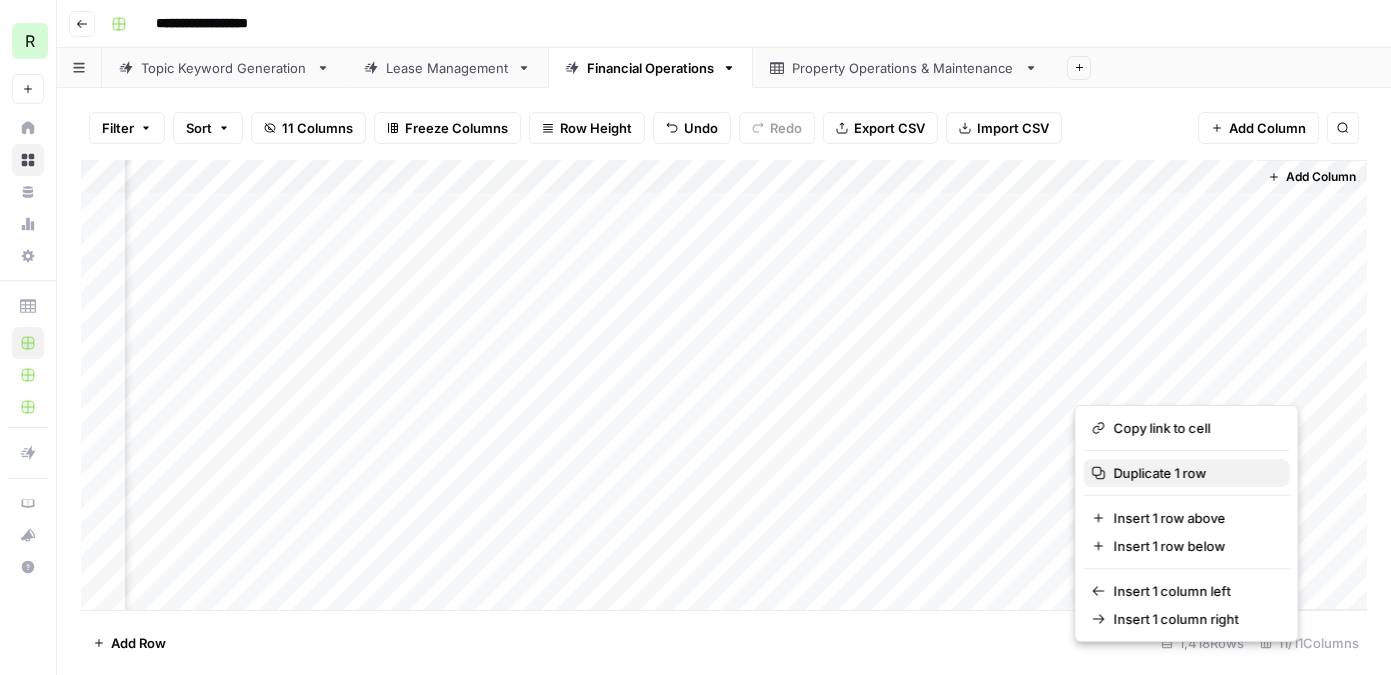 click on "Duplicate 1 row" at bounding box center [1194, 473] 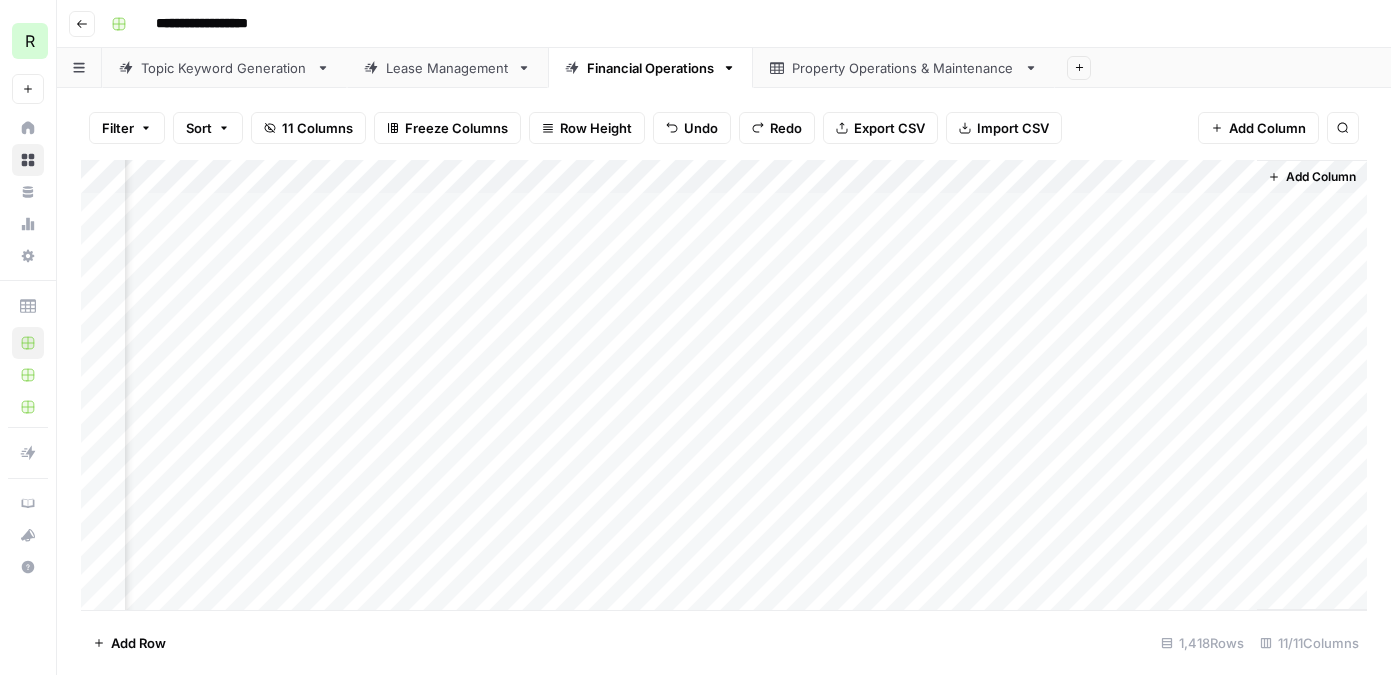 click on "Add Column" at bounding box center (724, 385) 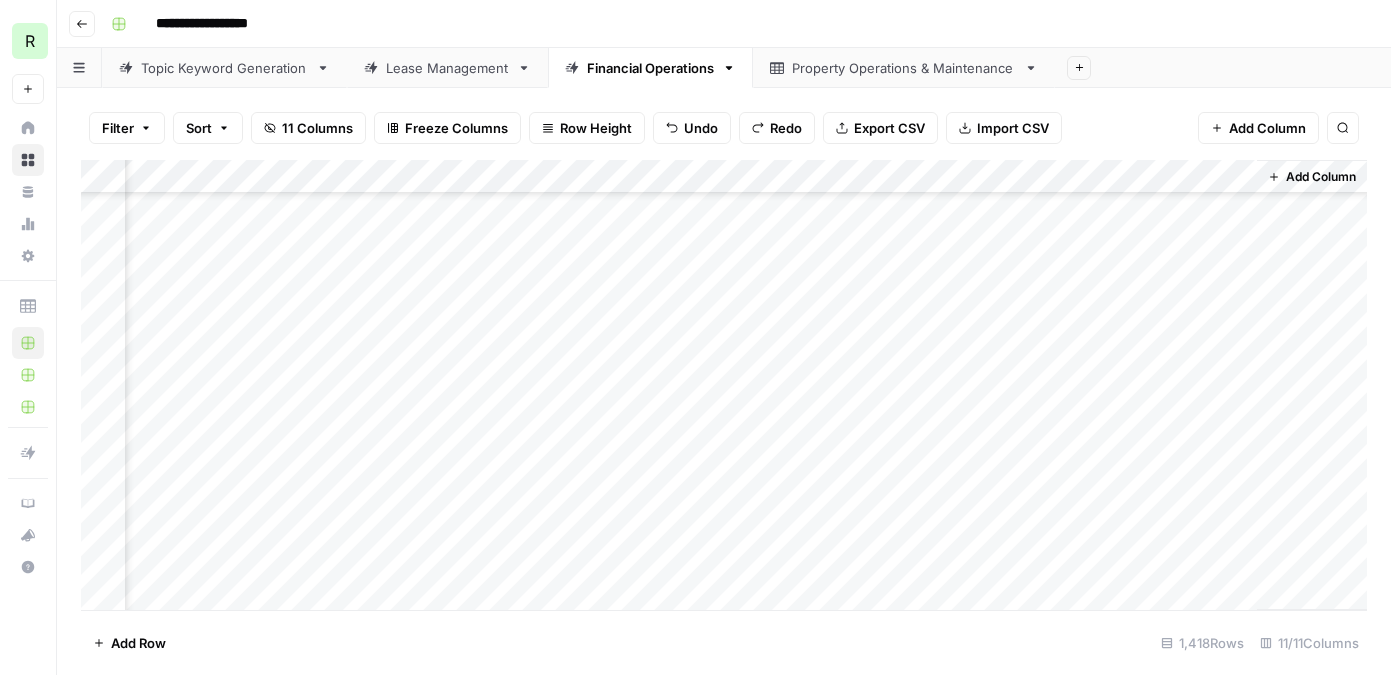 scroll, scrollTop: 47828, scrollLeft: 945, axis: both 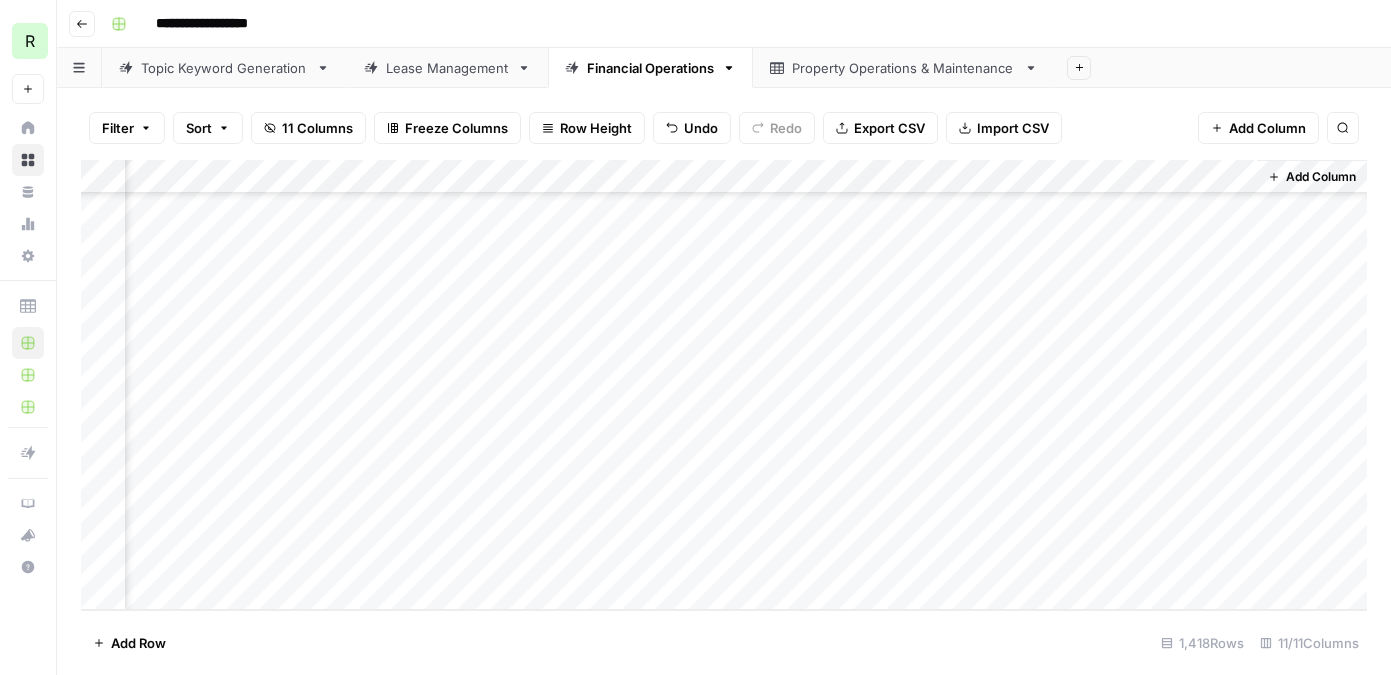 click on "Add Column" at bounding box center (724, 385) 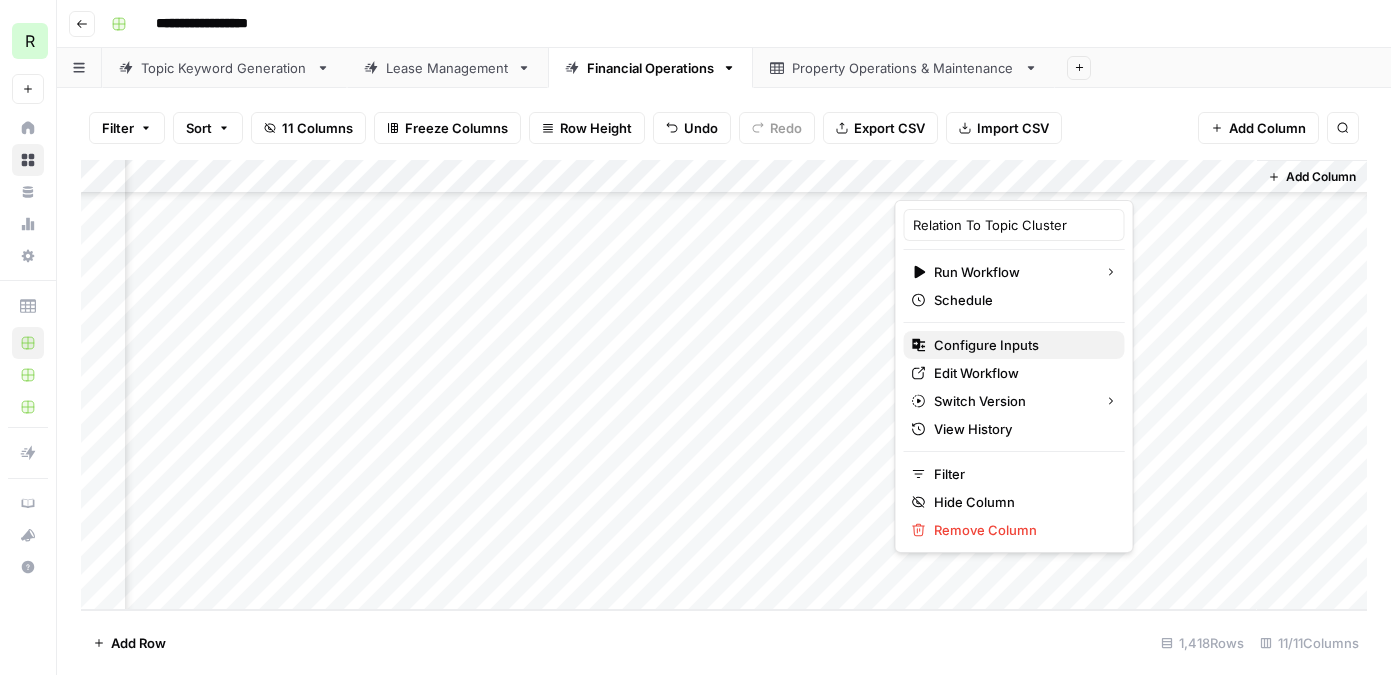 click on "Configure Inputs" at bounding box center [1021, 345] 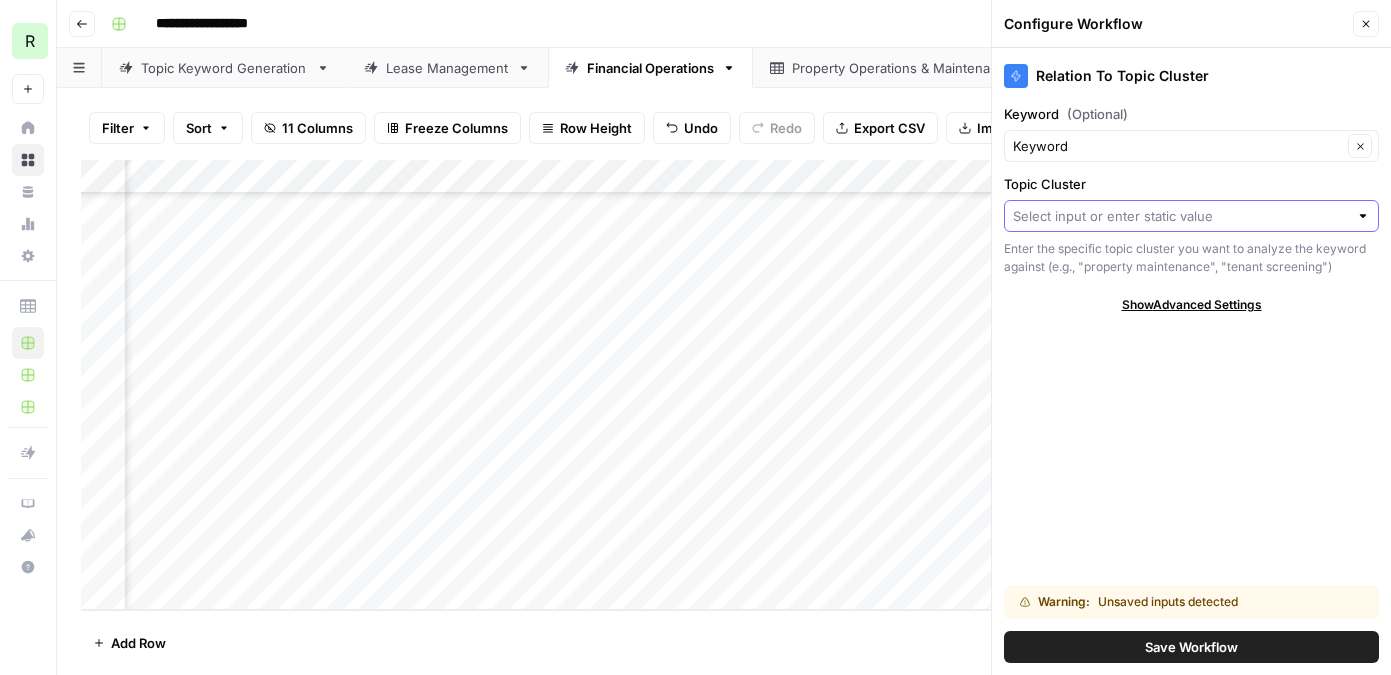 click on "Topic Cluster" at bounding box center [1180, 216] 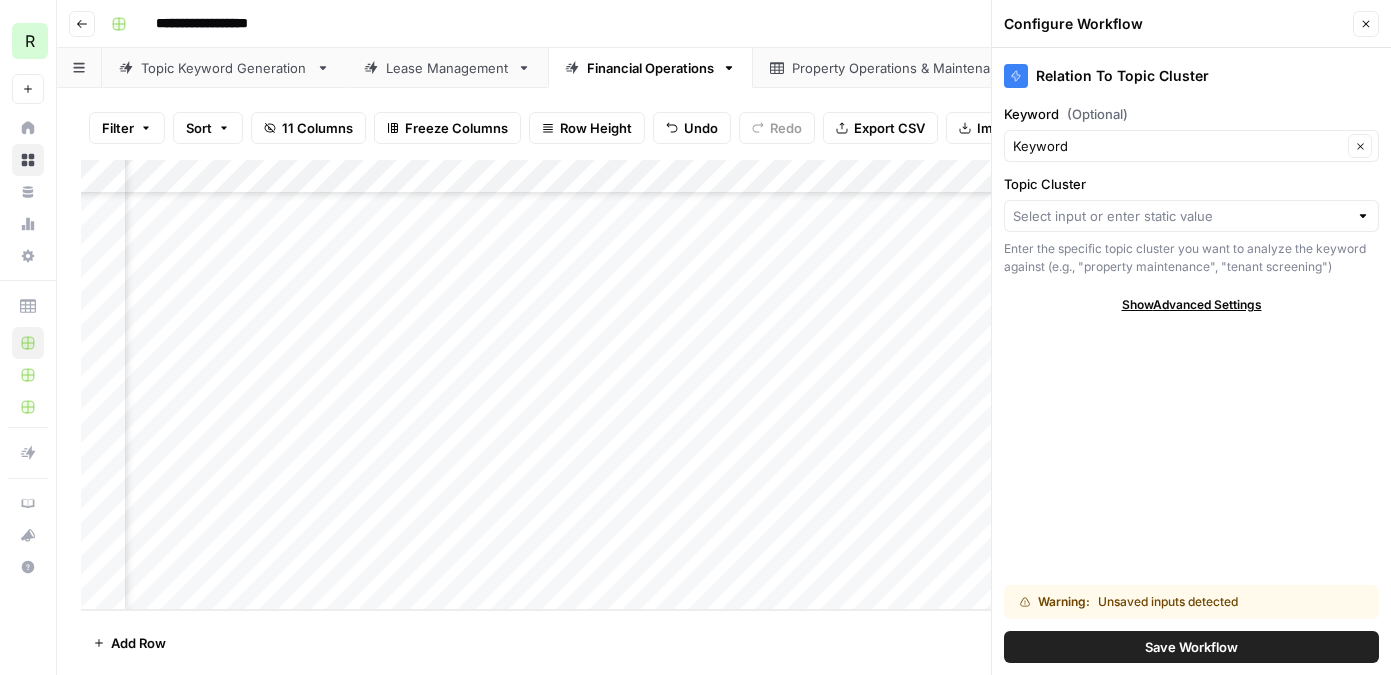 click 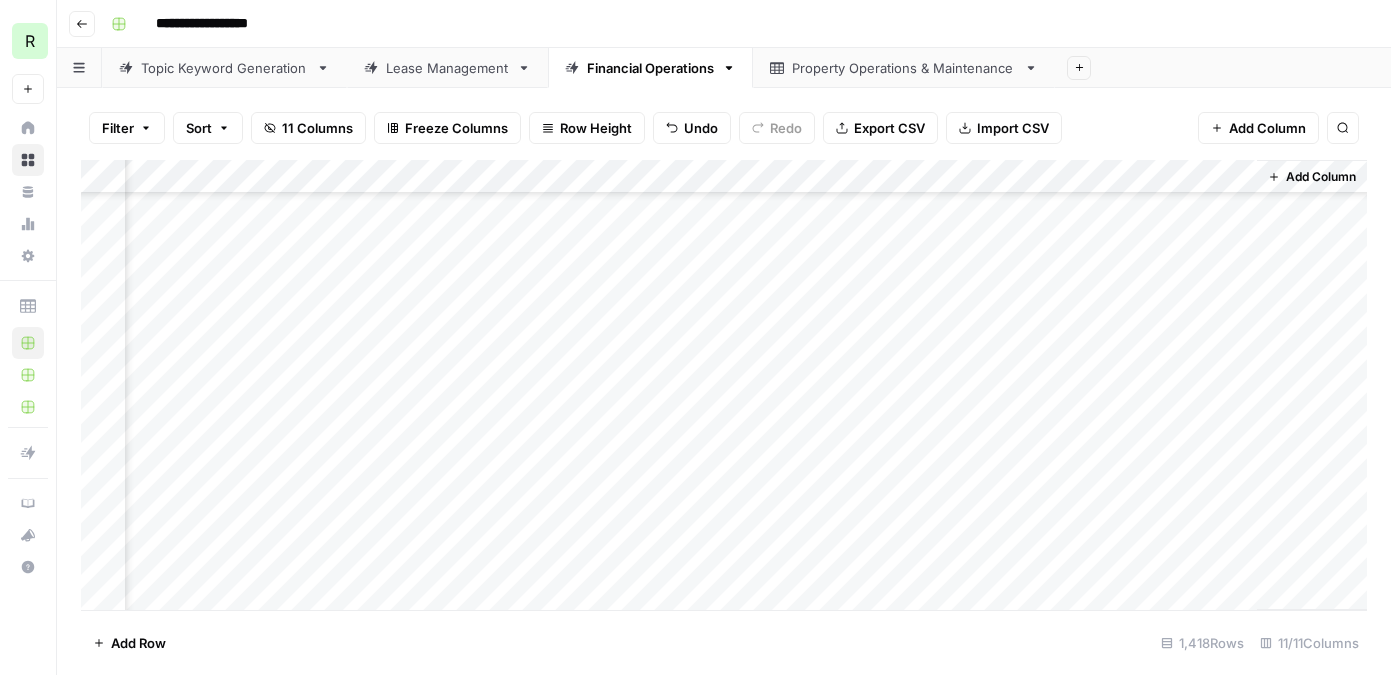 scroll, scrollTop: 9011, scrollLeft: 945, axis: both 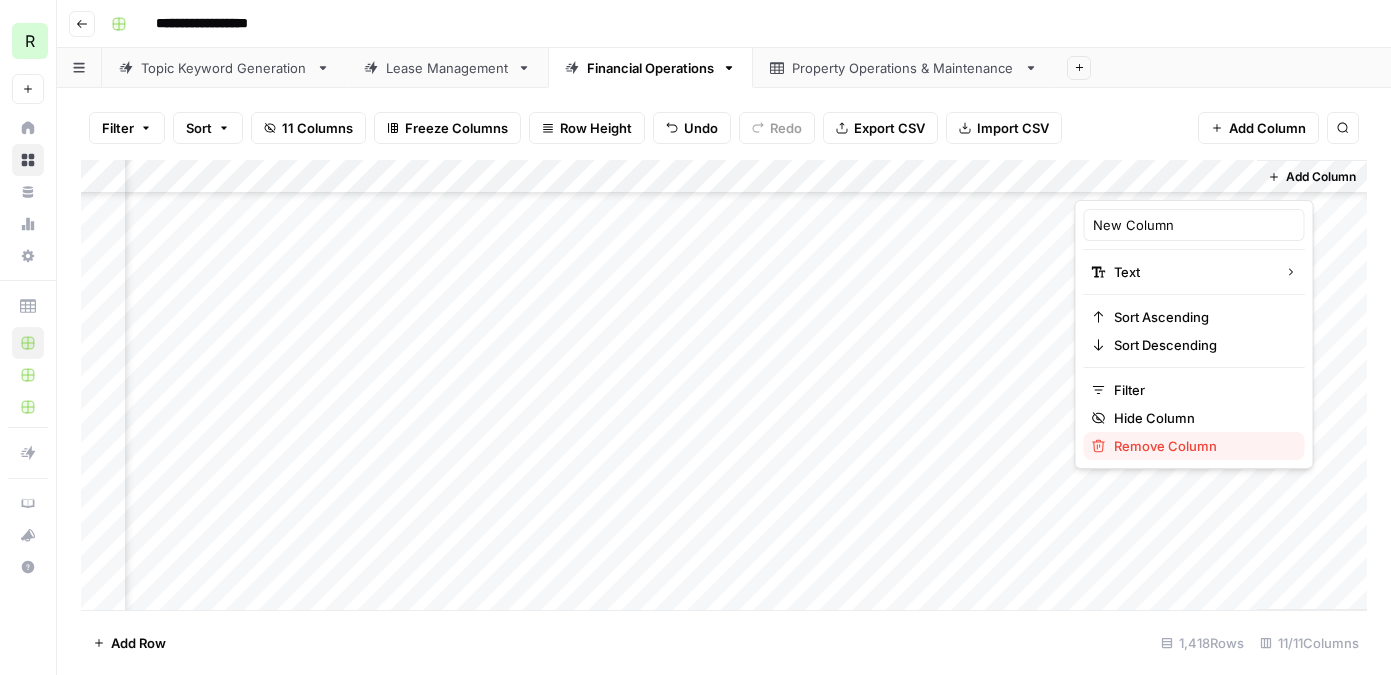 click on "Remove Column" at bounding box center (1201, 446) 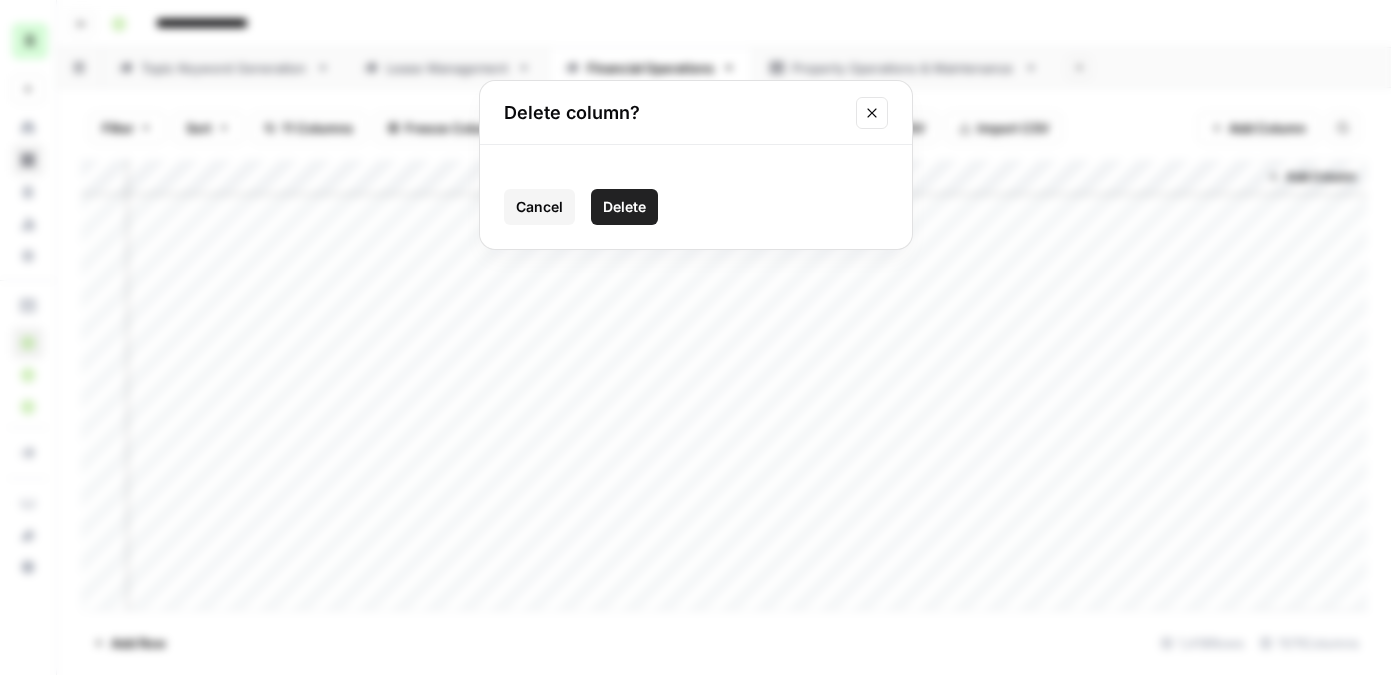 click on "Delete" at bounding box center (624, 207) 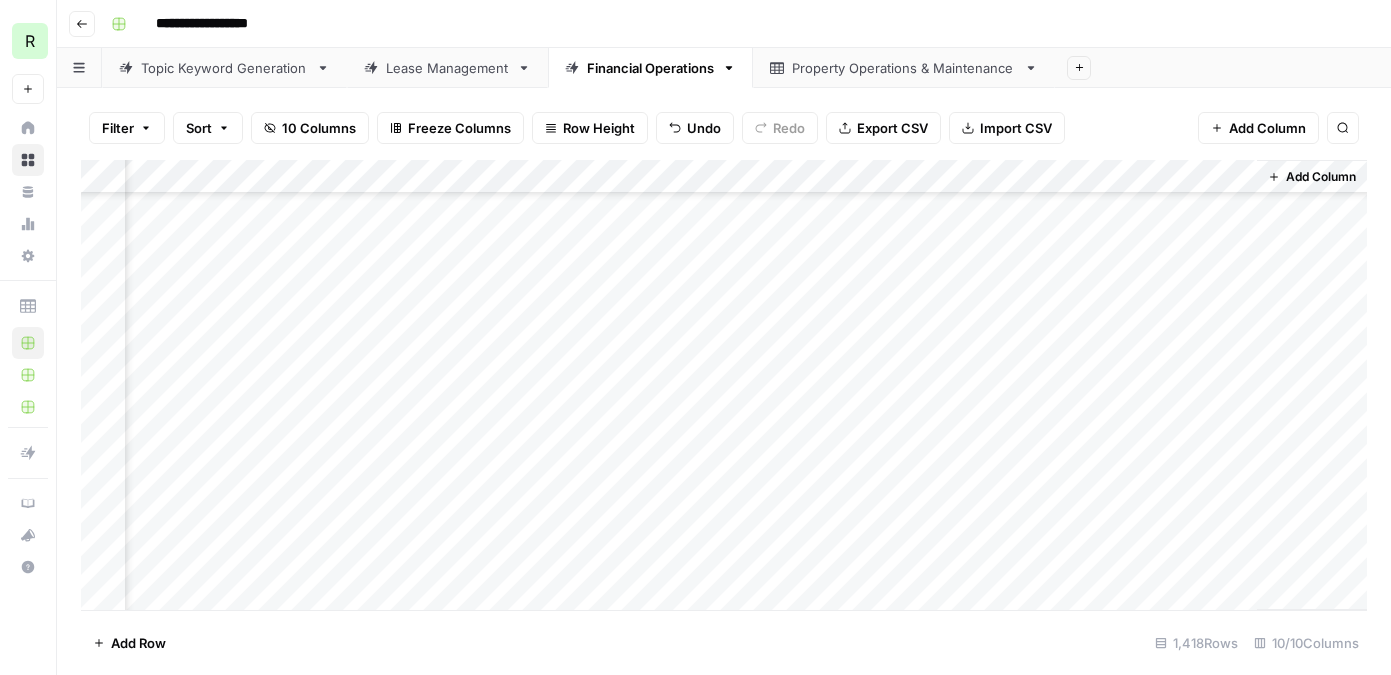 scroll, scrollTop: 9011, scrollLeft: 765, axis: both 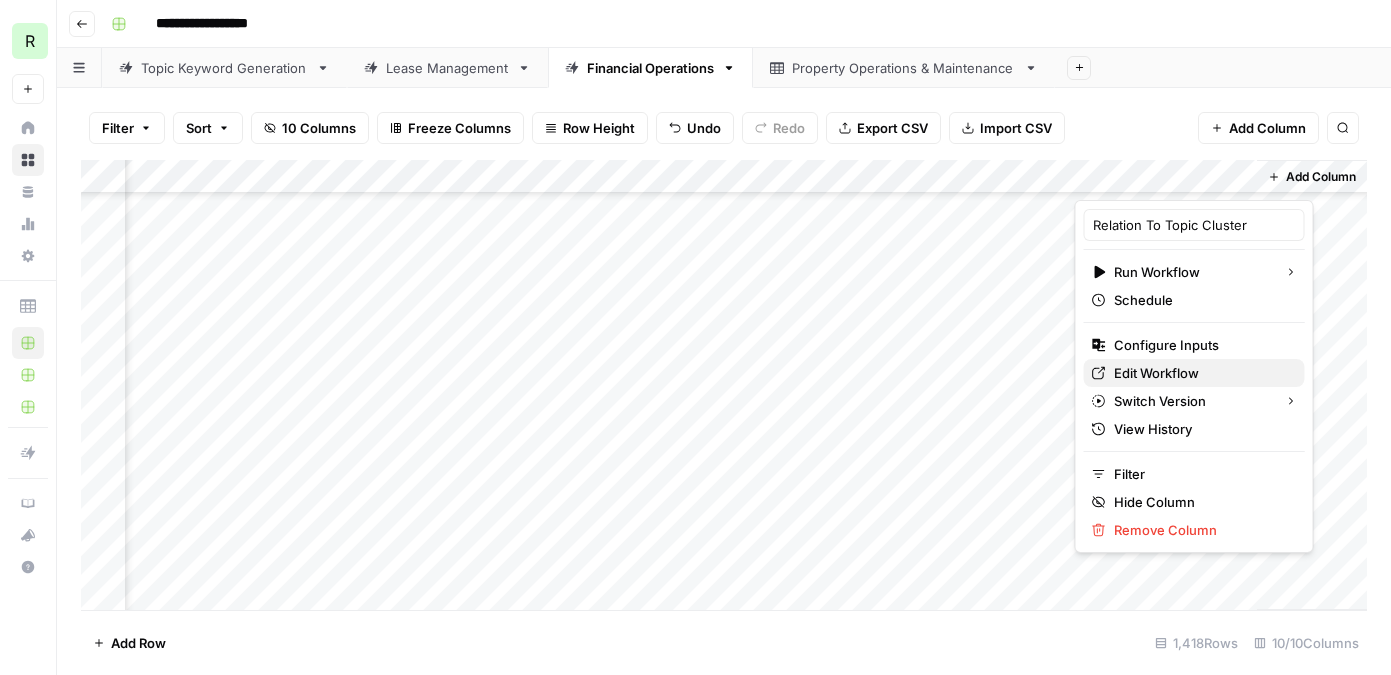 click on "Edit Workflow" at bounding box center [1201, 373] 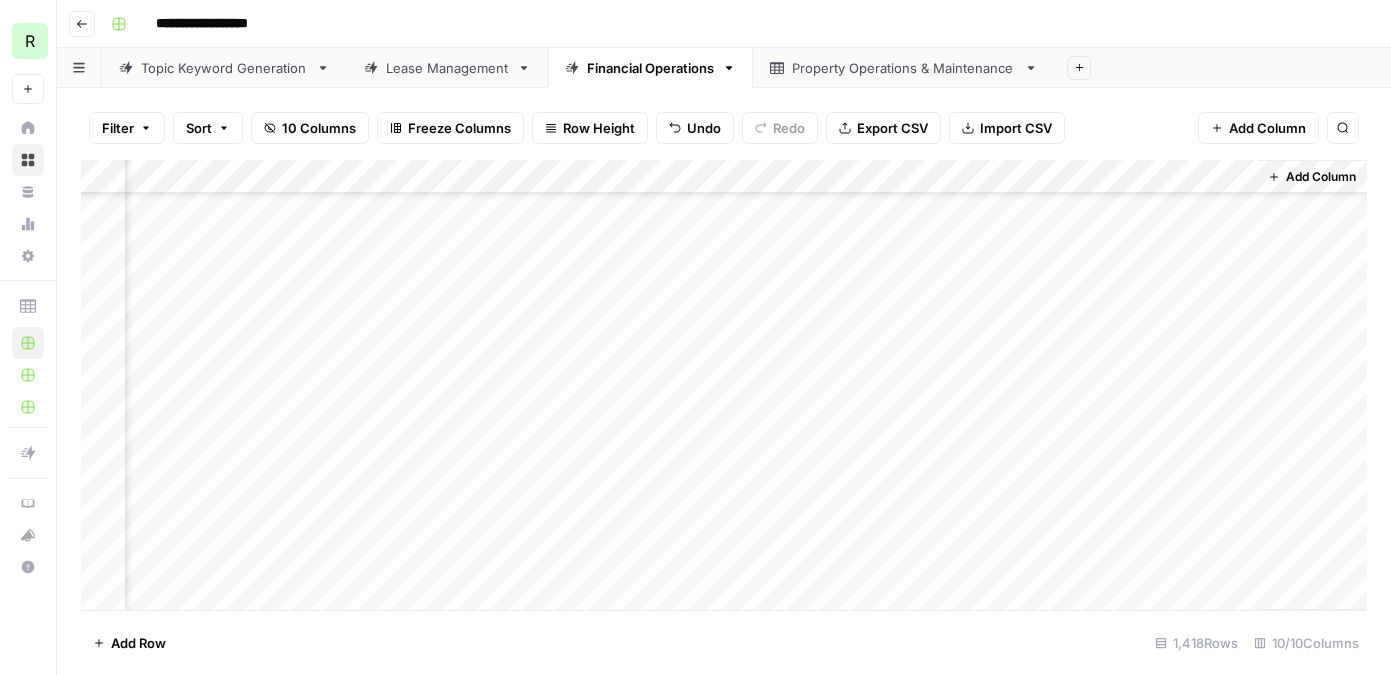 click on "Add Column" at bounding box center [724, 385] 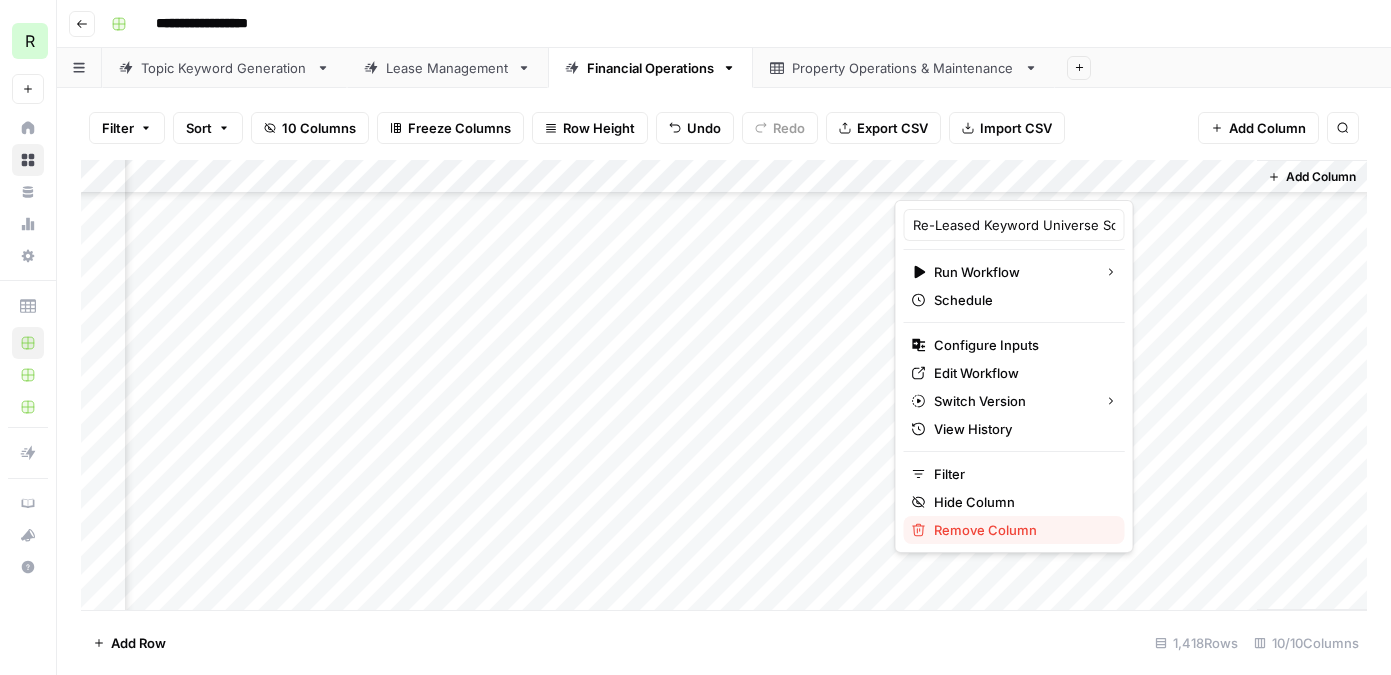 click on "Remove Column" at bounding box center (1021, 530) 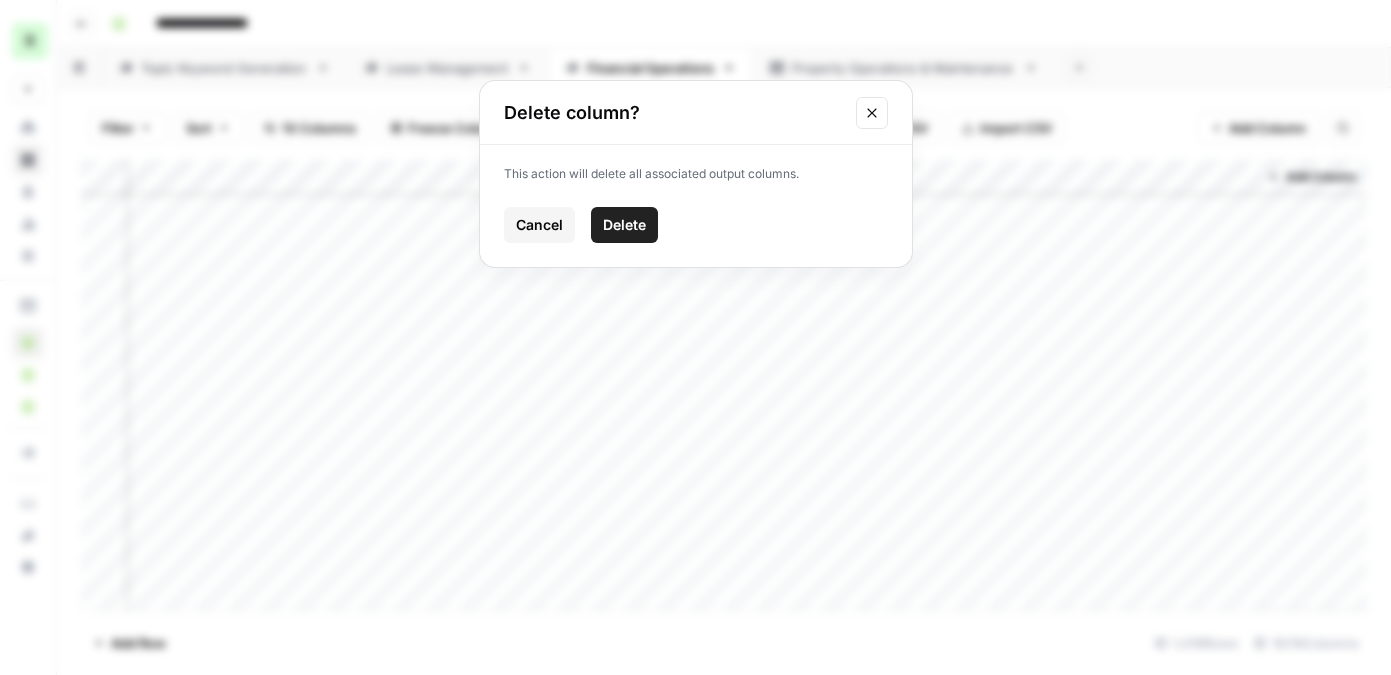 click on "Delete" at bounding box center [624, 225] 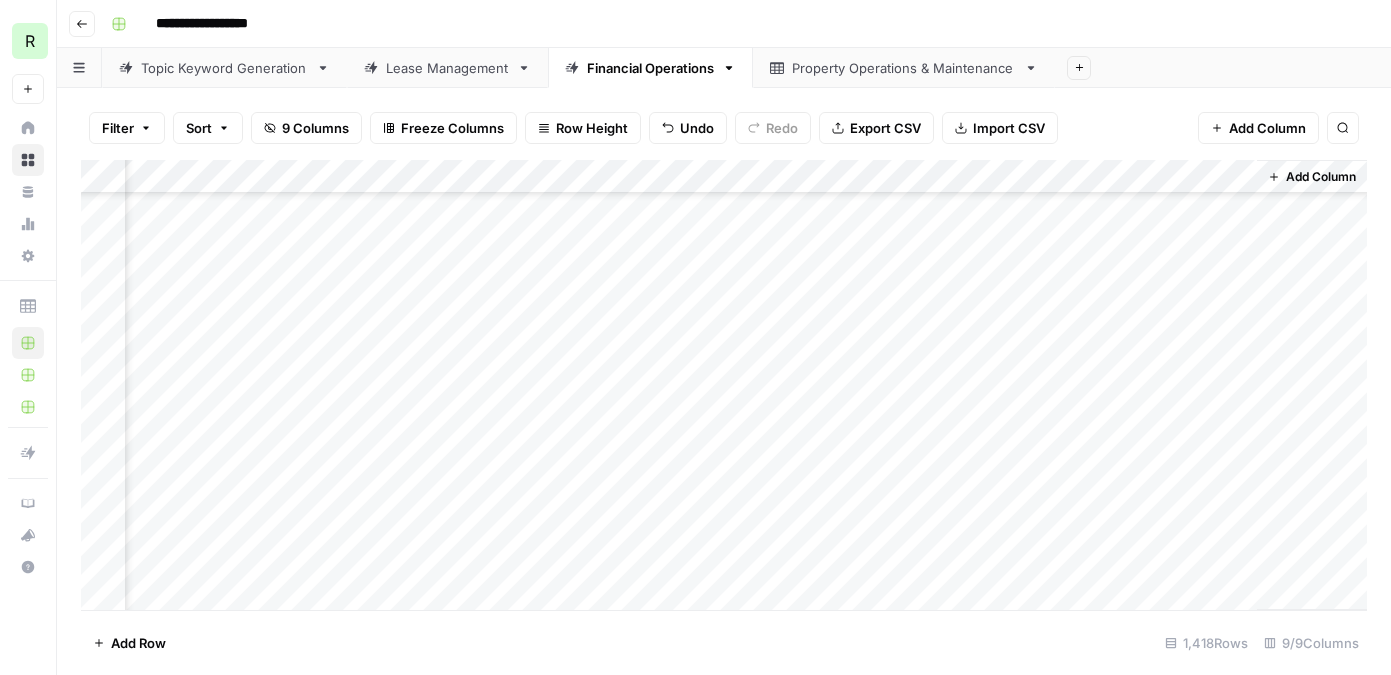 scroll, scrollTop: 9312, scrollLeft: 585, axis: both 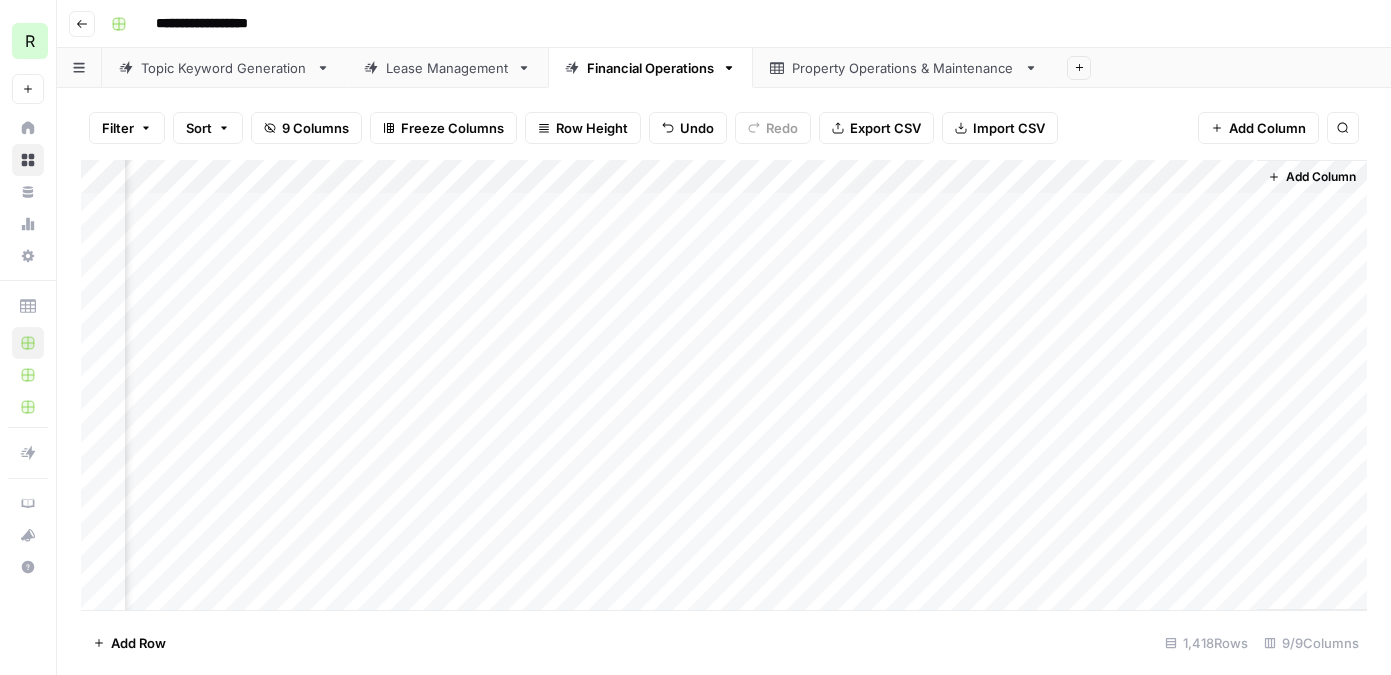 click on "Add Column" at bounding box center (724, 385) 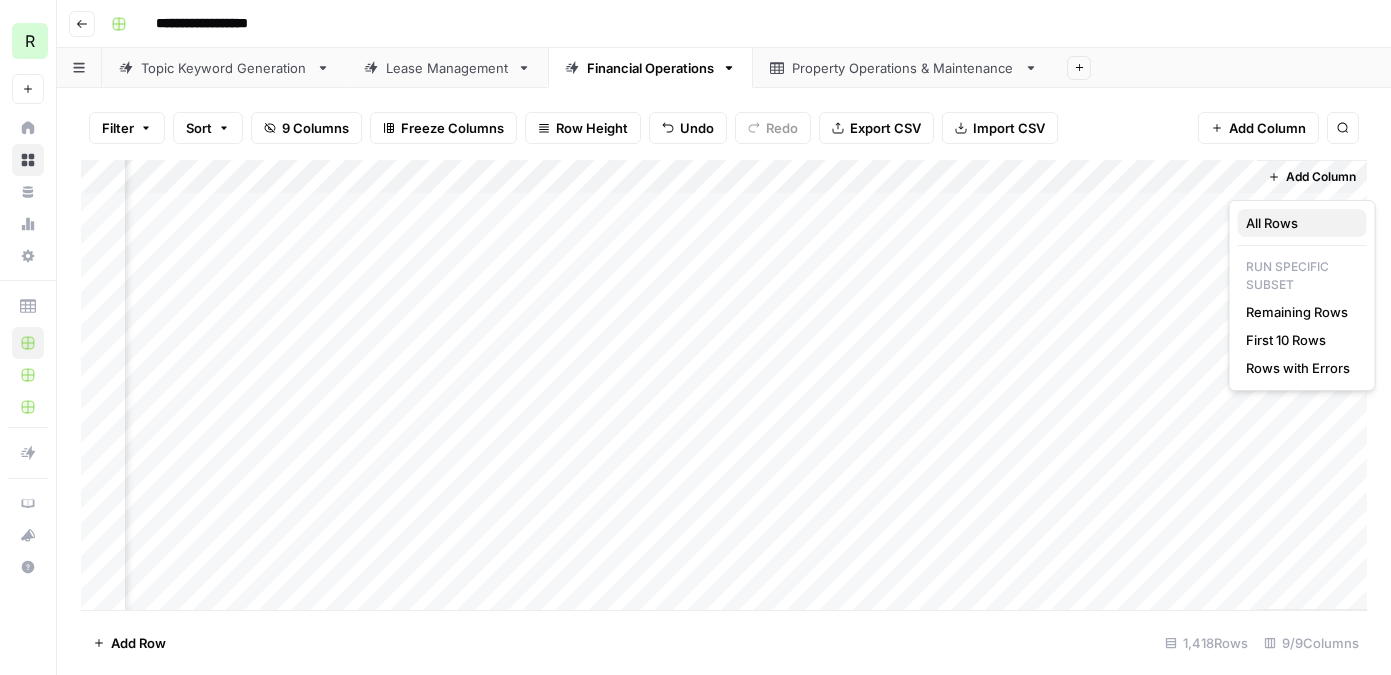 click on "All Rows" at bounding box center [1298, 223] 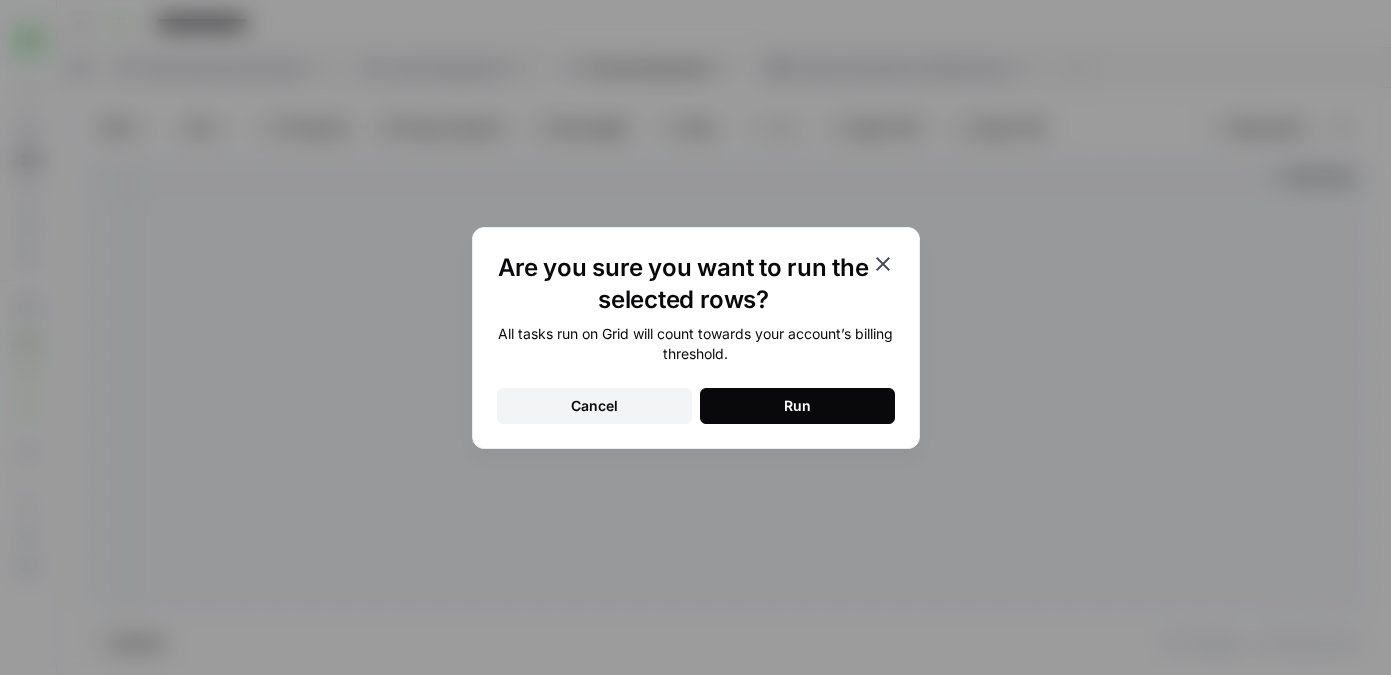 click on "Run" at bounding box center [797, 406] 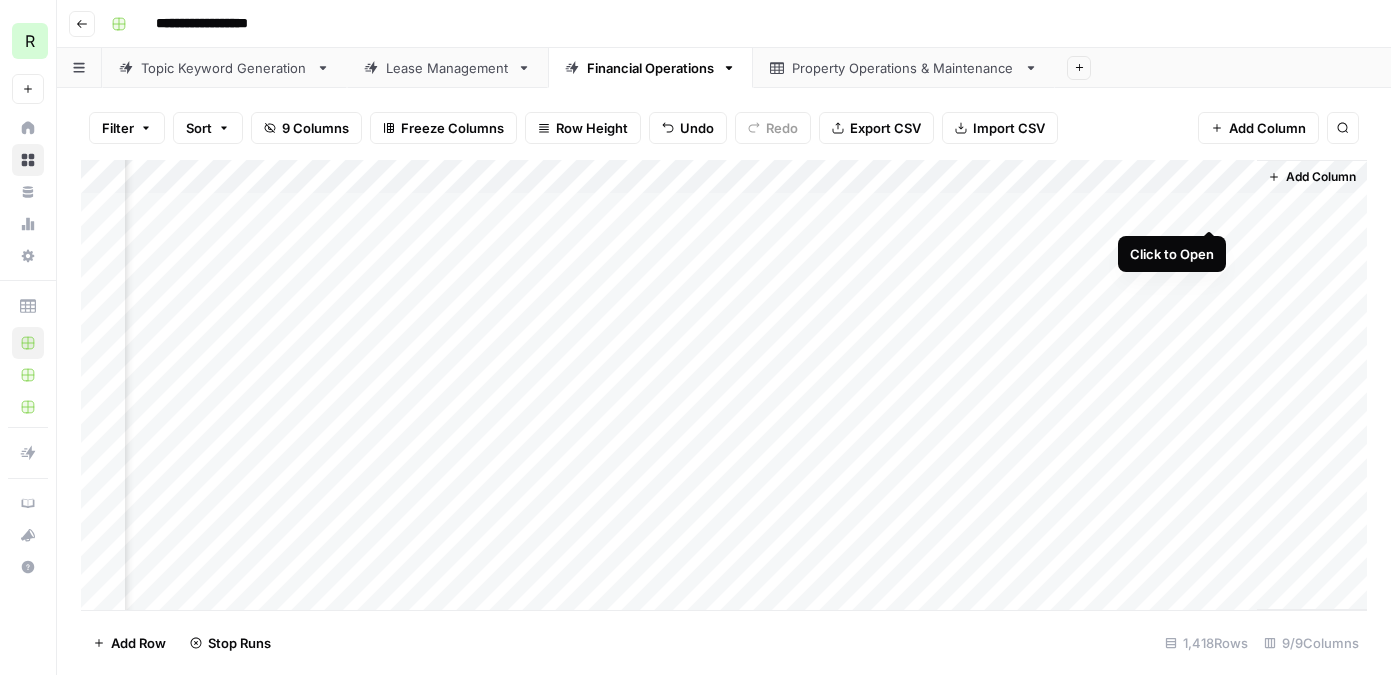 click on "Add Column" at bounding box center (724, 385) 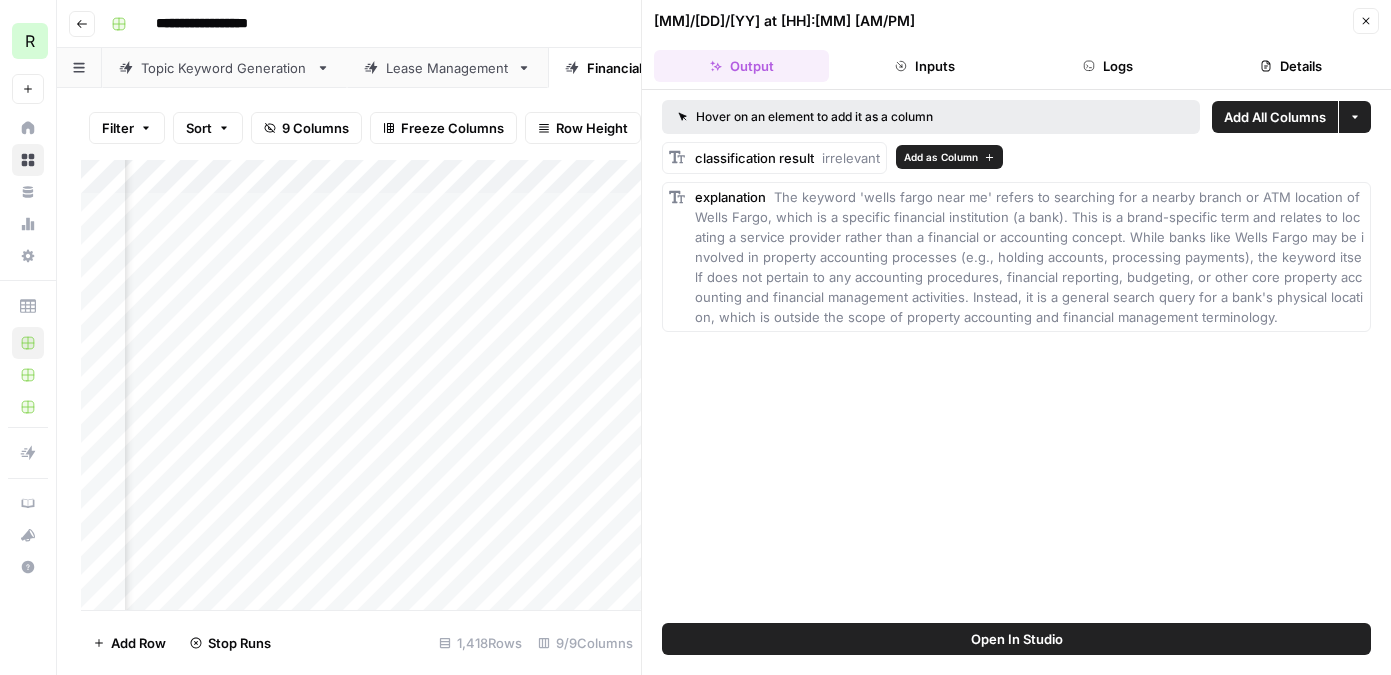 click on "Add as Column" at bounding box center (941, 157) 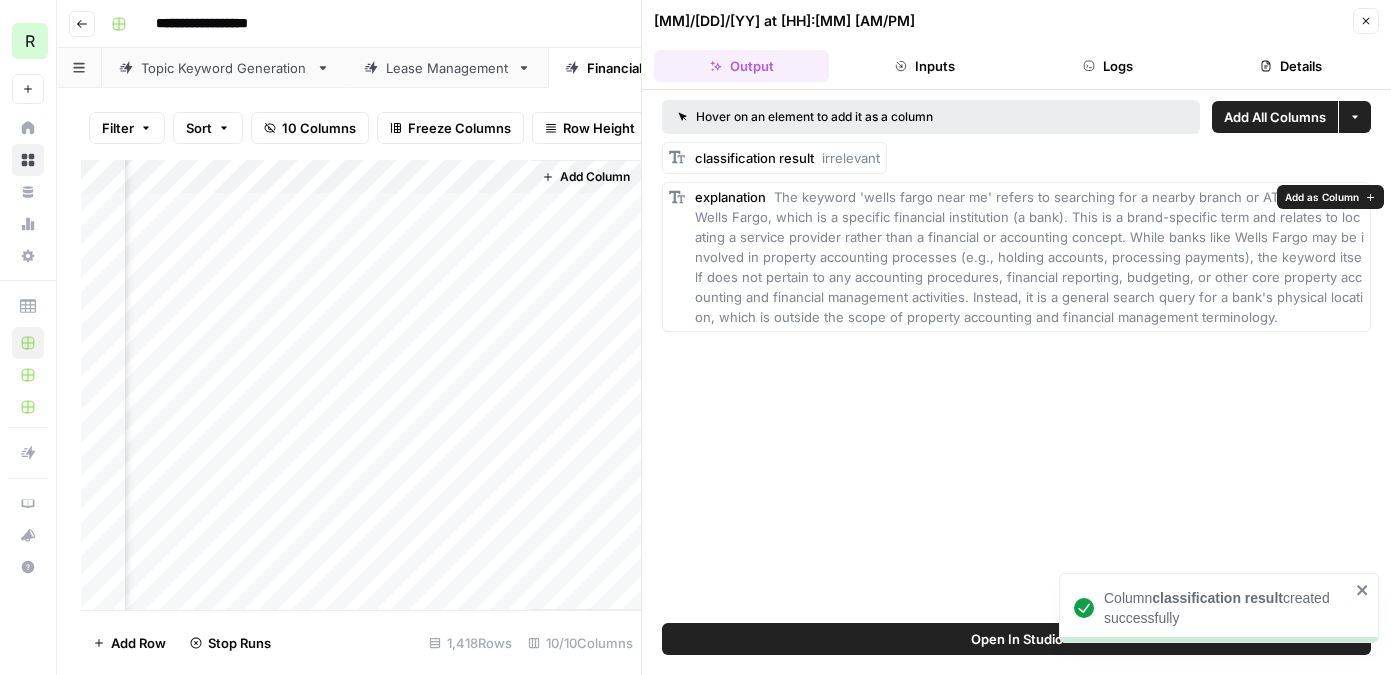 scroll, scrollTop: 0, scrollLeft: 1491, axis: horizontal 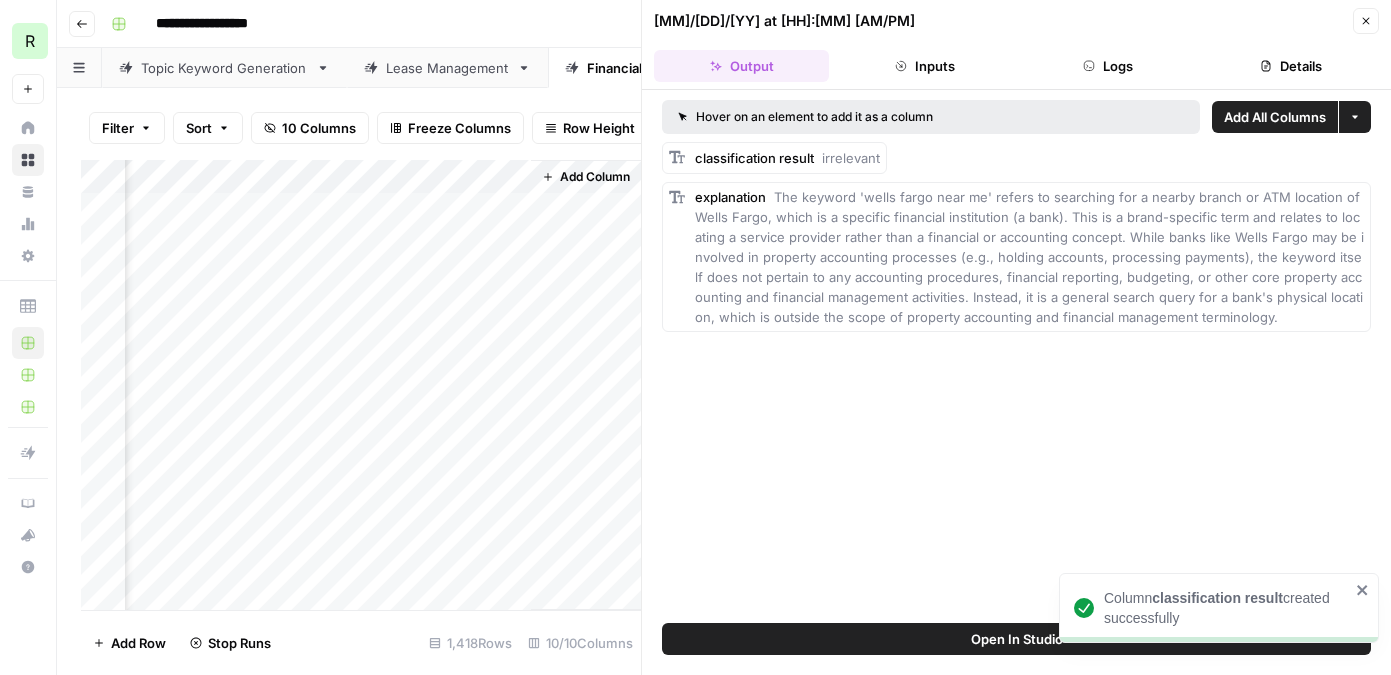 click 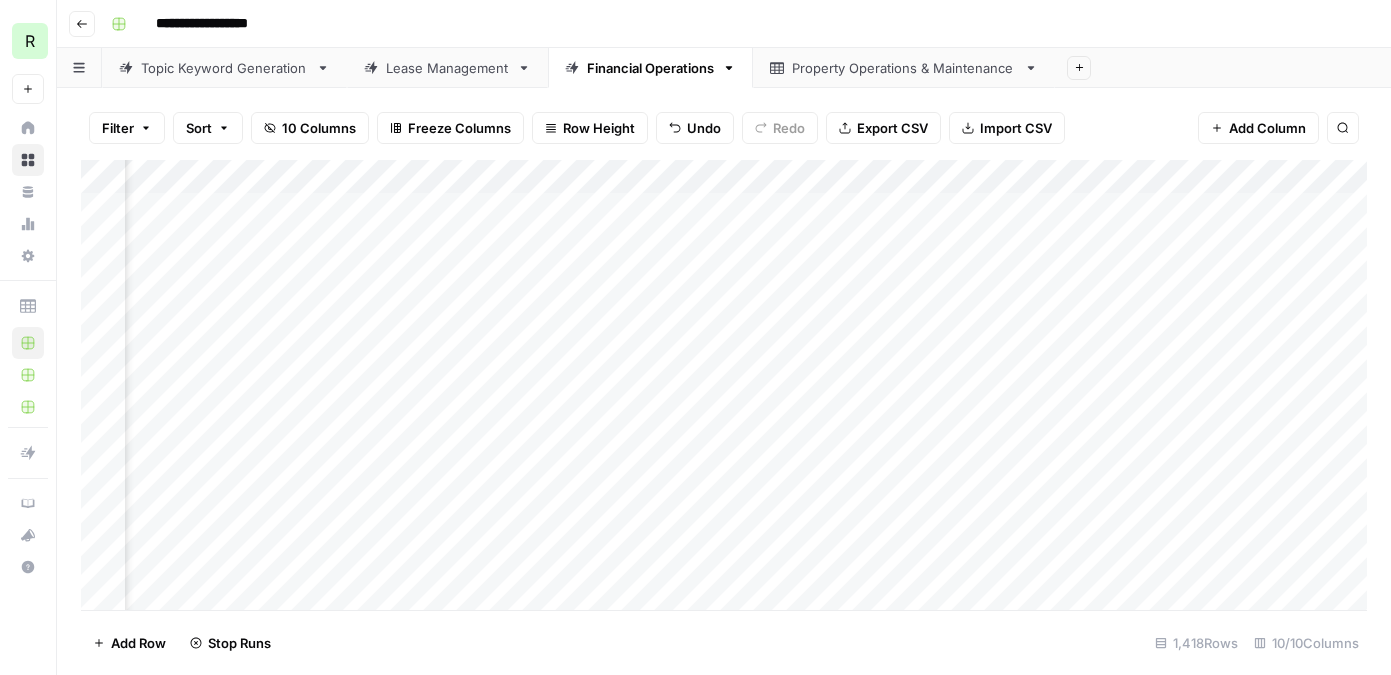 scroll, scrollTop: 0, scrollLeft: 765, axis: horizontal 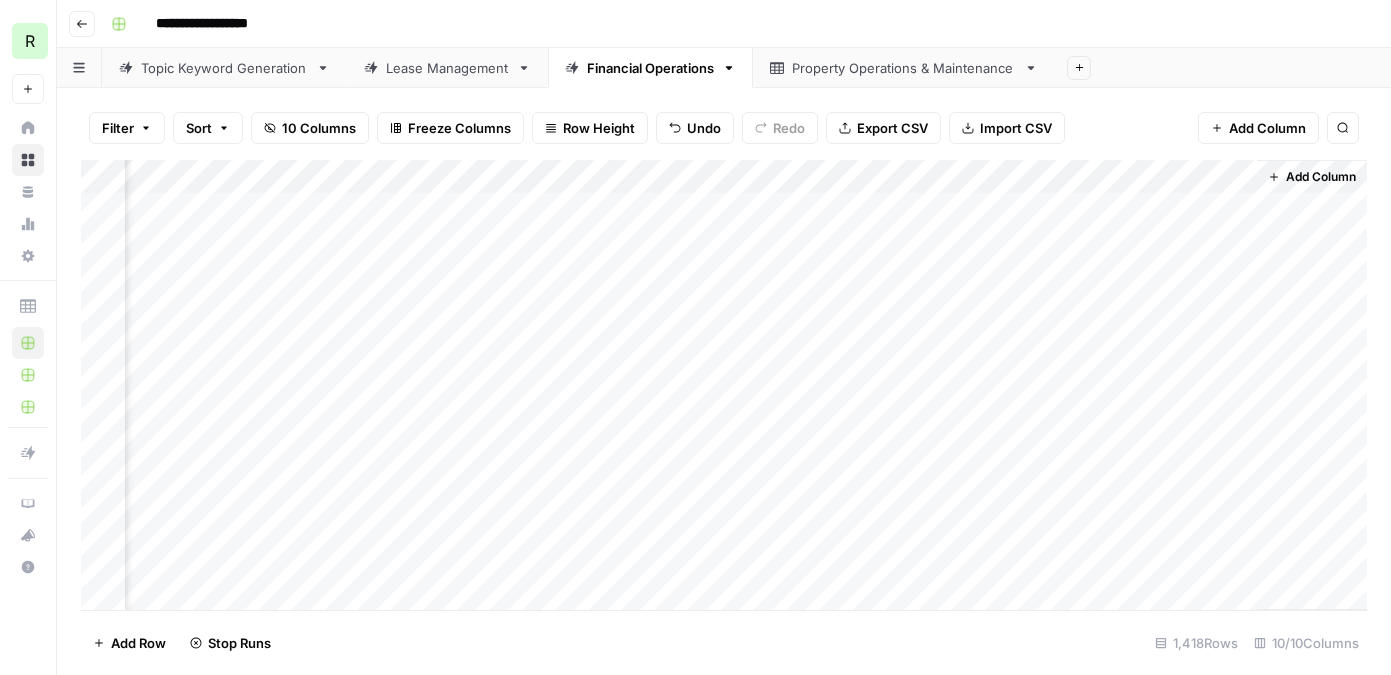 click on "Add Column" at bounding box center (724, 385) 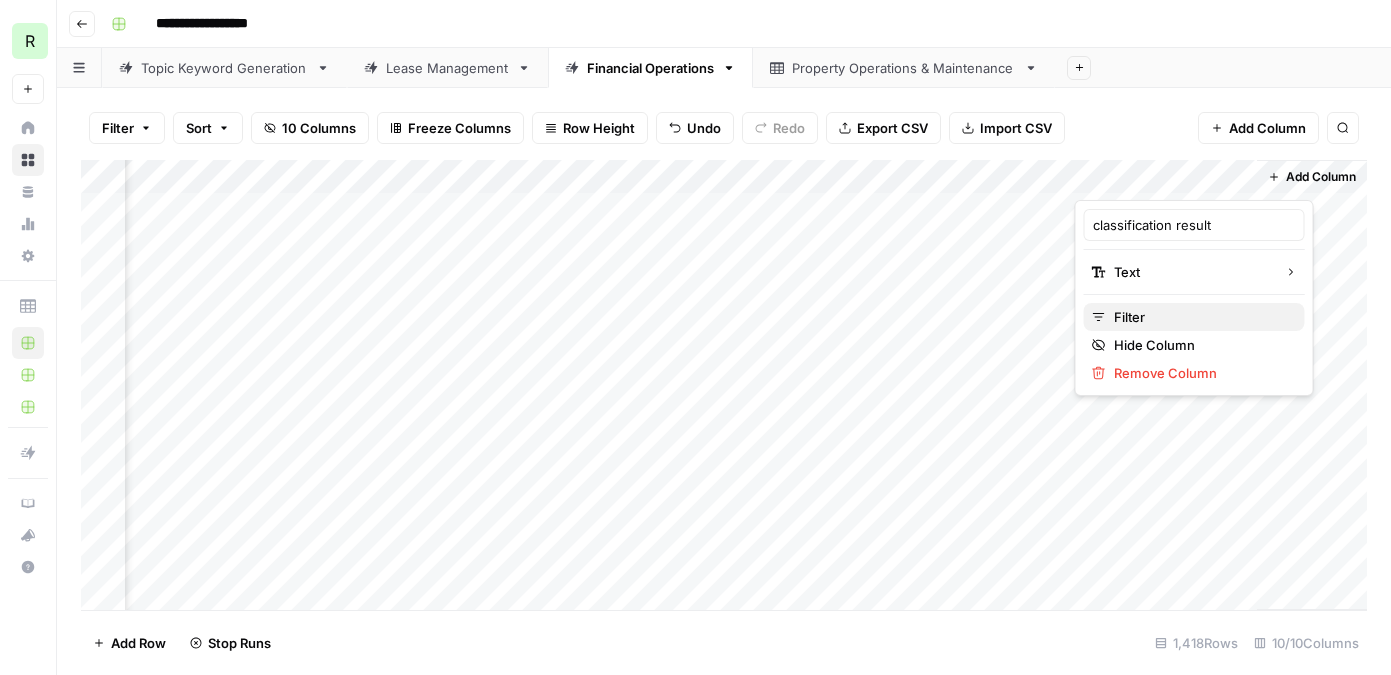 click on "Filter" at bounding box center [1201, 317] 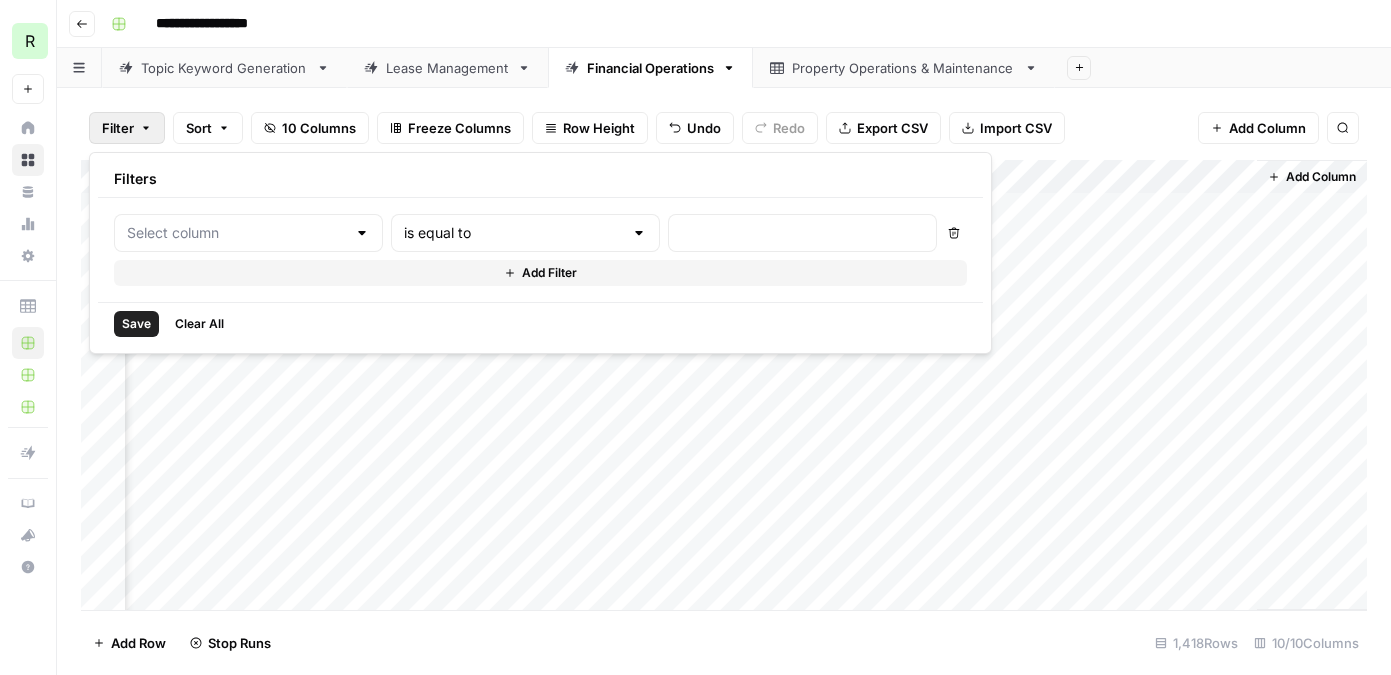 type on "classification result" 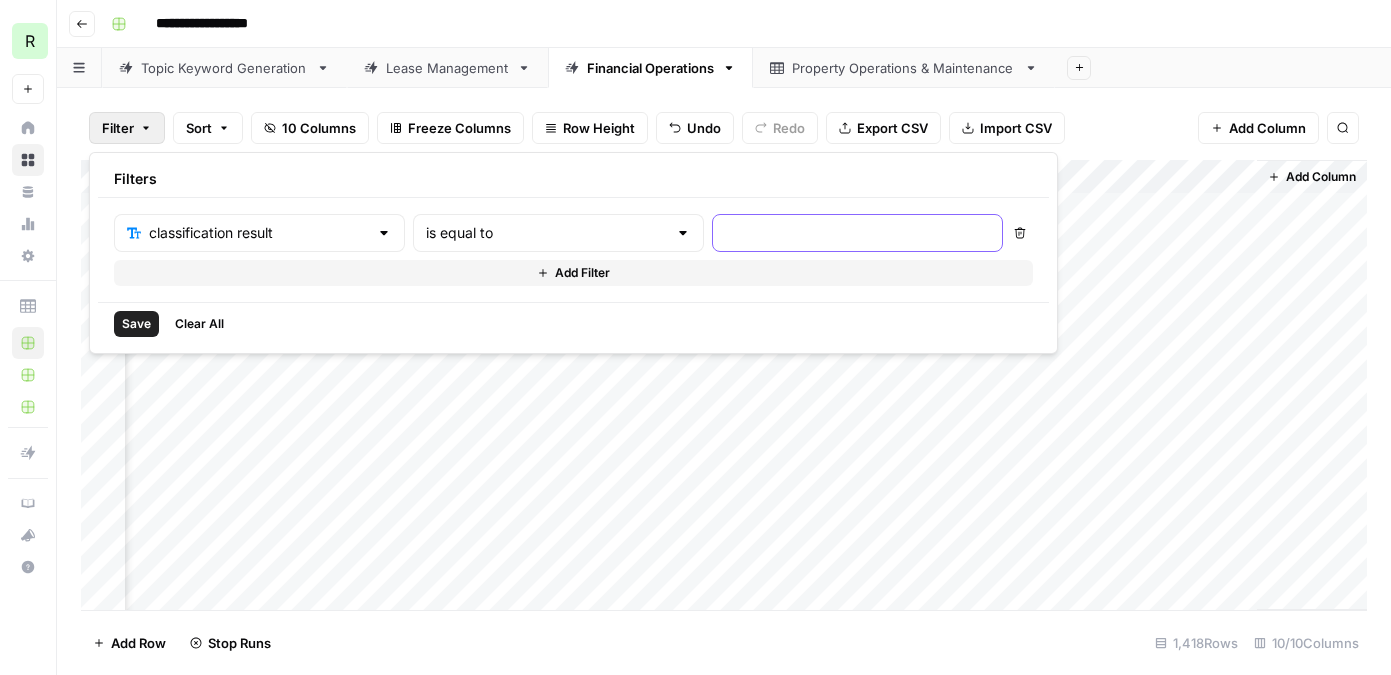 click at bounding box center [857, 233] 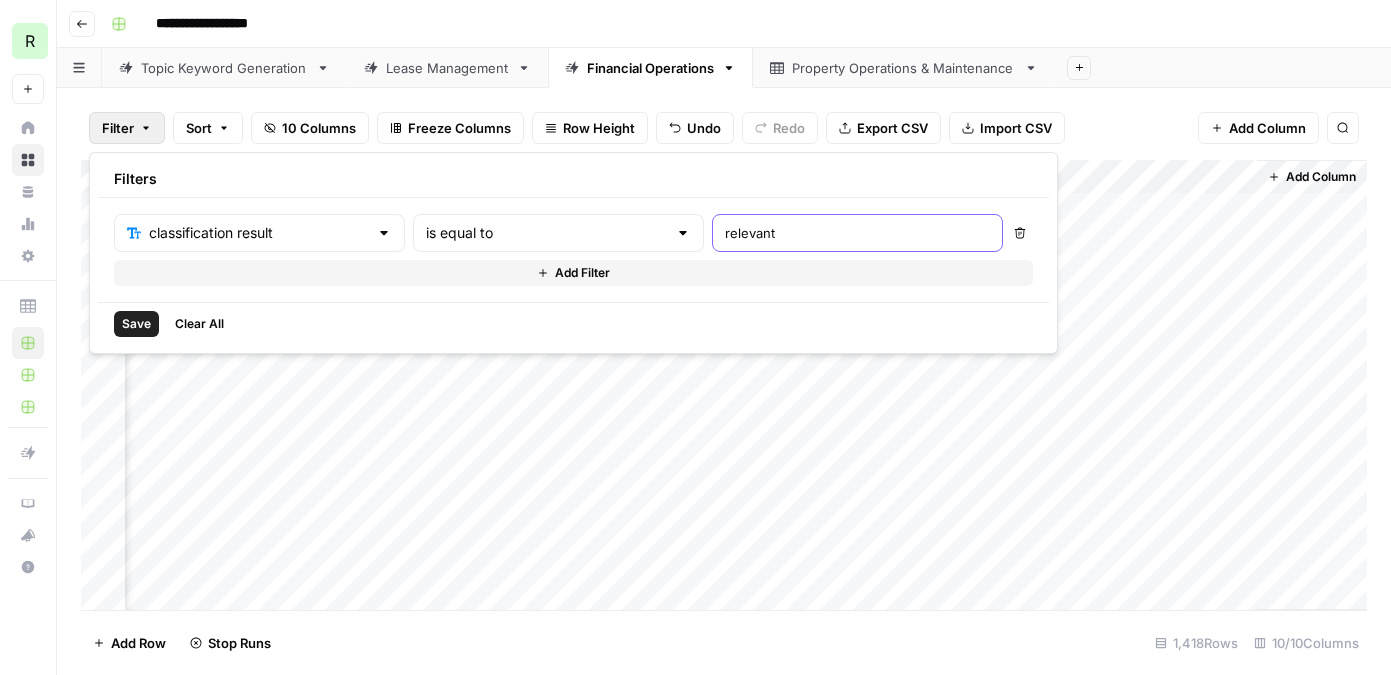 type on "relevant" 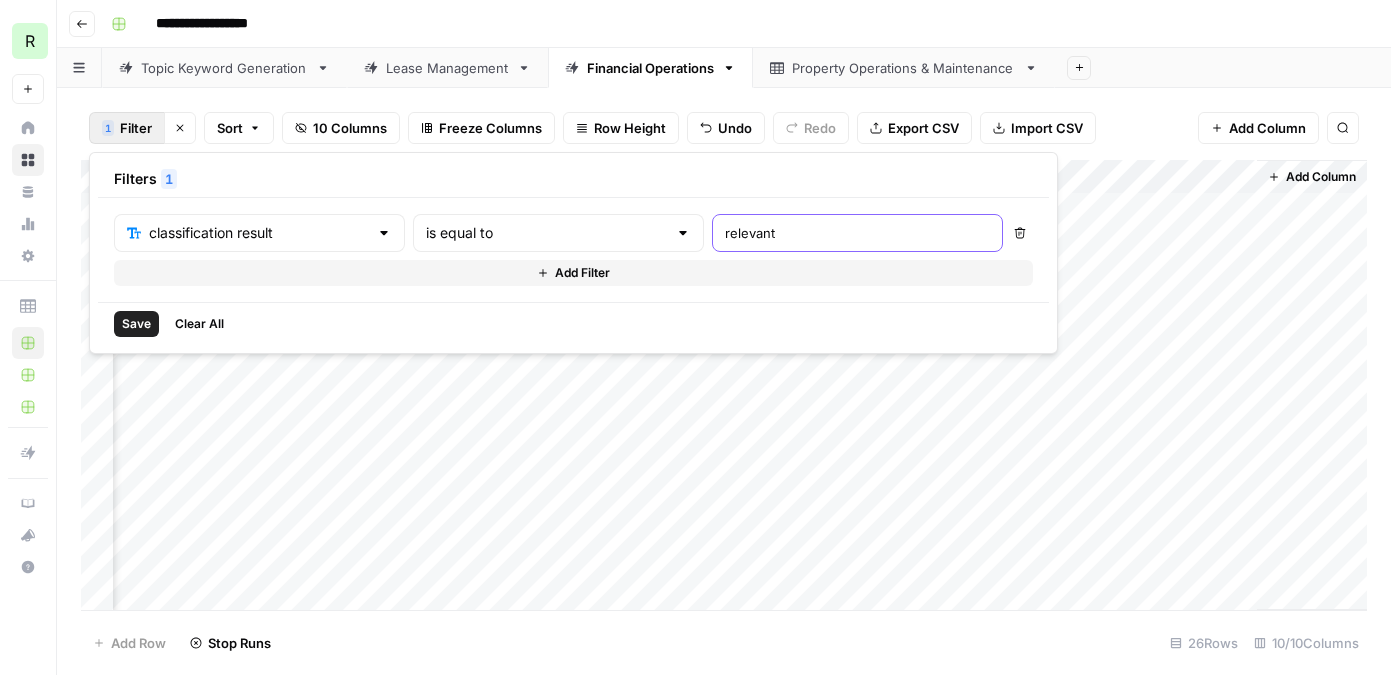 scroll, scrollTop: 0, scrollLeft: 753, axis: horizontal 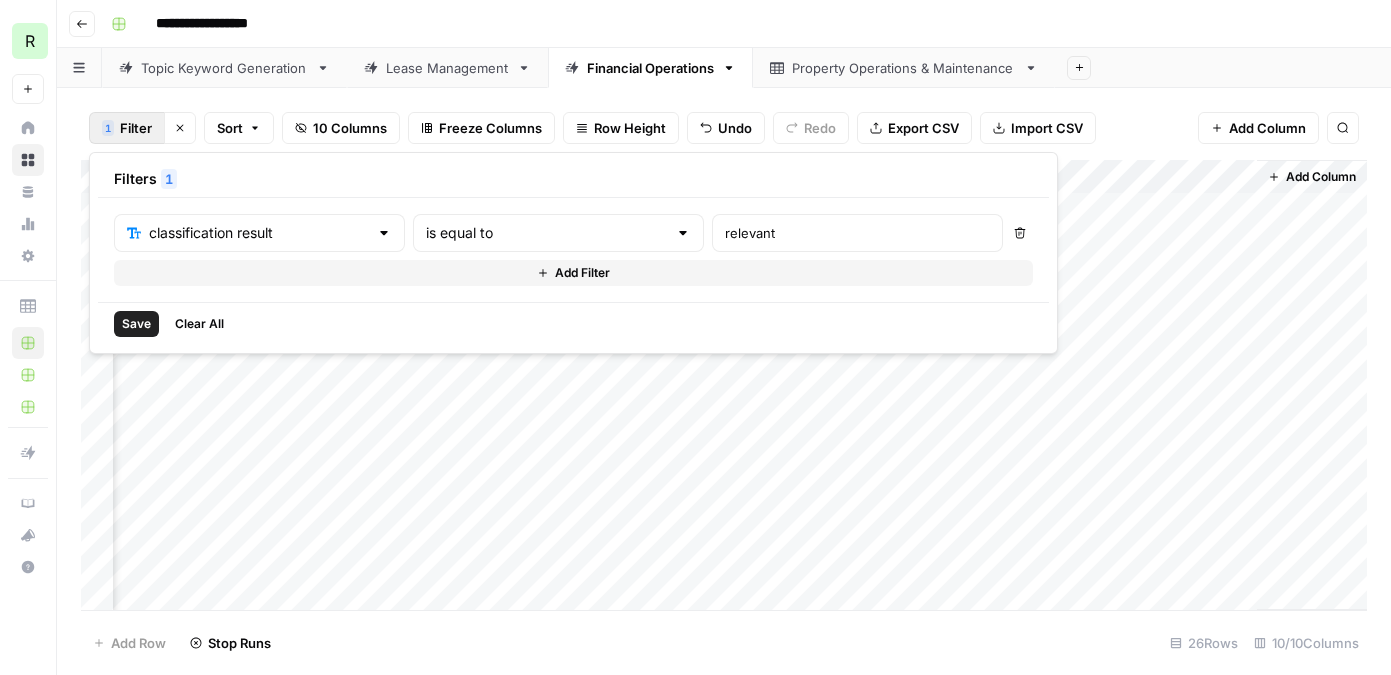 click on "Save" at bounding box center (136, 324) 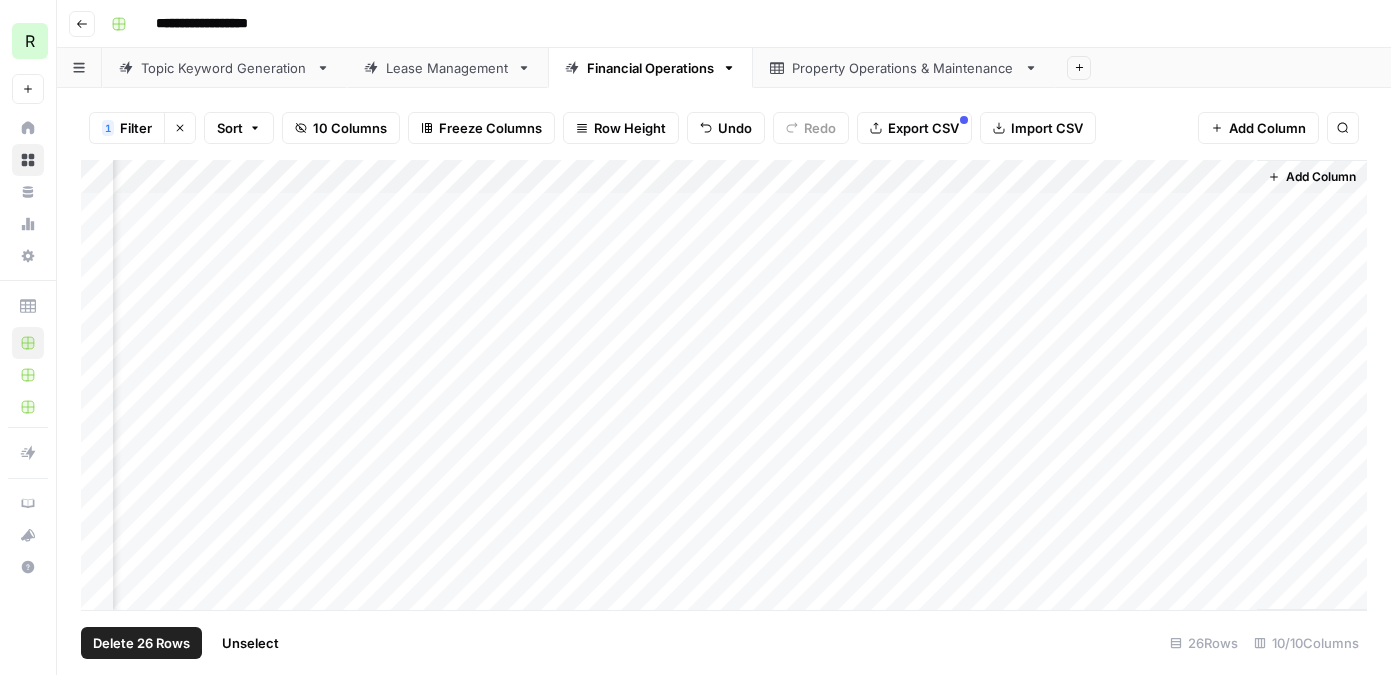click on "Add Column" at bounding box center (724, 385) 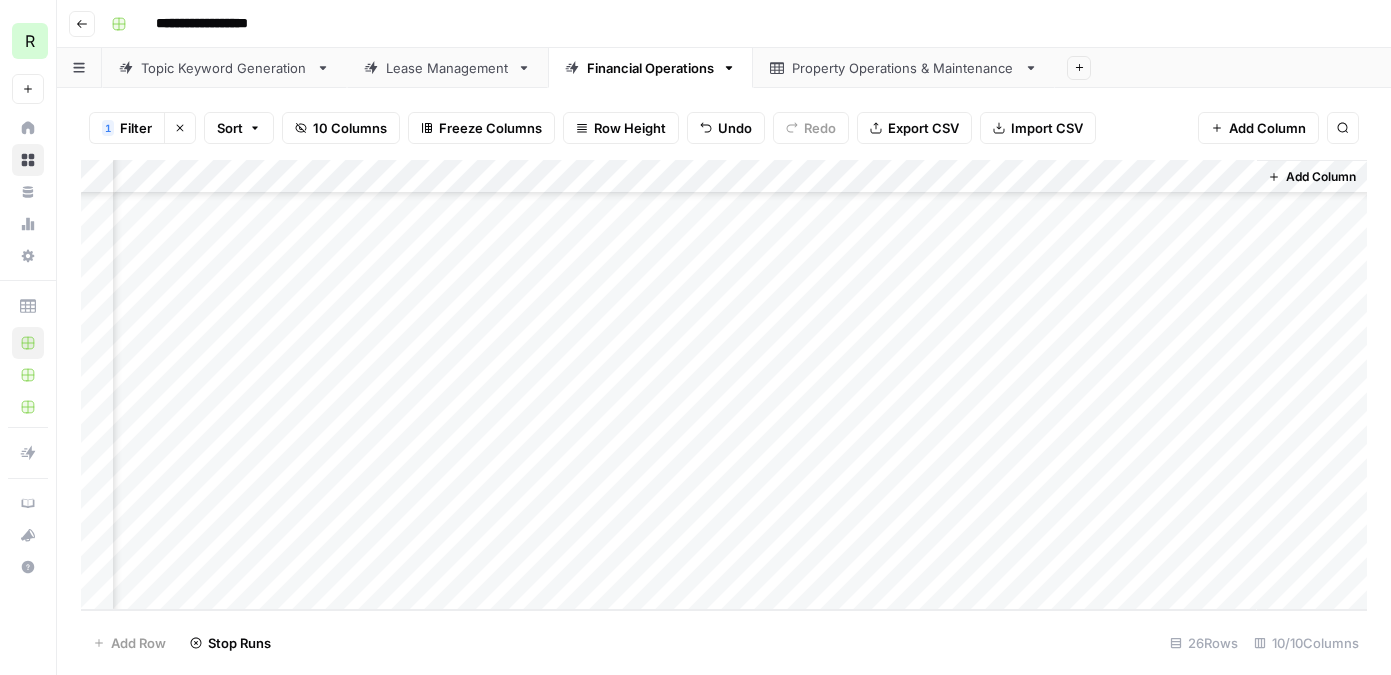 scroll, scrollTop: 0, scrollLeft: 753, axis: horizontal 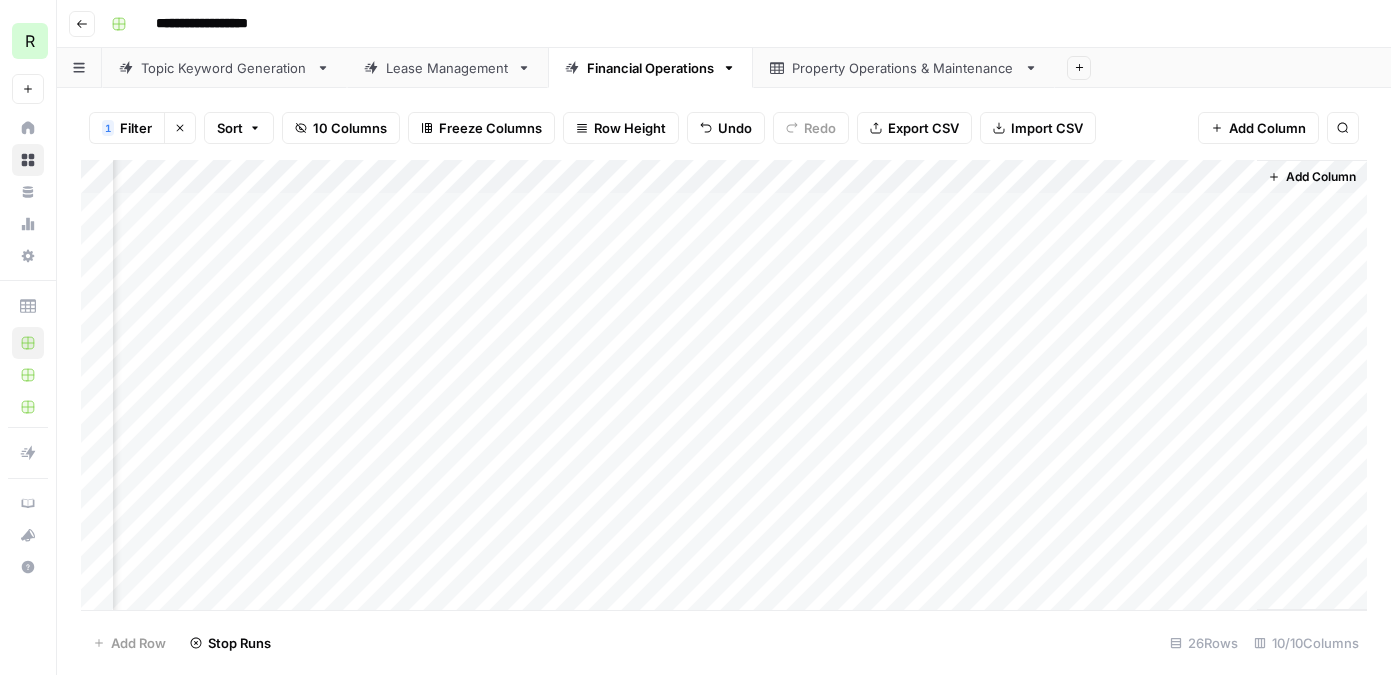 click on "Clear filters" at bounding box center [180, 128] 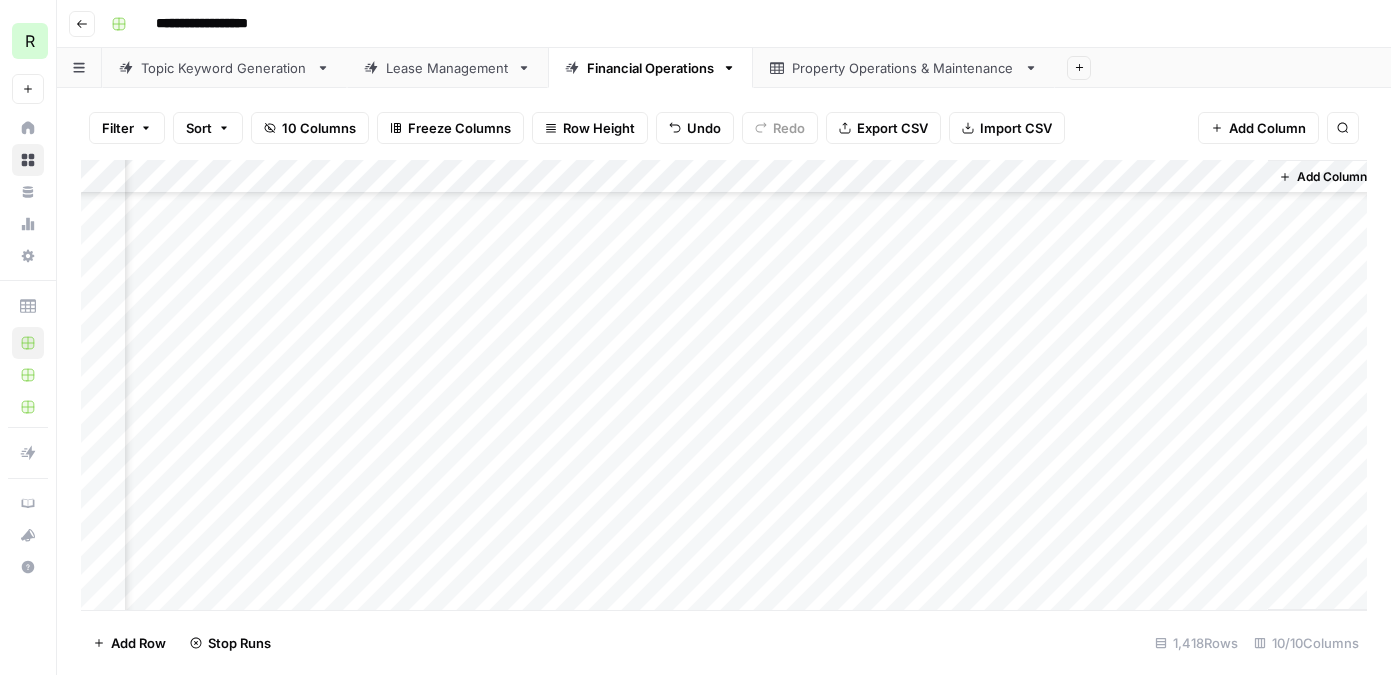scroll, scrollTop: 6486, scrollLeft: 753, axis: both 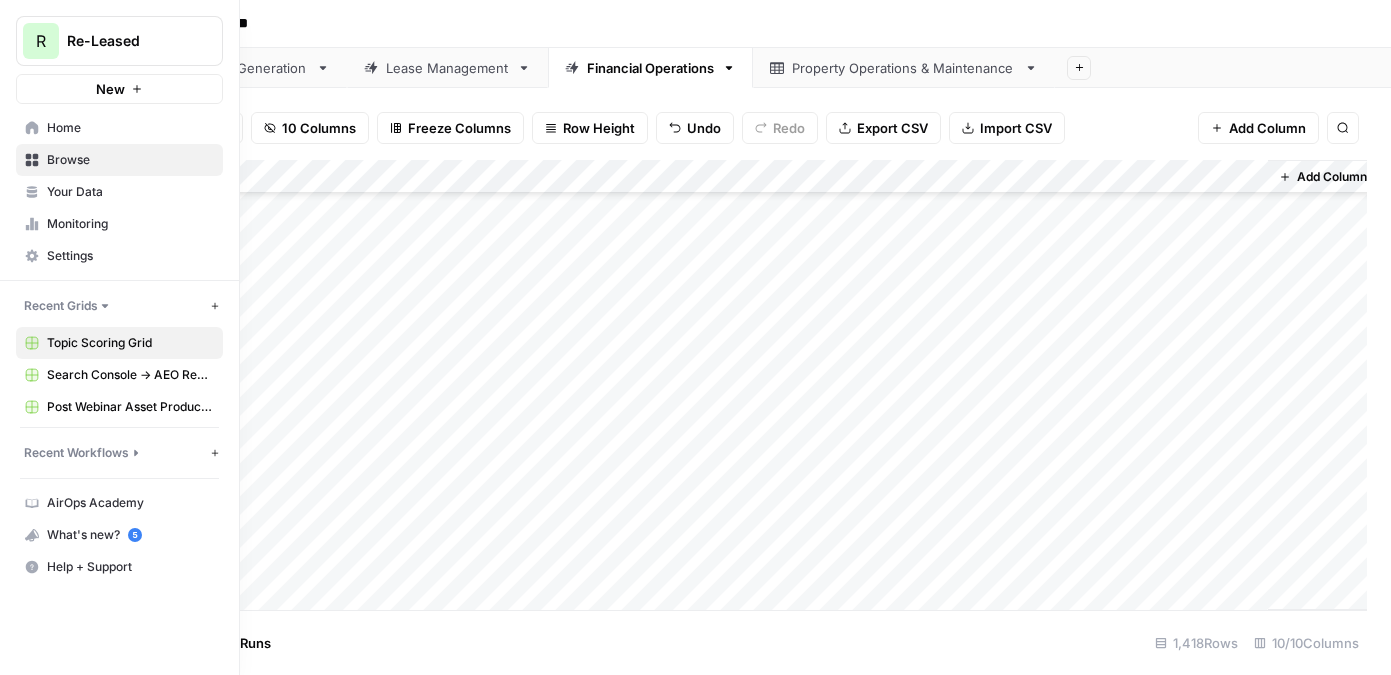 click on "Settings" at bounding box center [130, 256] 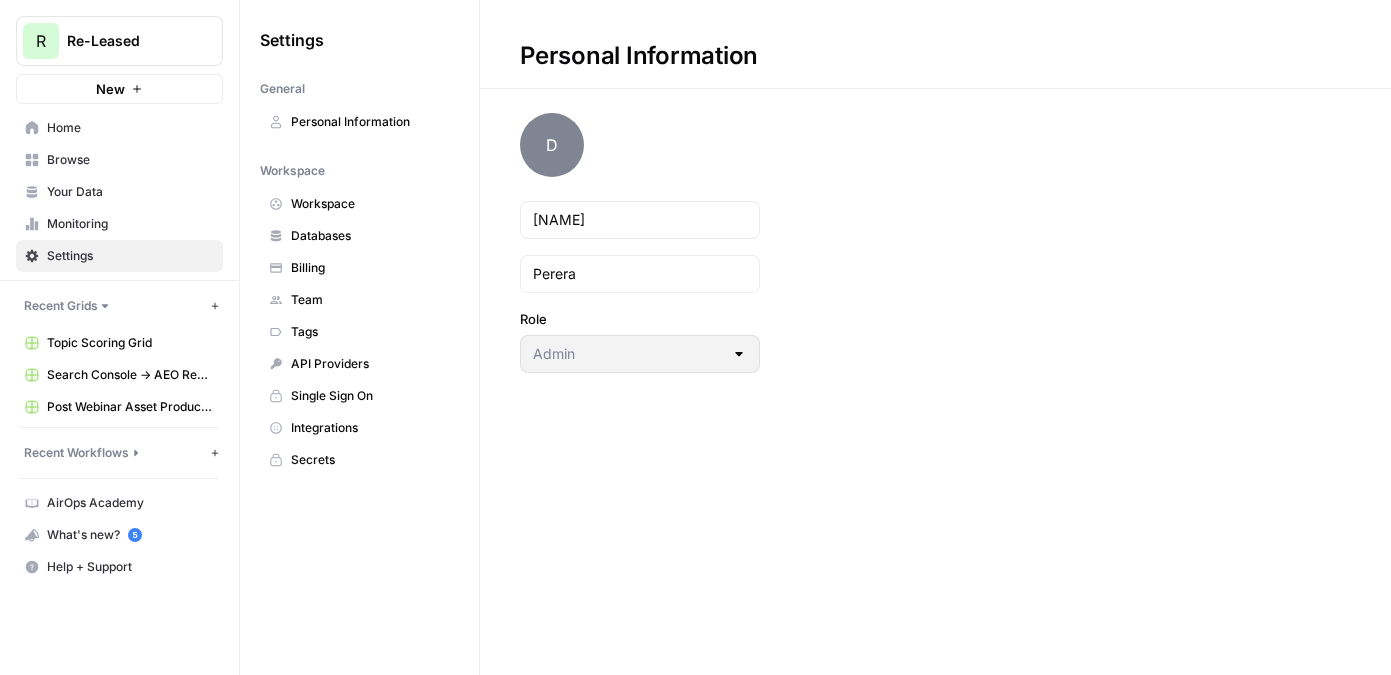 click on "Billing" at bounding box center (370, 268) 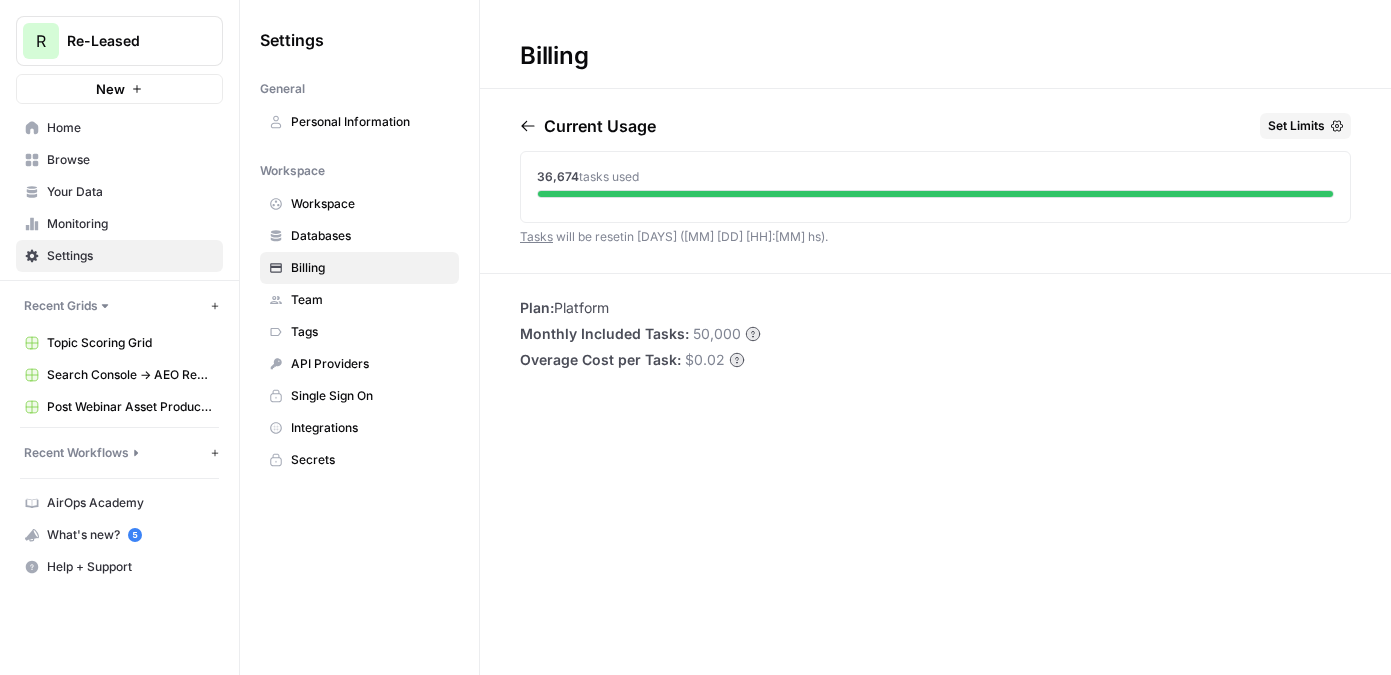 click on "Topic Scoring Grid" at bounding box center [130, 343] 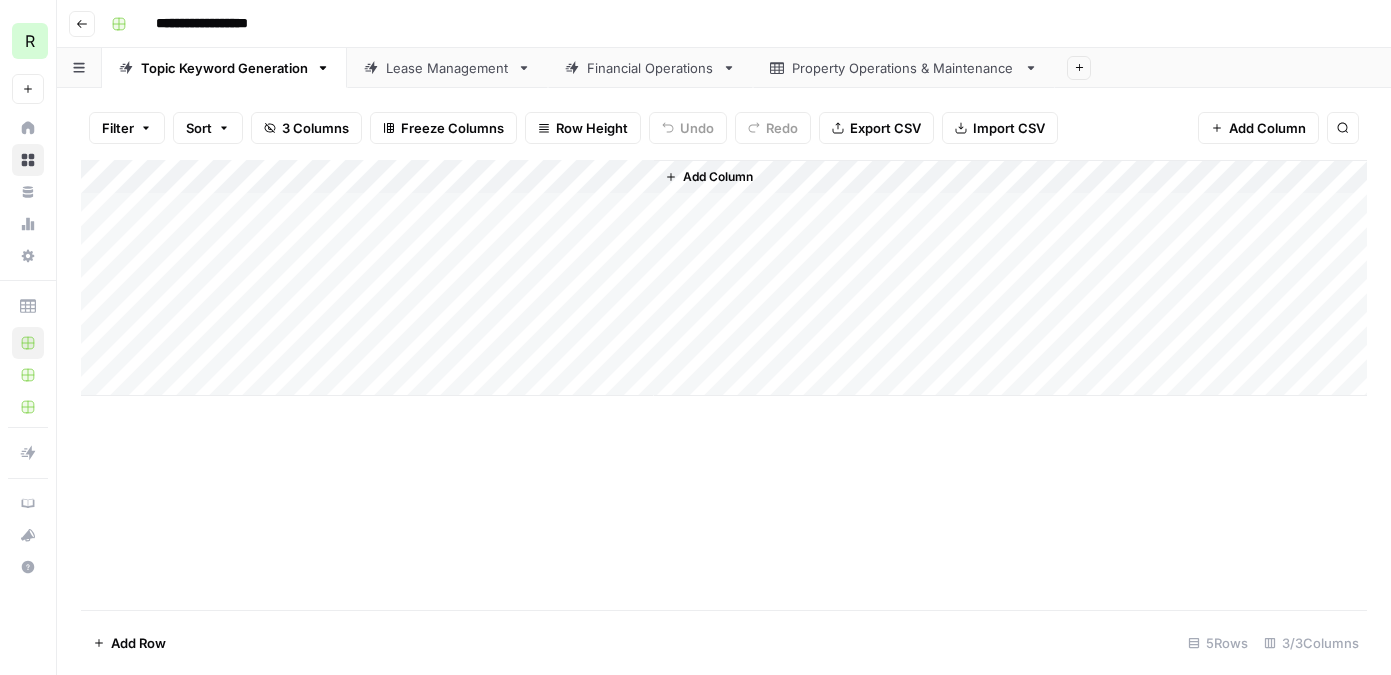 click on "Financial Operations" at bounding box center (650, 68) 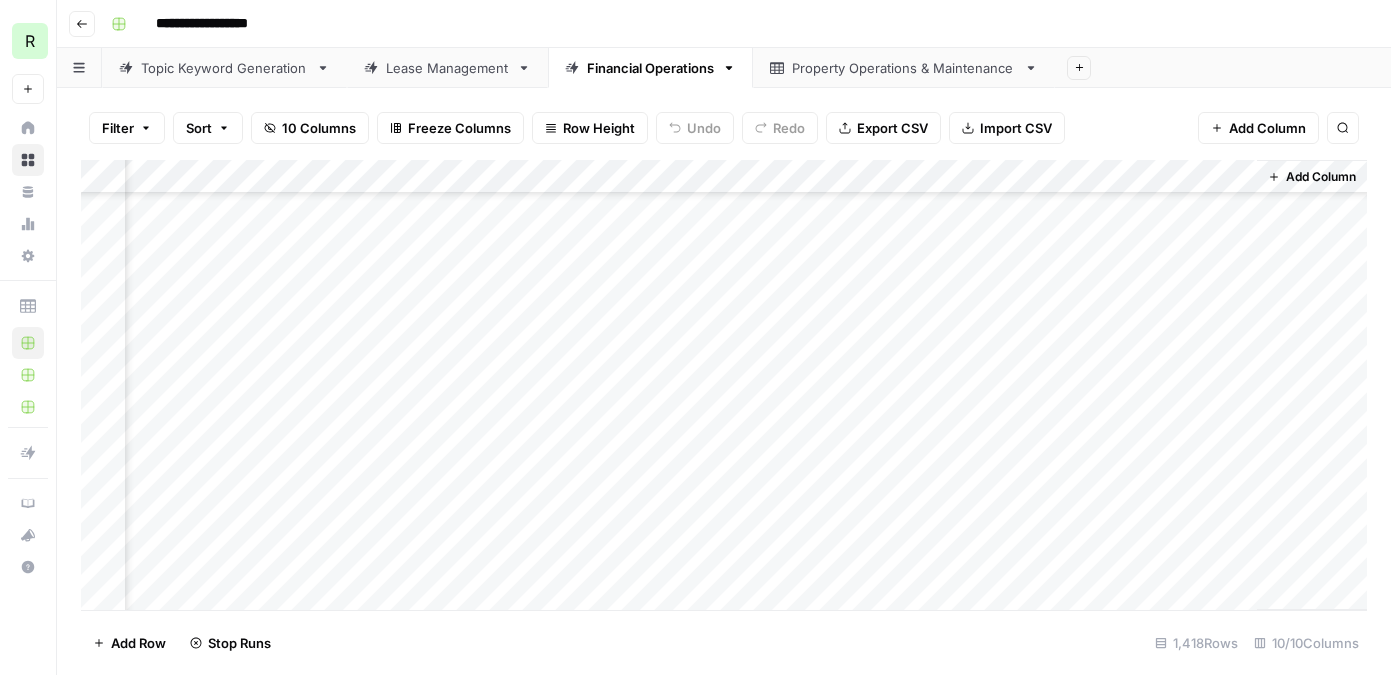 scroll, scrollTop: 32488, scrollLeft: 765, axis: both 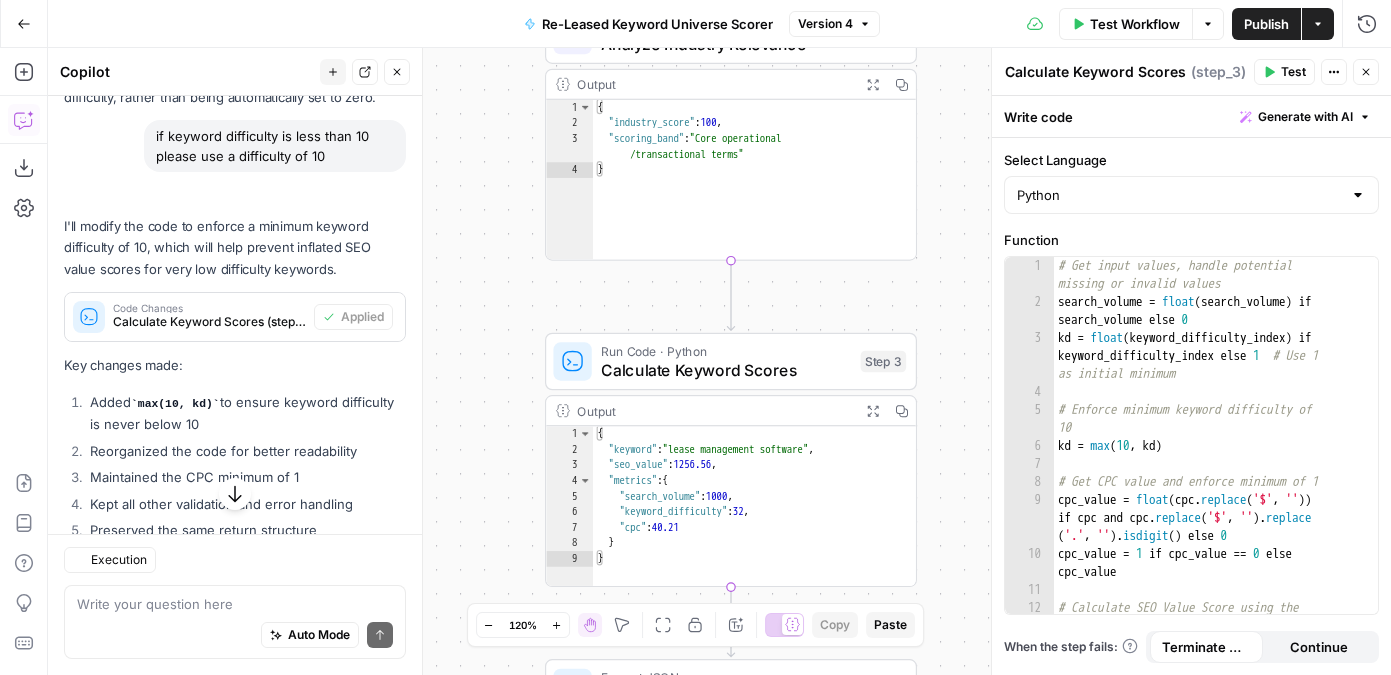 click 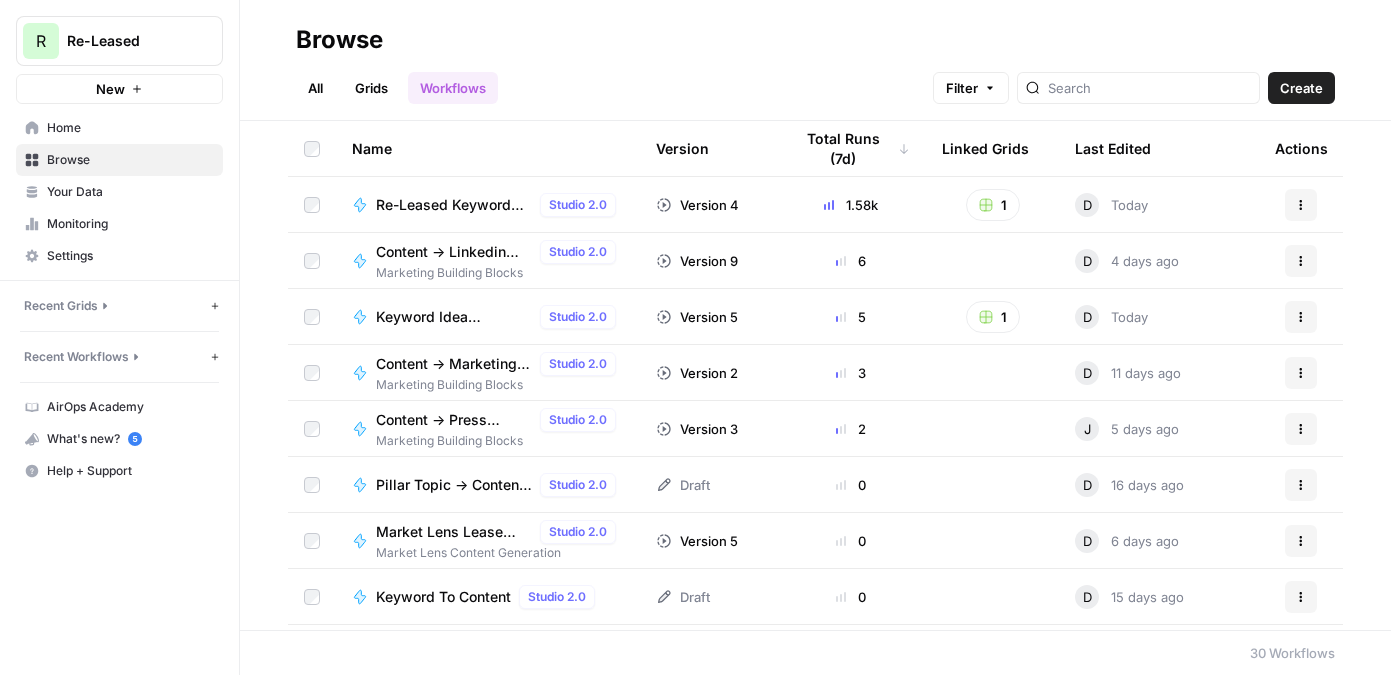 click on "Grids" at bounding box center (371, 88) 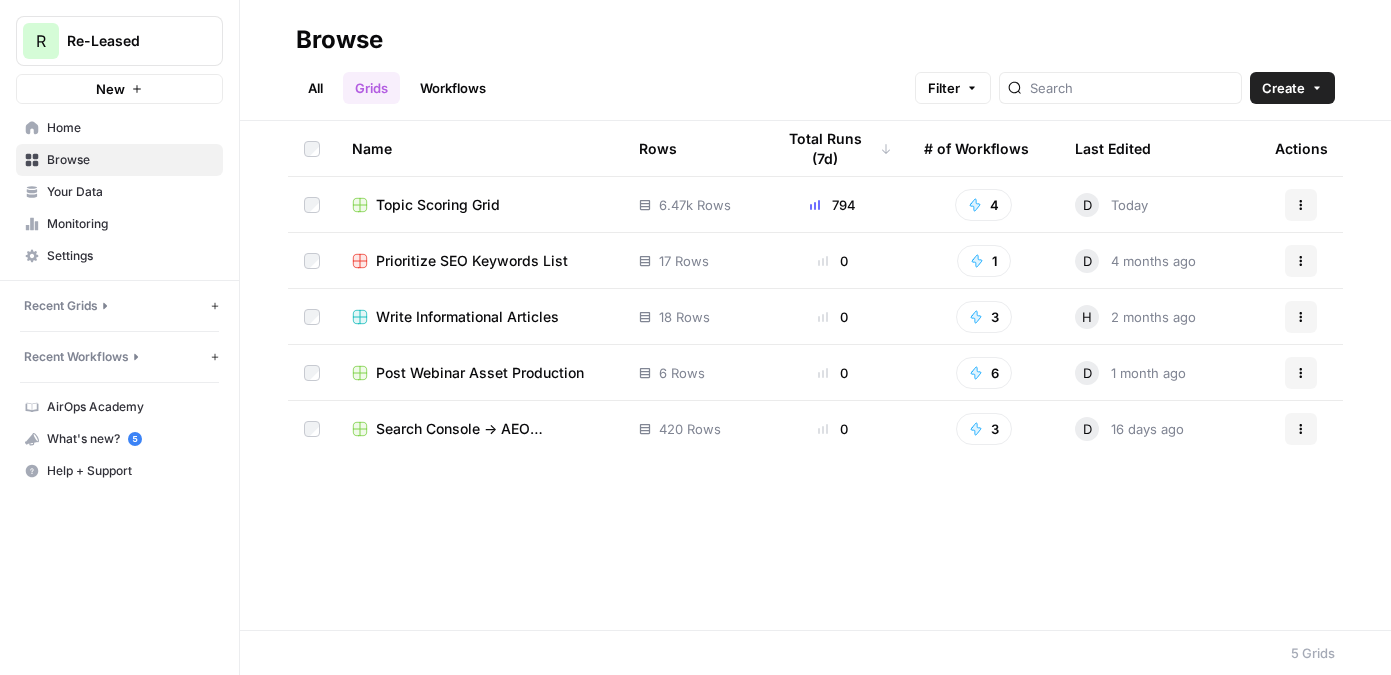 click on "Topic Scoring Grid" at bounding box center (438, 205) 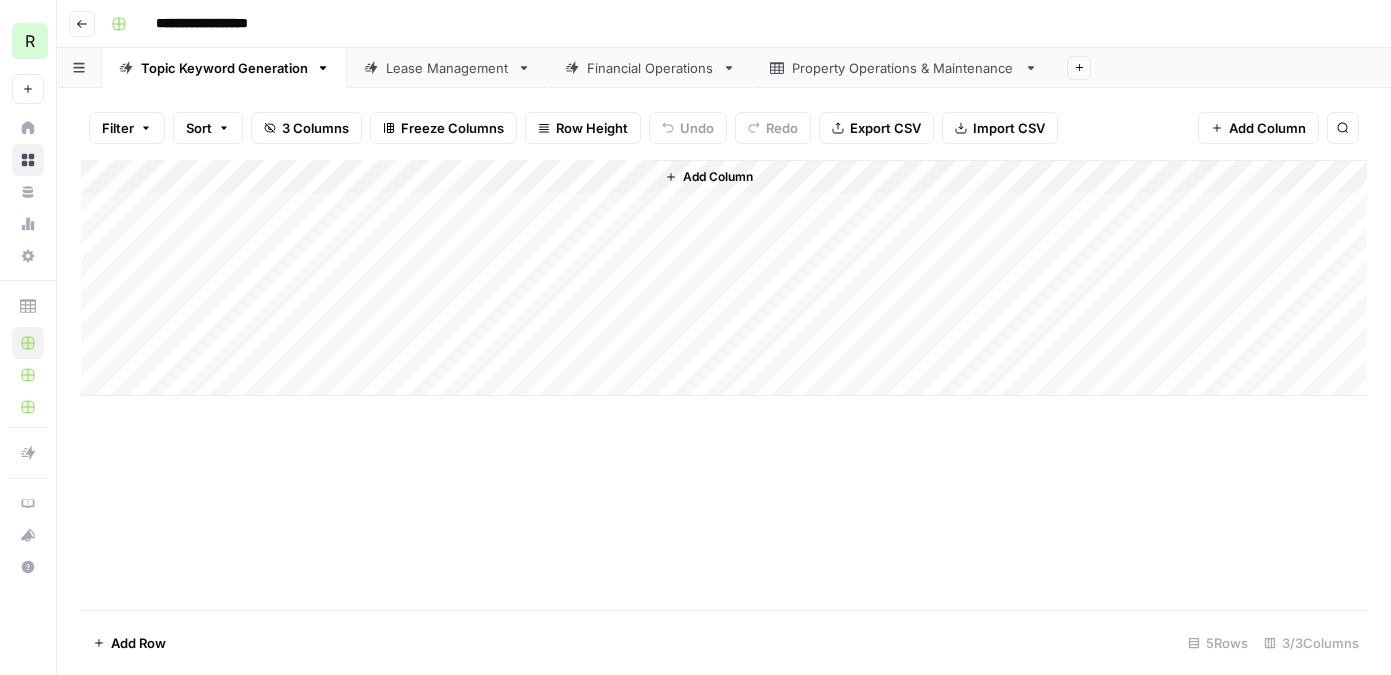 click on "Lease Management" at bounding box center (447, 68) 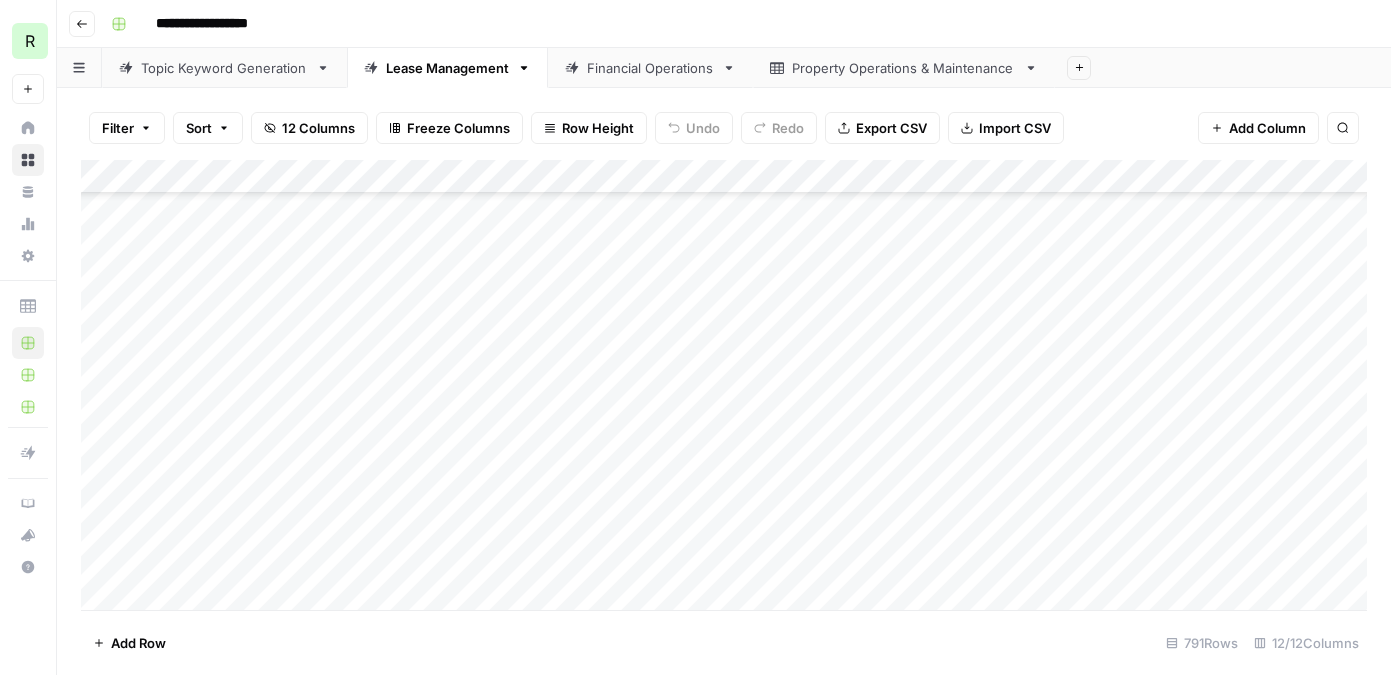 scroll, scrollTop: 341, scrollLeft: 0, axis: vertical 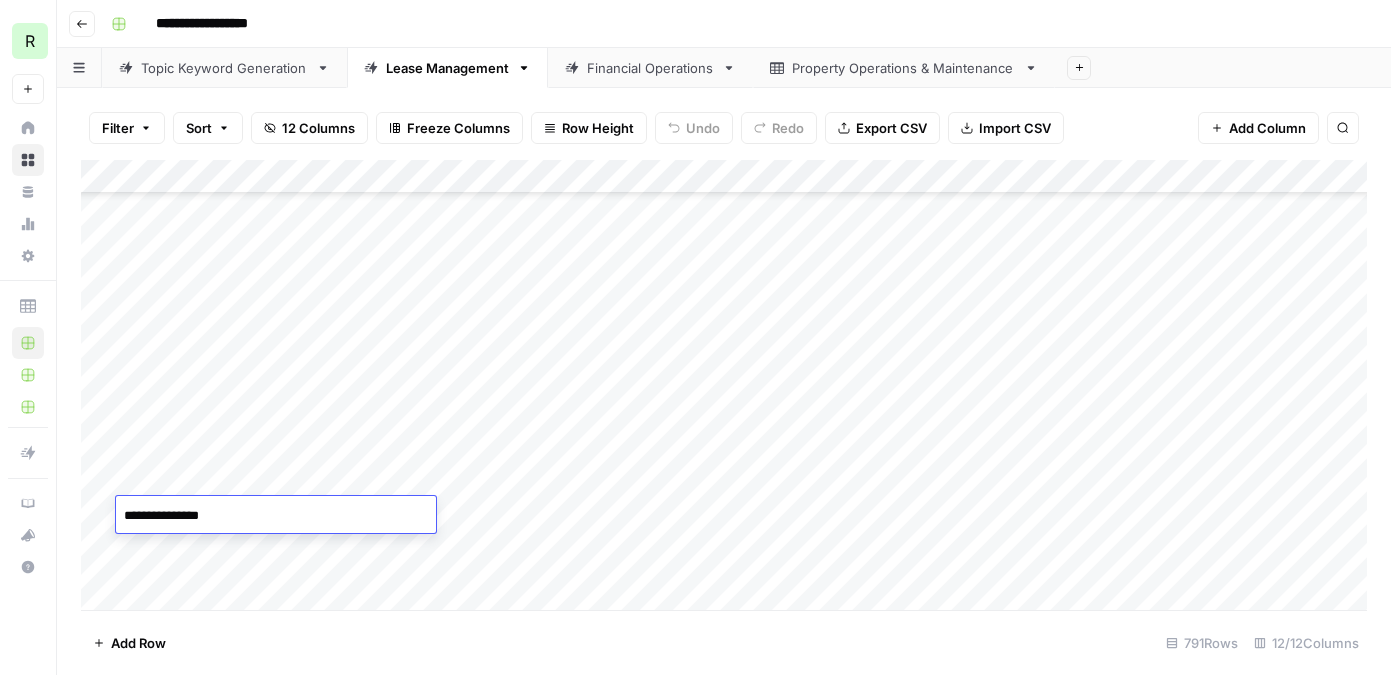click on "**********" at bounding box center [276, 516] 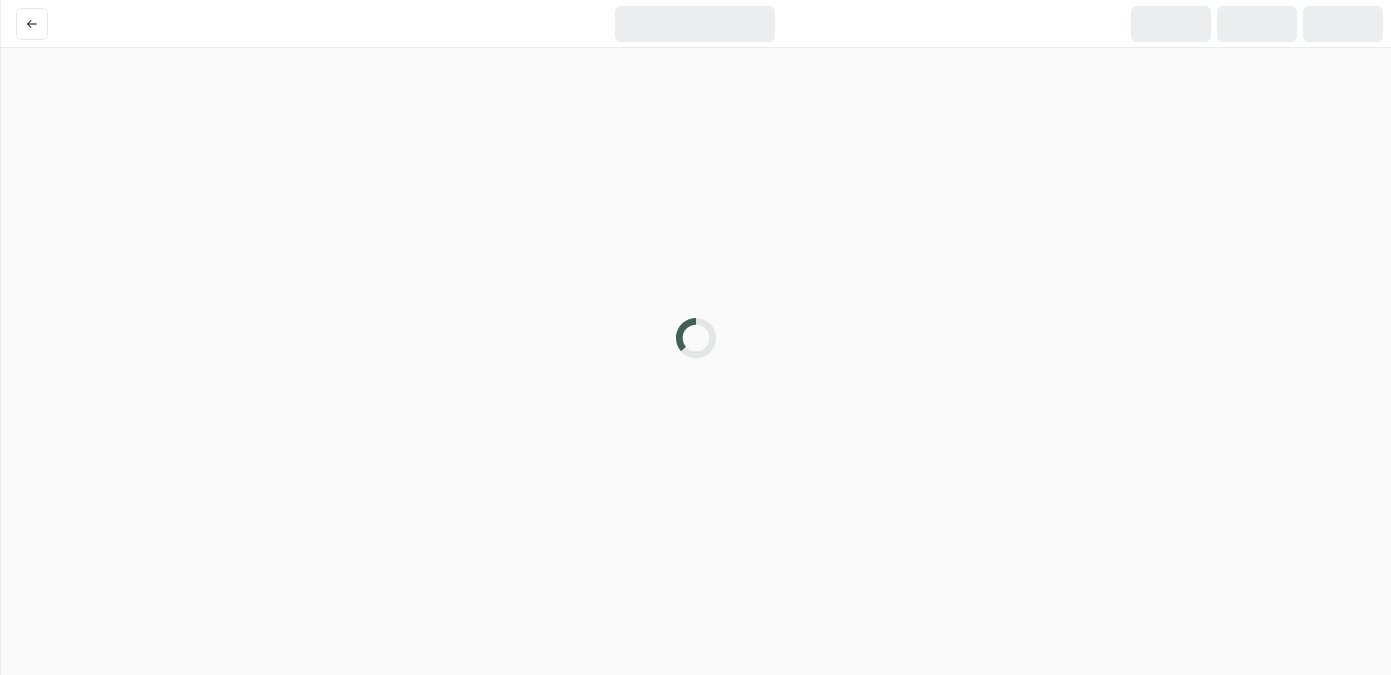 scroll, scrollTop: 0, scrollLeft: 0, axis: both 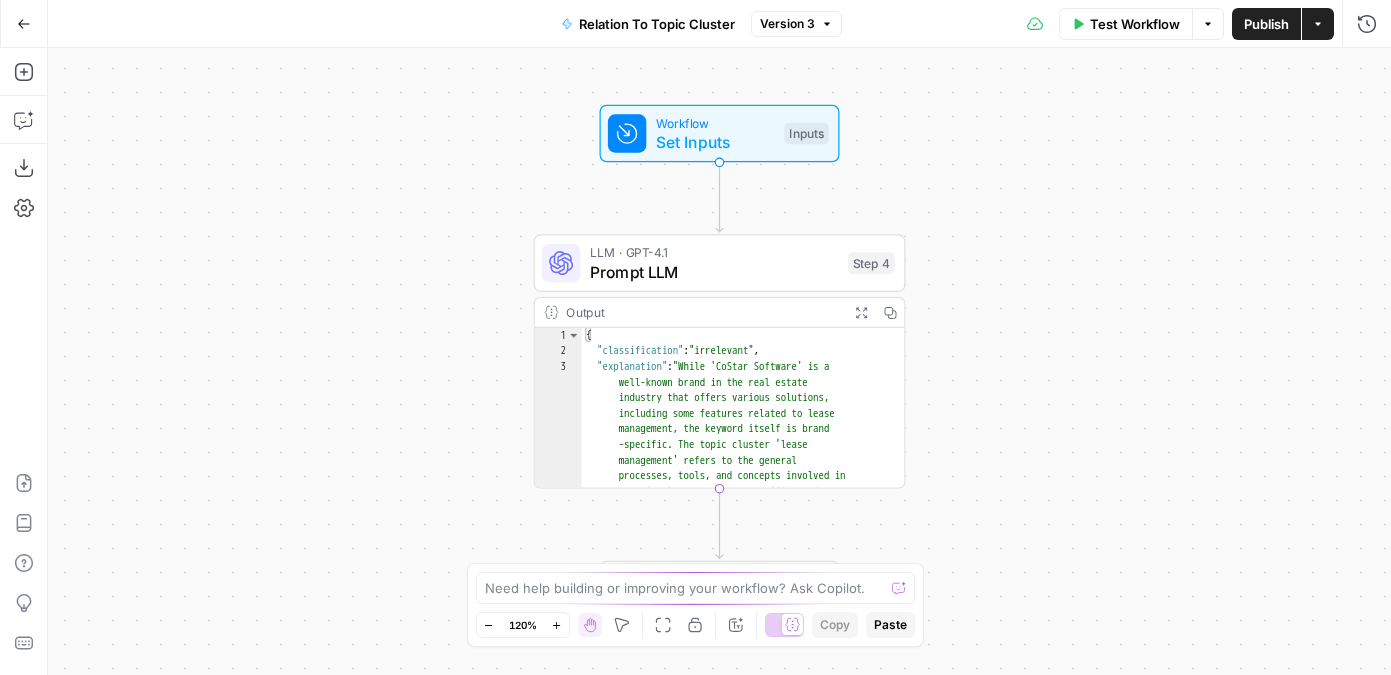 click on "Relation To Topic Cluster" at bounding box center [657, 24] 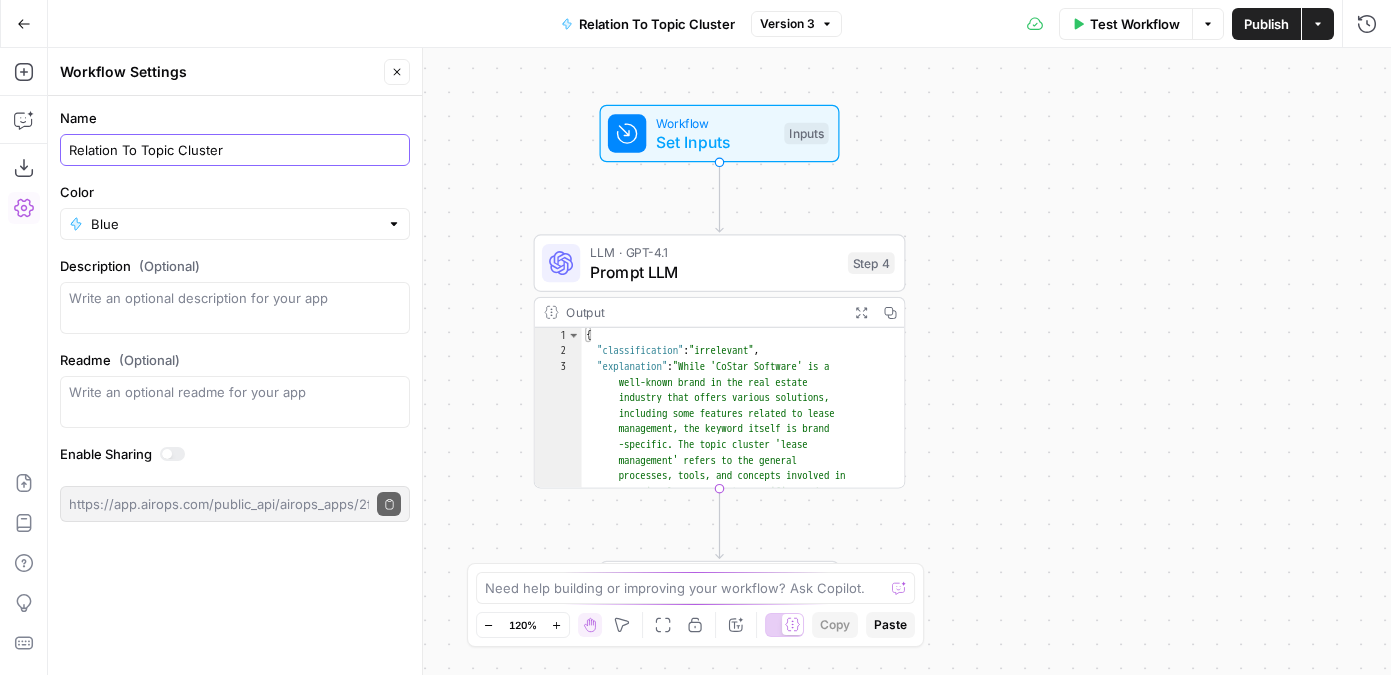 drag, startPoint x: 142, startPoint y: 148, endPoint x: 252, endPoint y: 157, distance: 110.36757 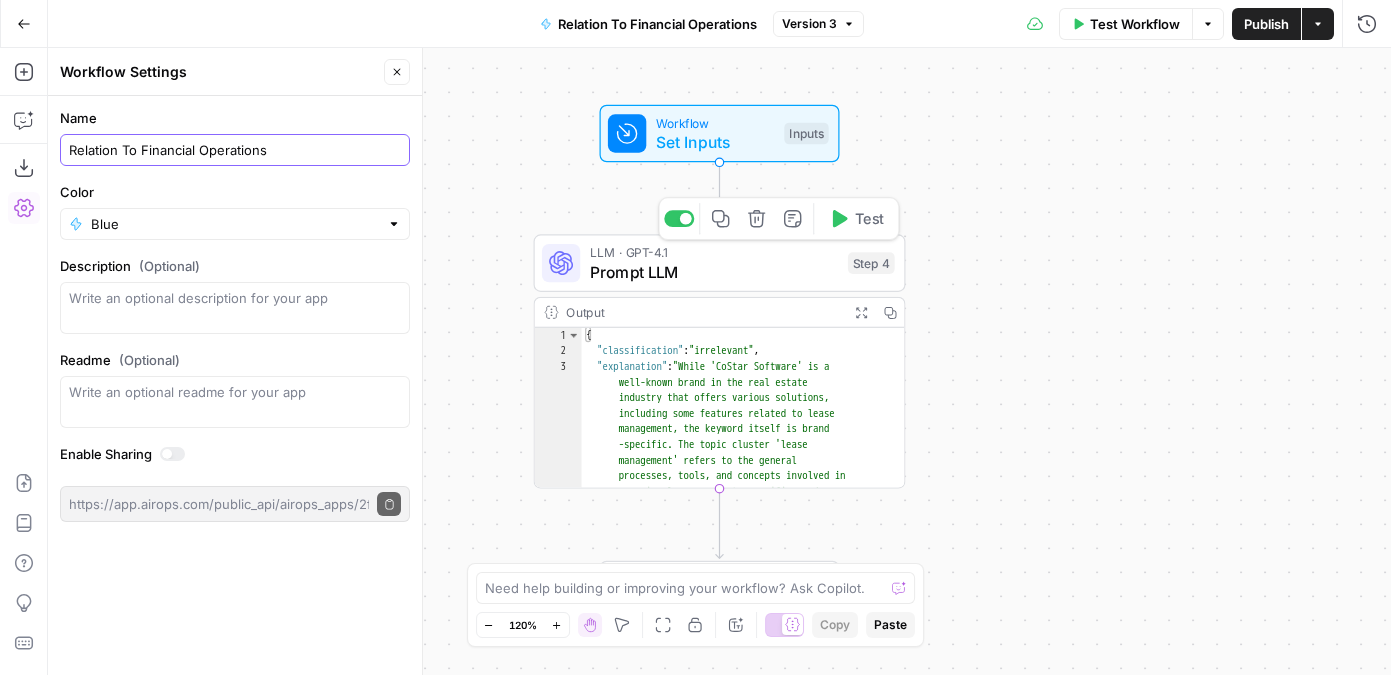 type on "Relation To Financial Operations" 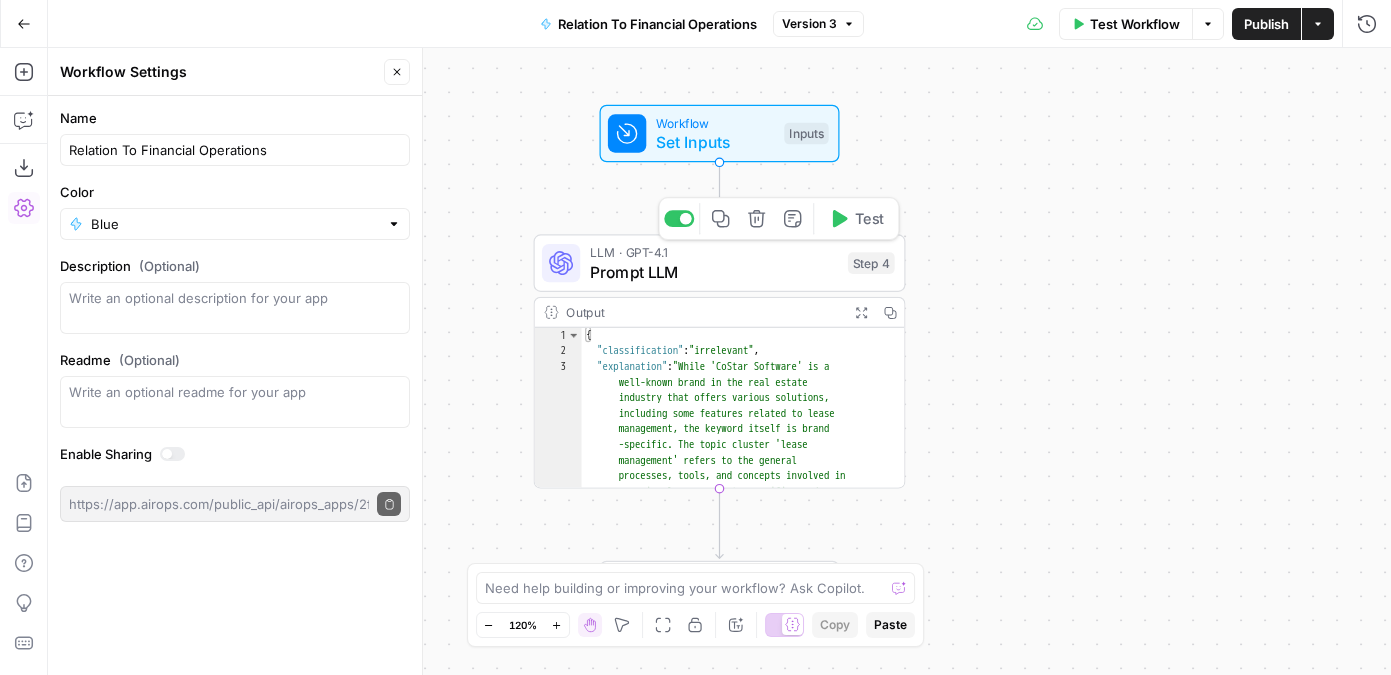 click on "Prompt LLM" at bounding box center [714, 272] 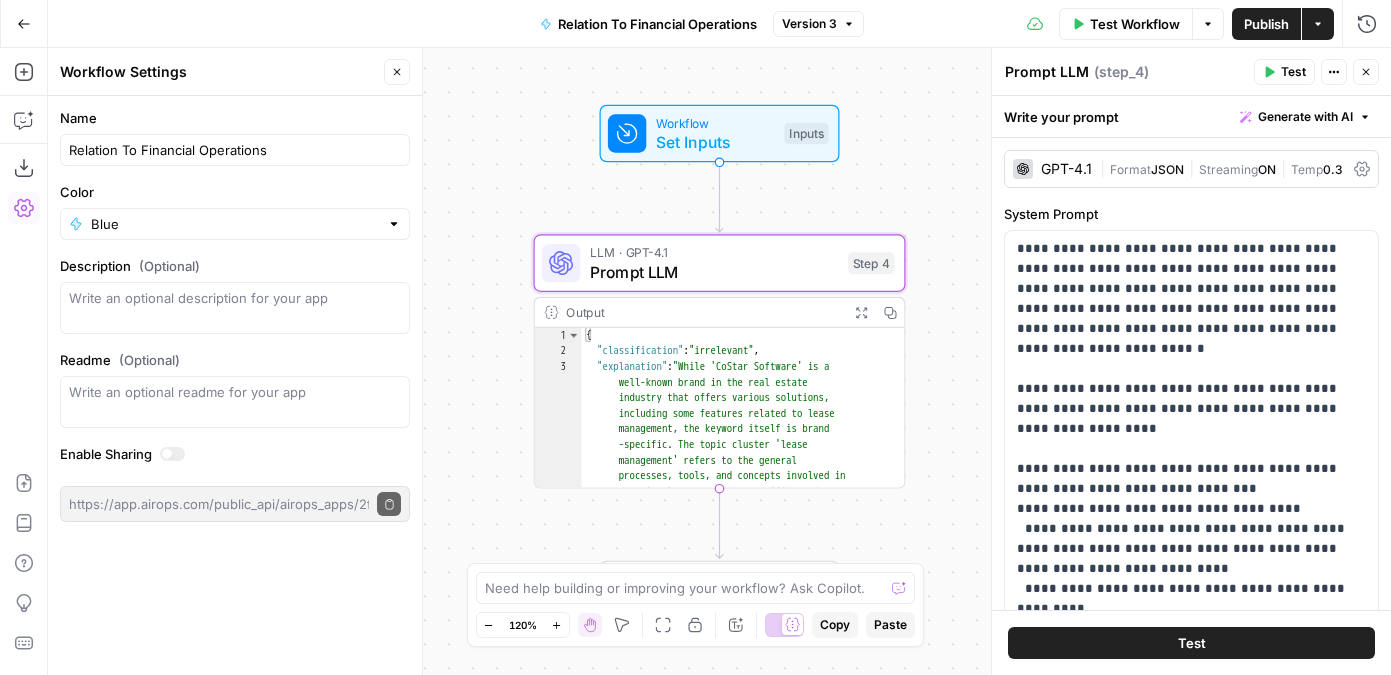 click on "Generate with AI" at bounding box center [1305, 117] 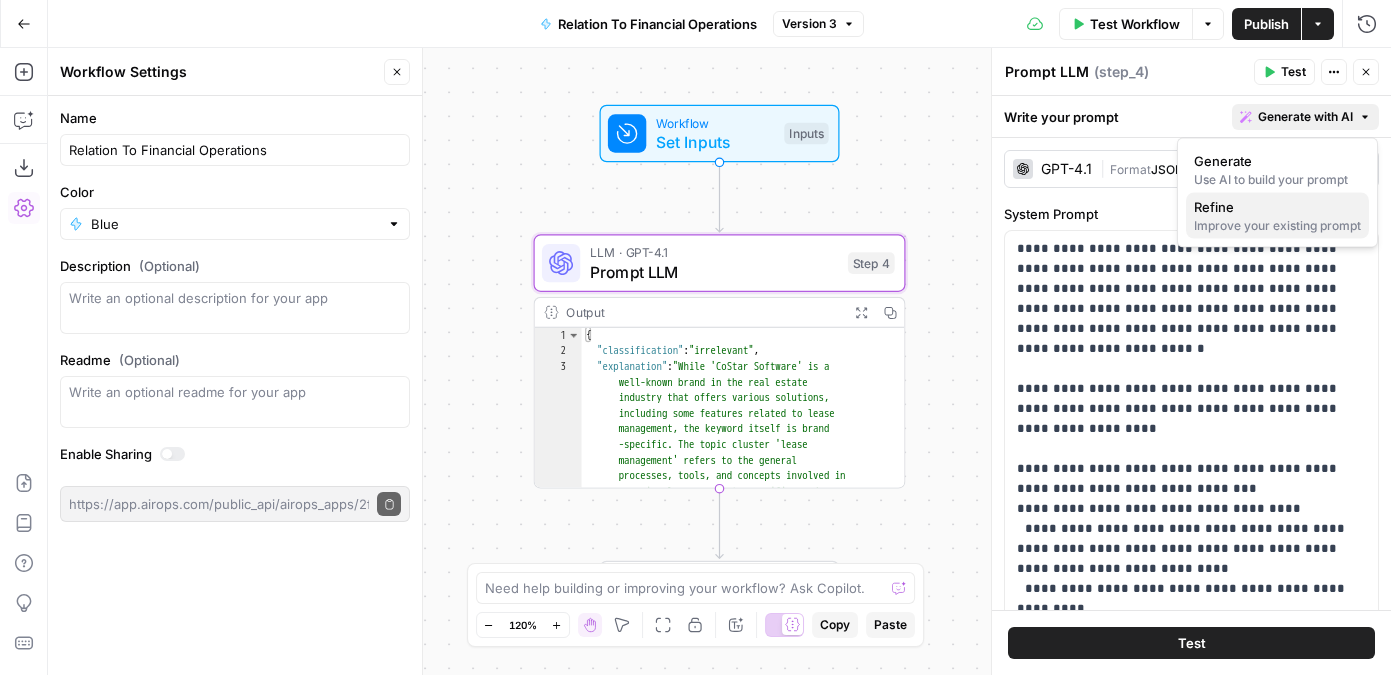 click on "Improve your existing prompt" at bounding box center [1277, 226] 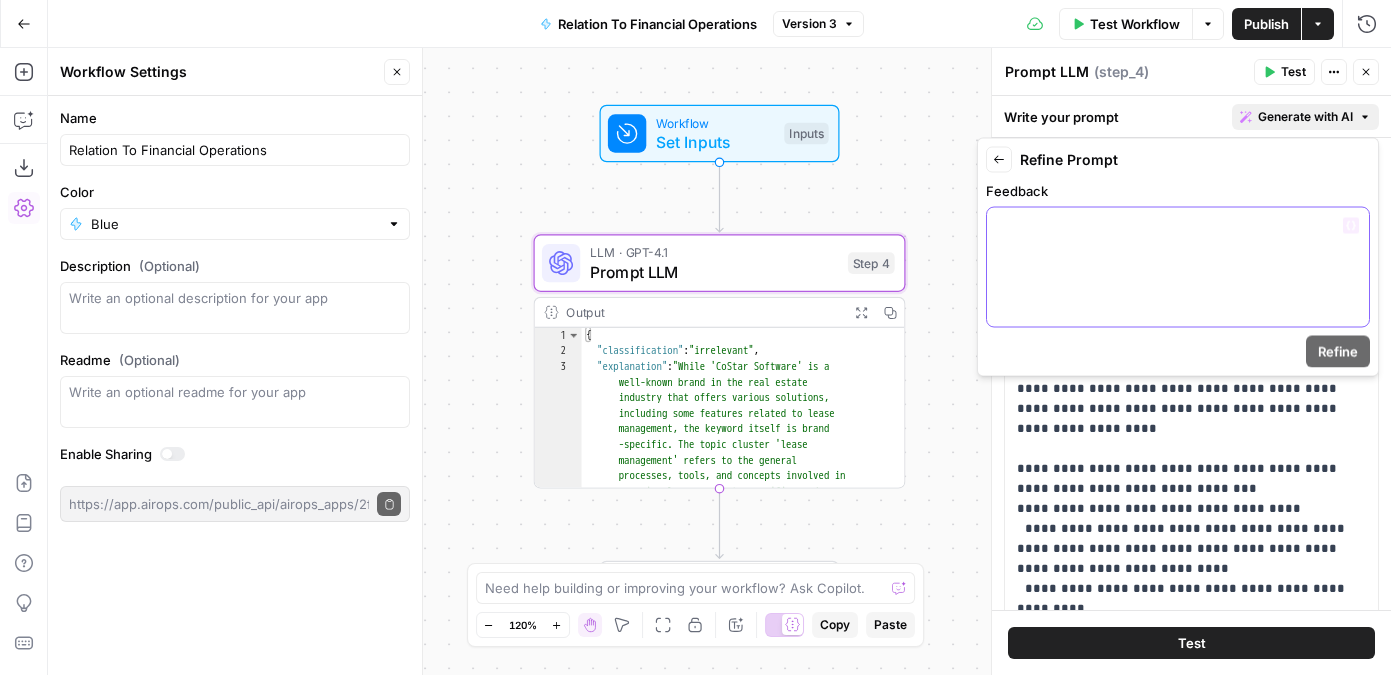 click at bounding box center (1178, 267) 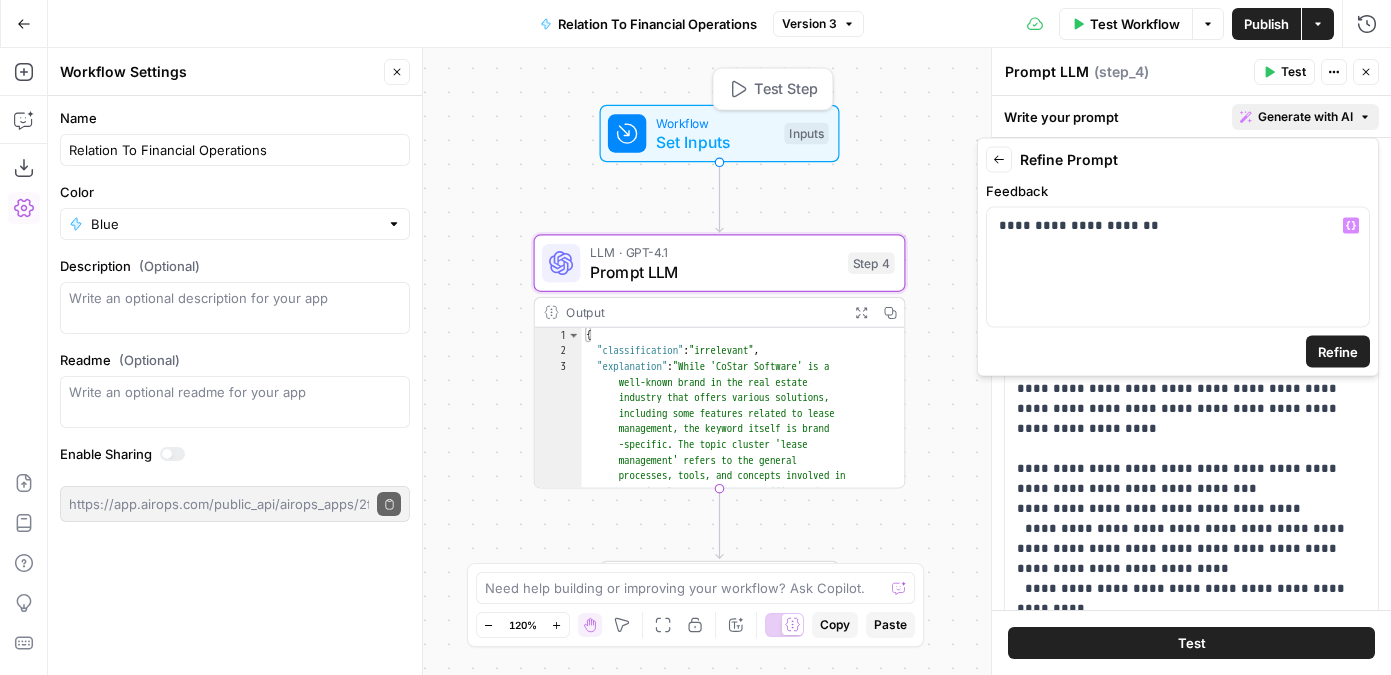 click on "Set Inputs" at bounding box center [715, 142] 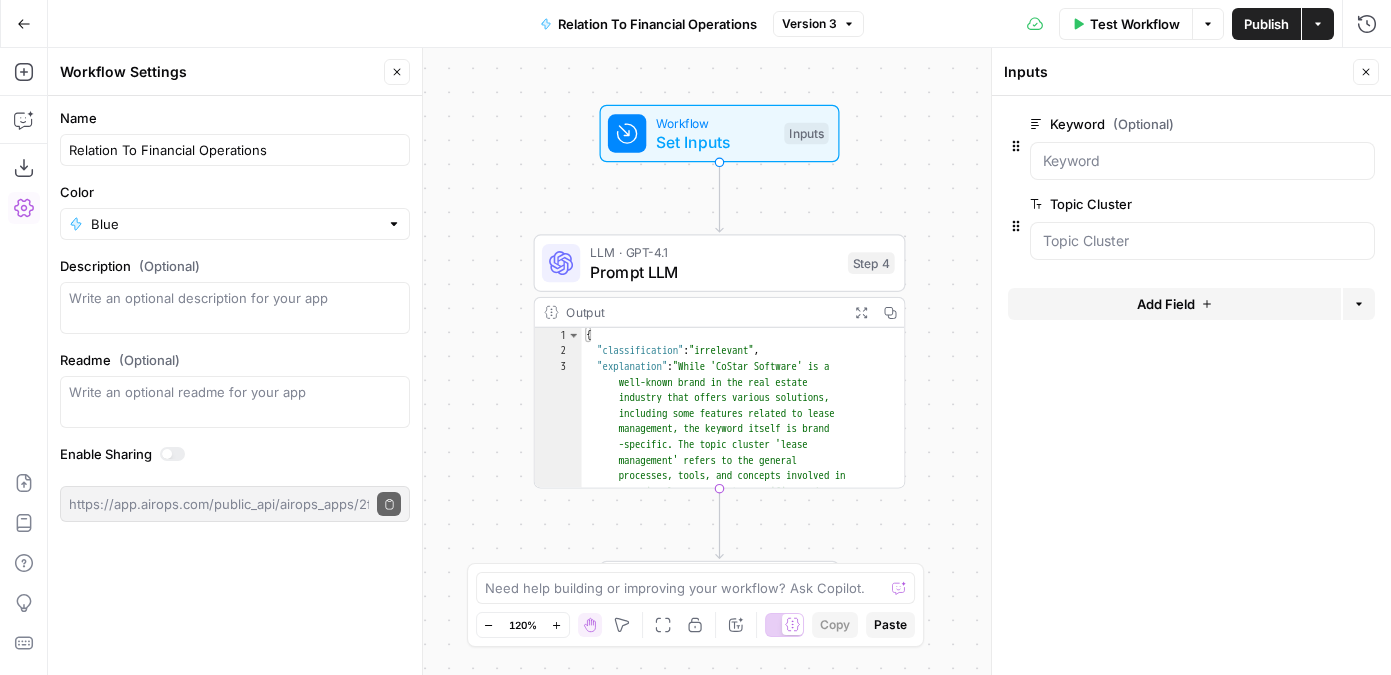 click 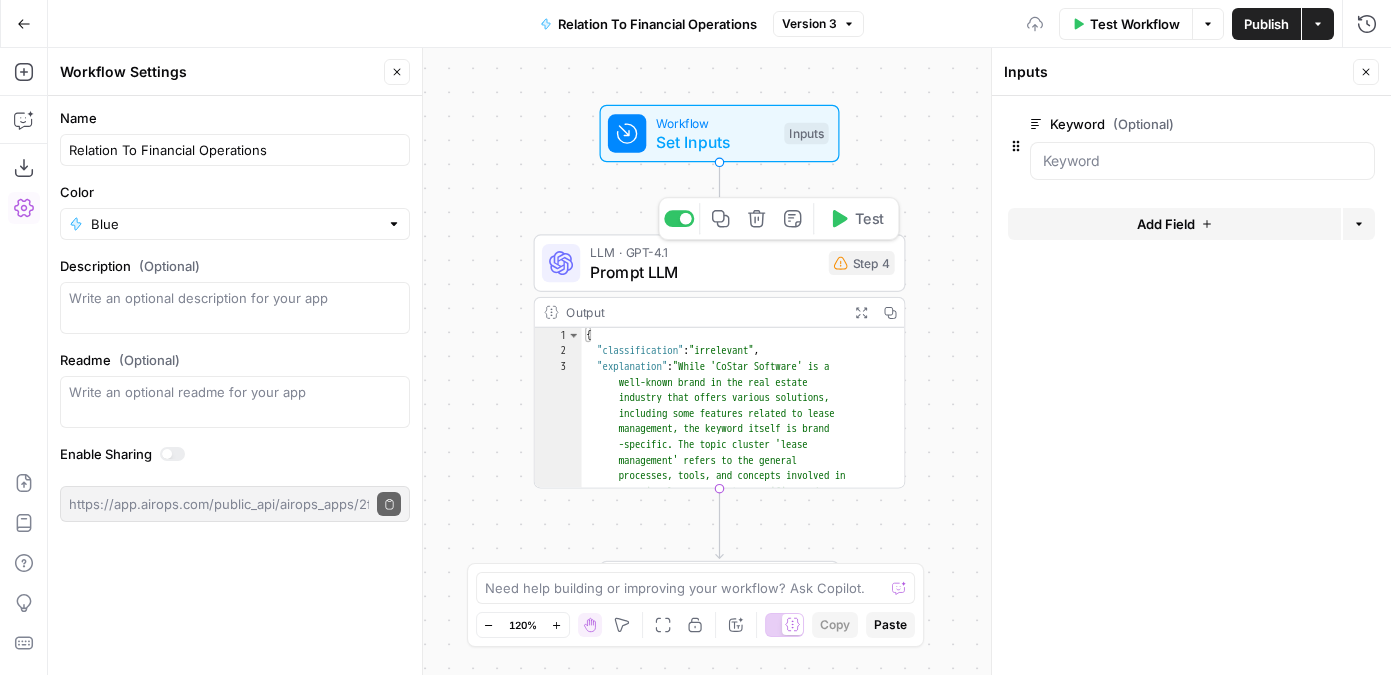 click on "Prompt LLM" at bounding box center [704, 272] 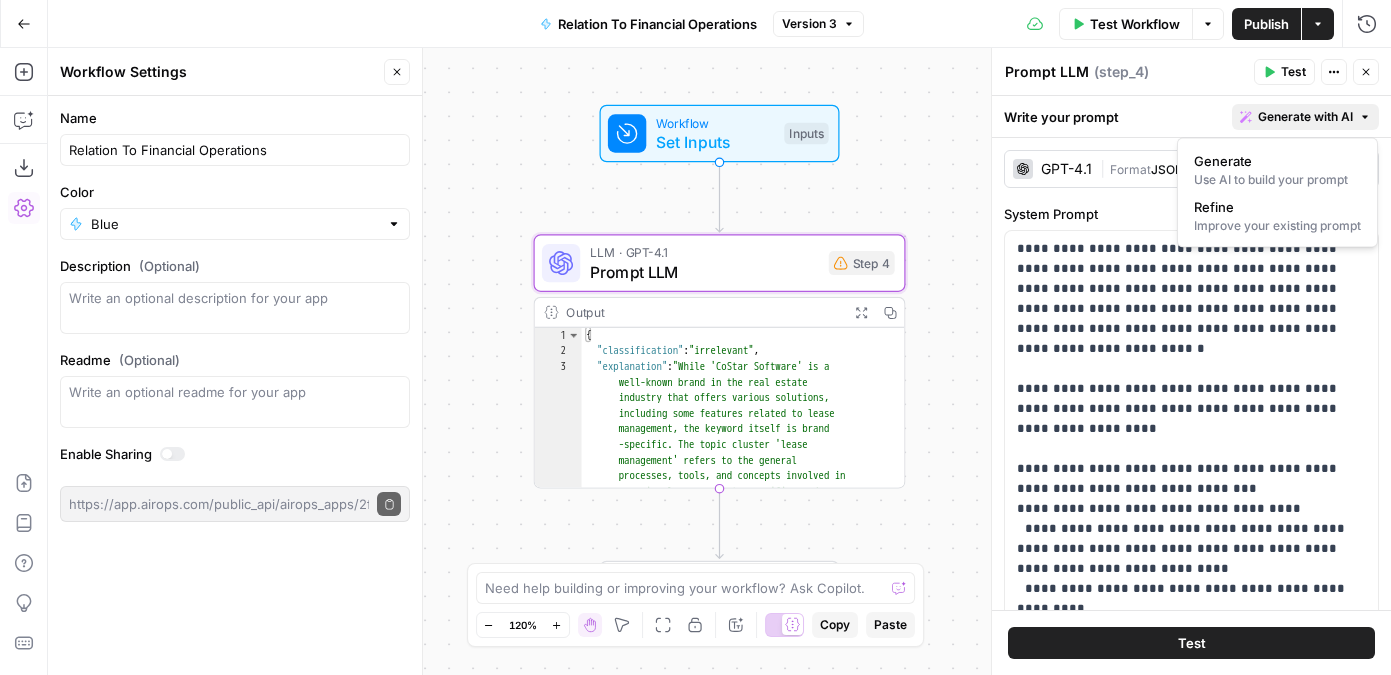 click on "Generate with AI" at bounding box center (1305, 117) 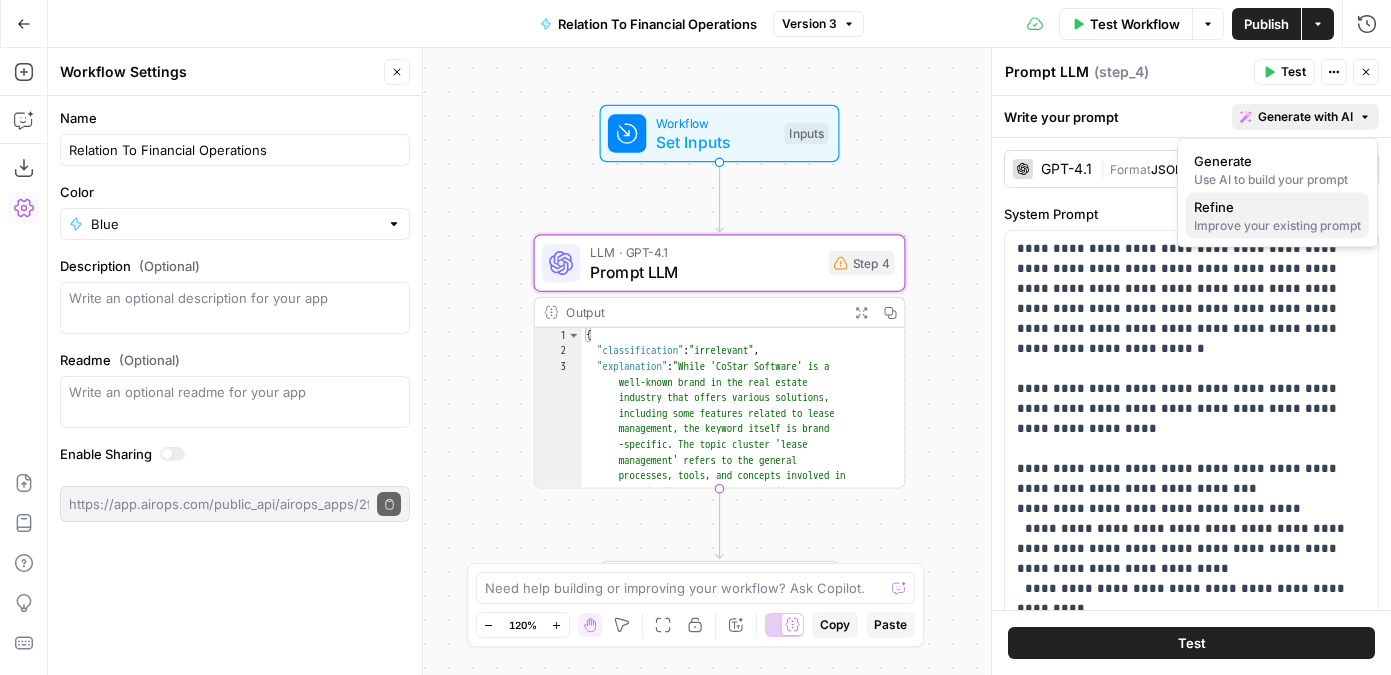 click on "Improve your existing prompt" at bounding box center (1277, 226) 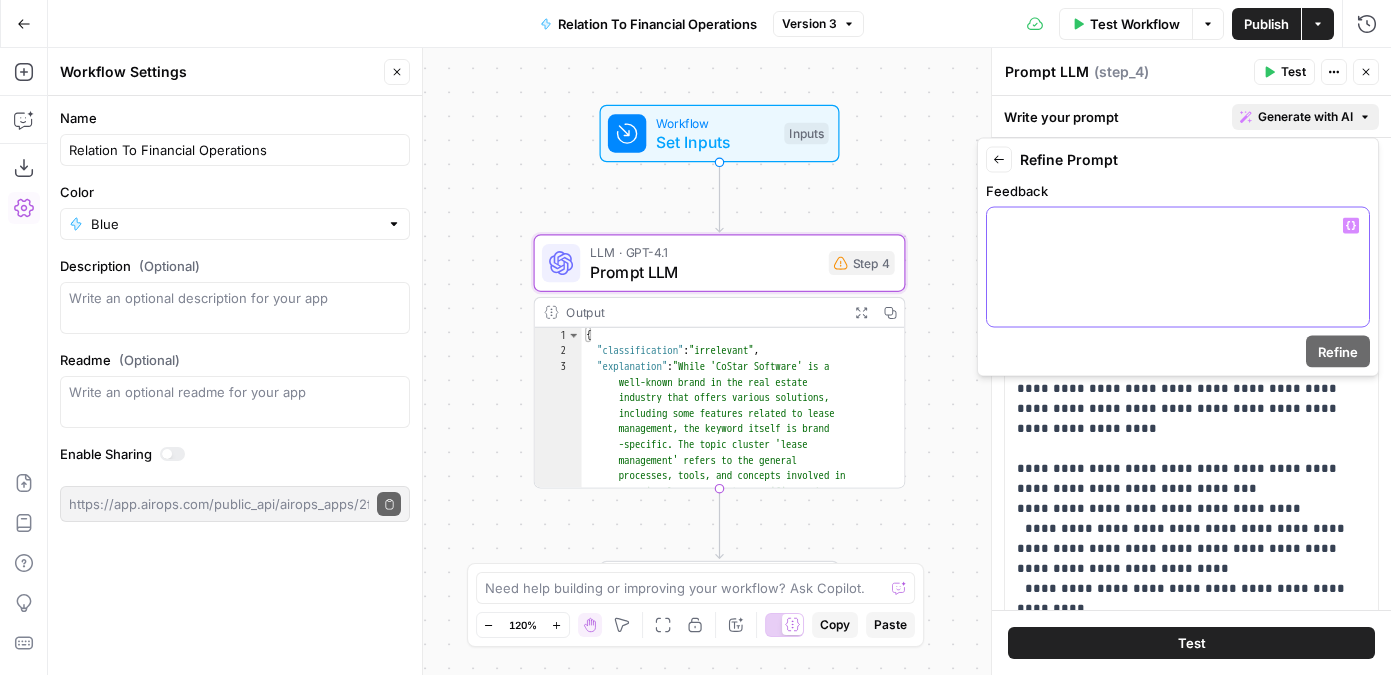 click at bounding box center (1178, 267) 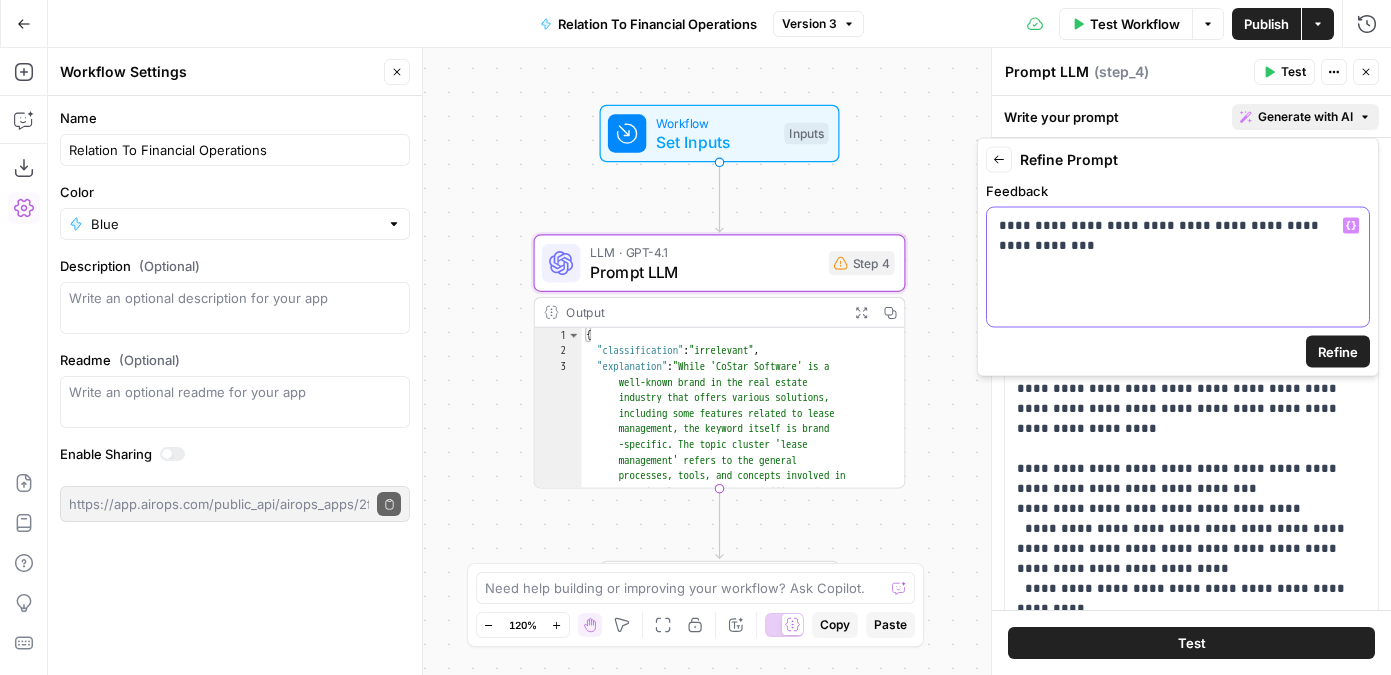 click on "**********" at bounding box center [1178, 267] 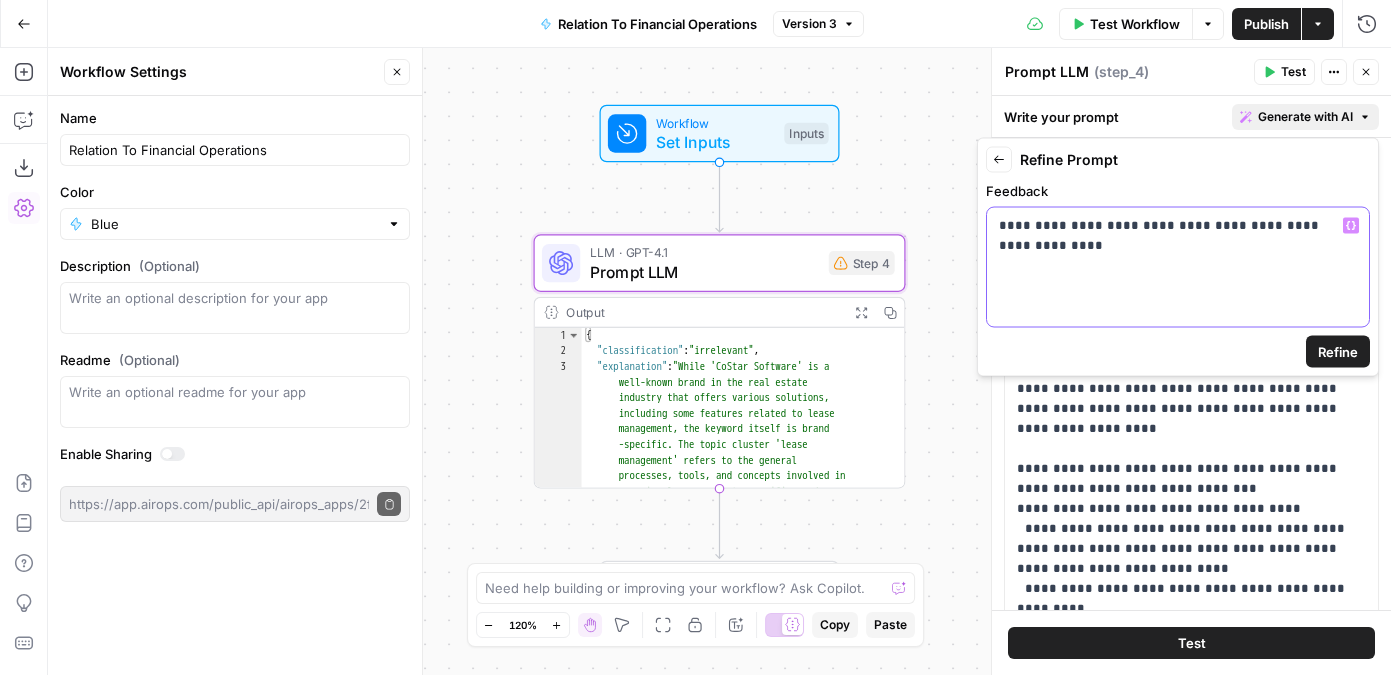 click on "**********" at bounding box center (1178, 236) 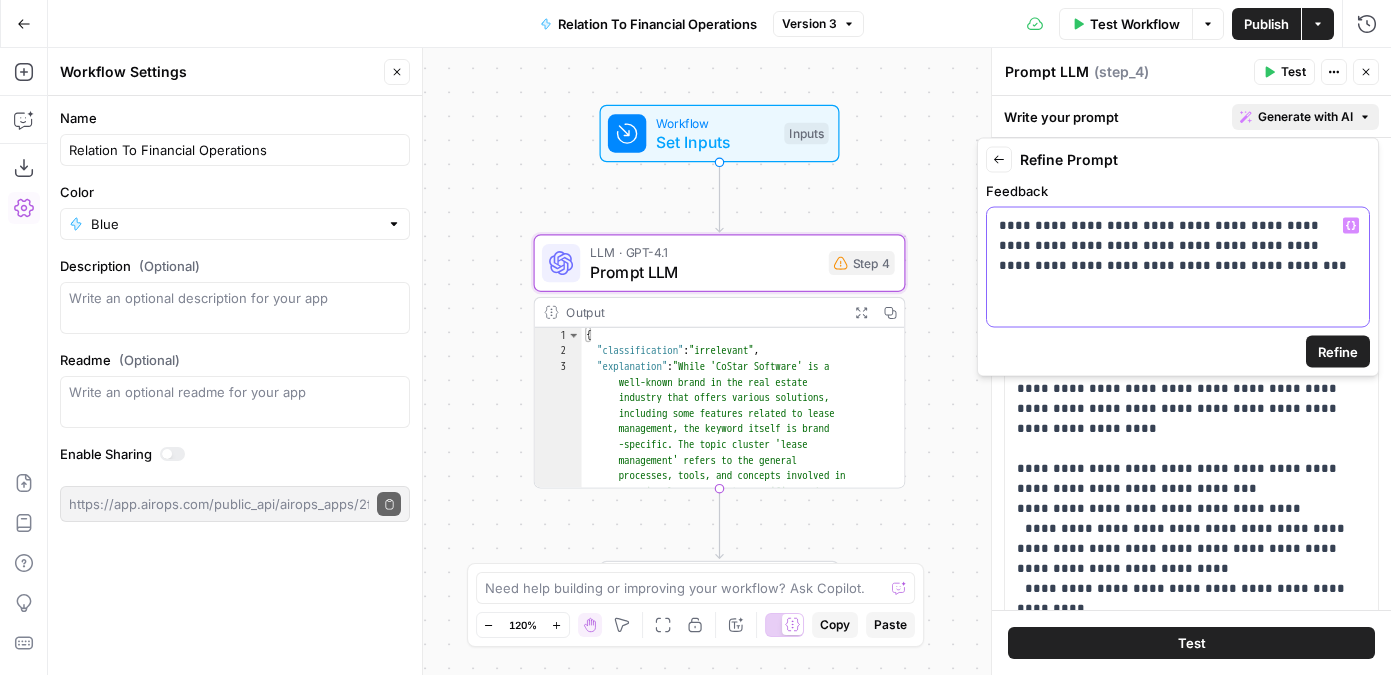 click on "**********" at bounding box center (1178, 246) 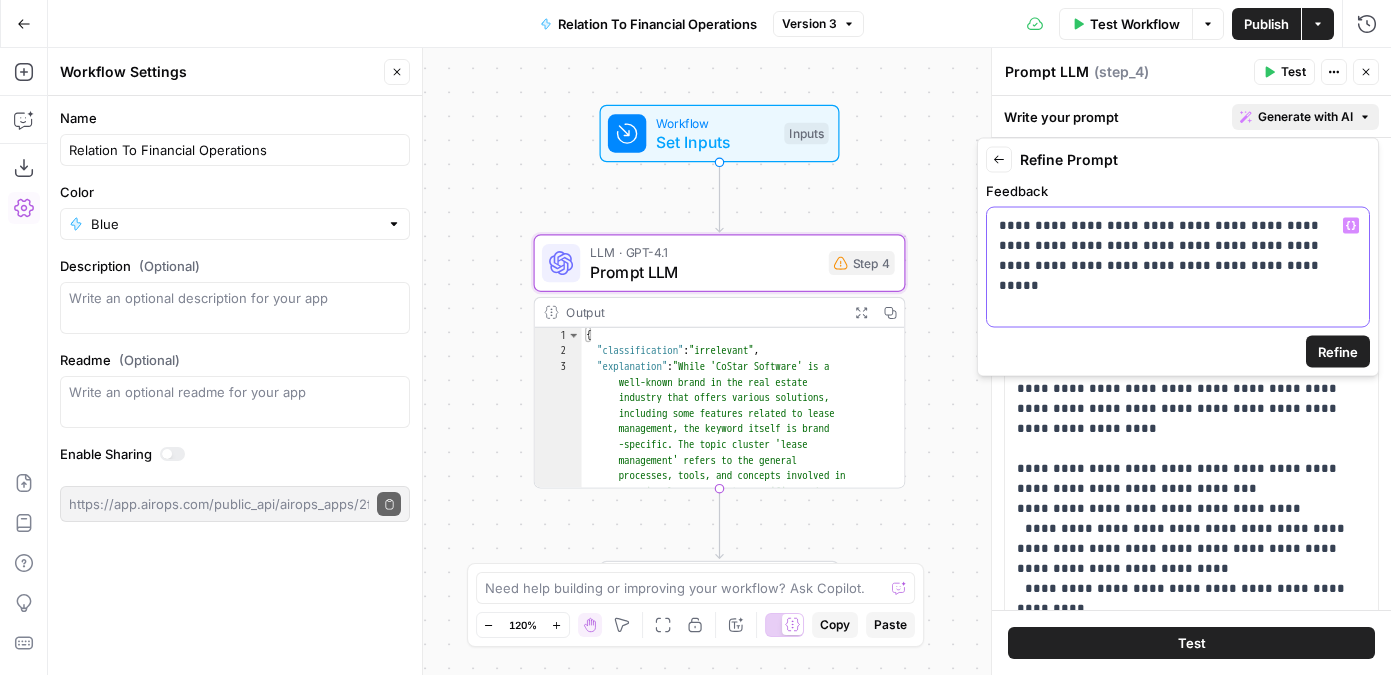 click on "**********" at bounding box center (1178, 246) 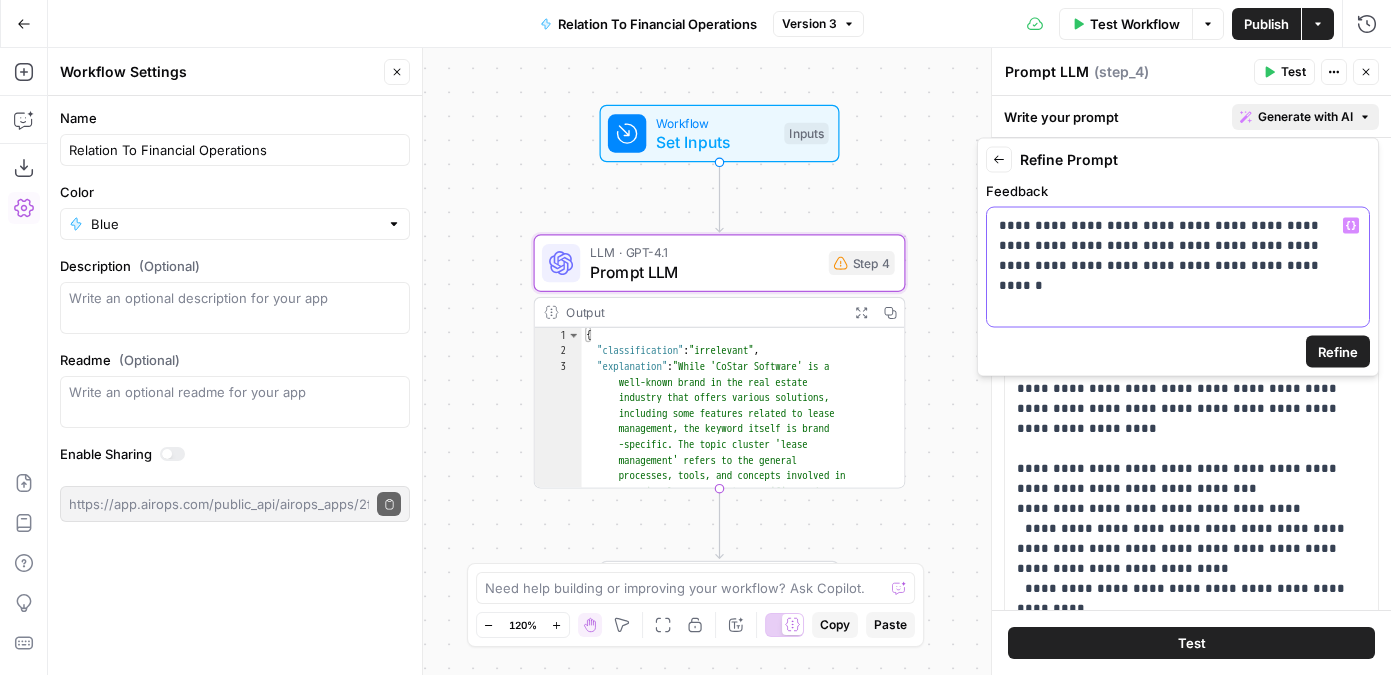click on "**********" at bounding box center (1178, 246) 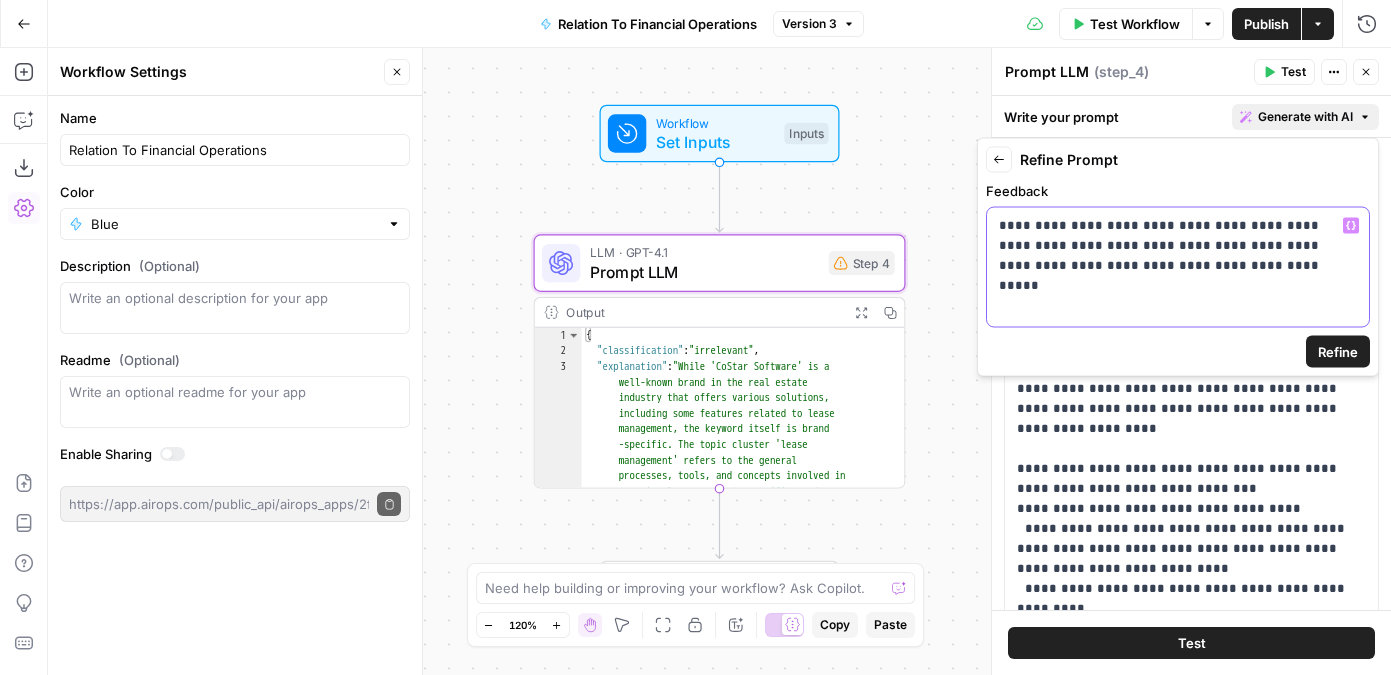 click on "**********" at bounding box center [1178, 246] 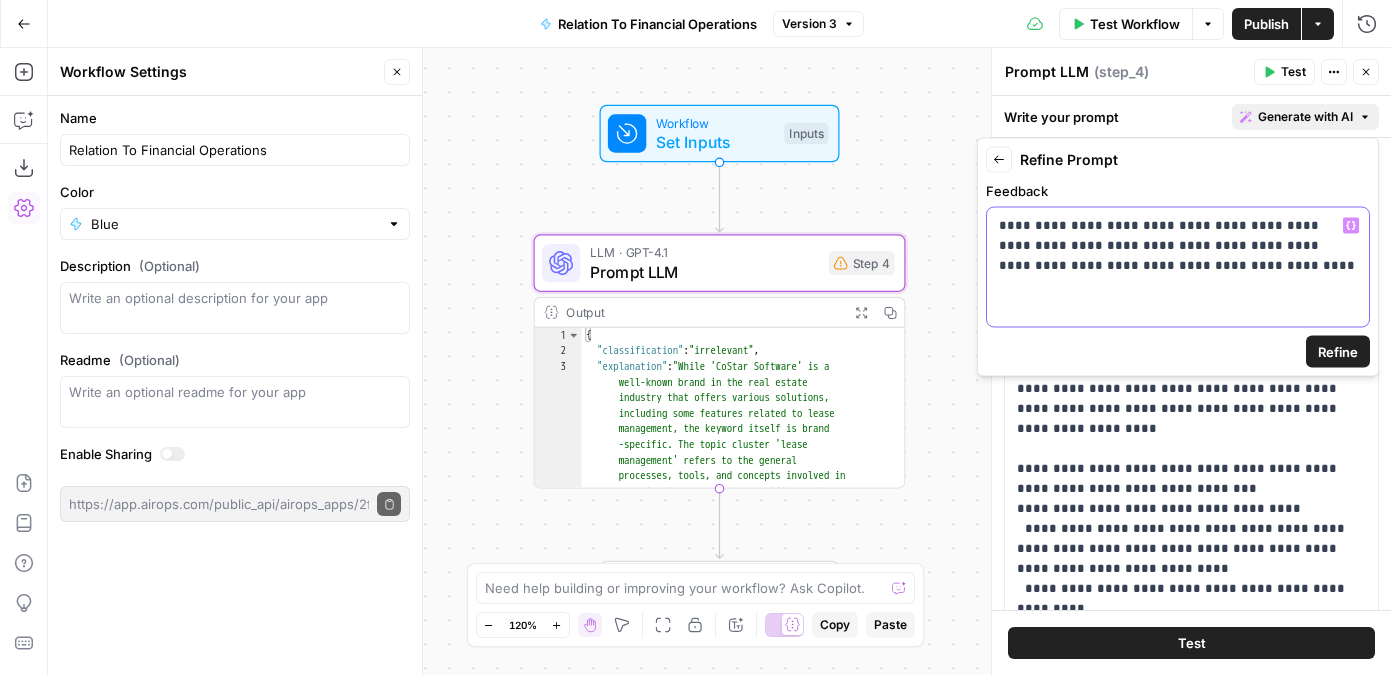 click on "**********" at bounding box center (1178, 246) 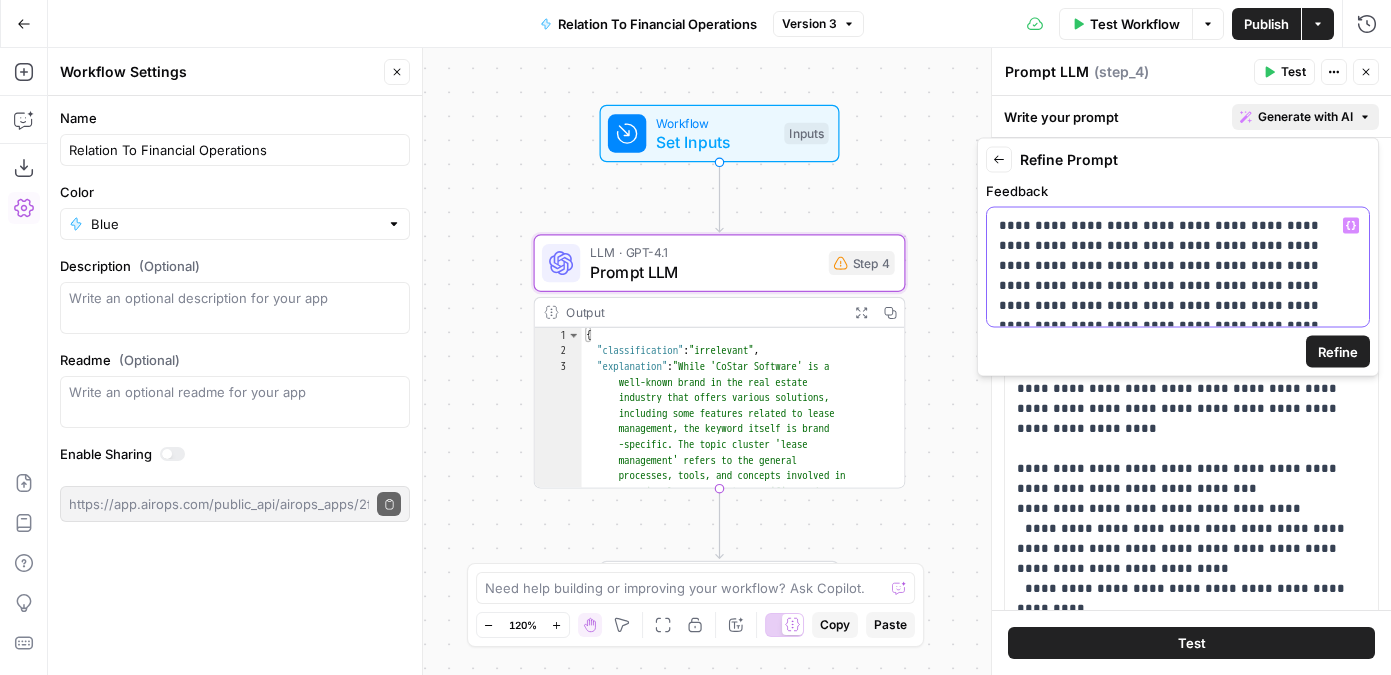 scroll, scrollTop: 11, scrollLeft: 0, axis: vertical 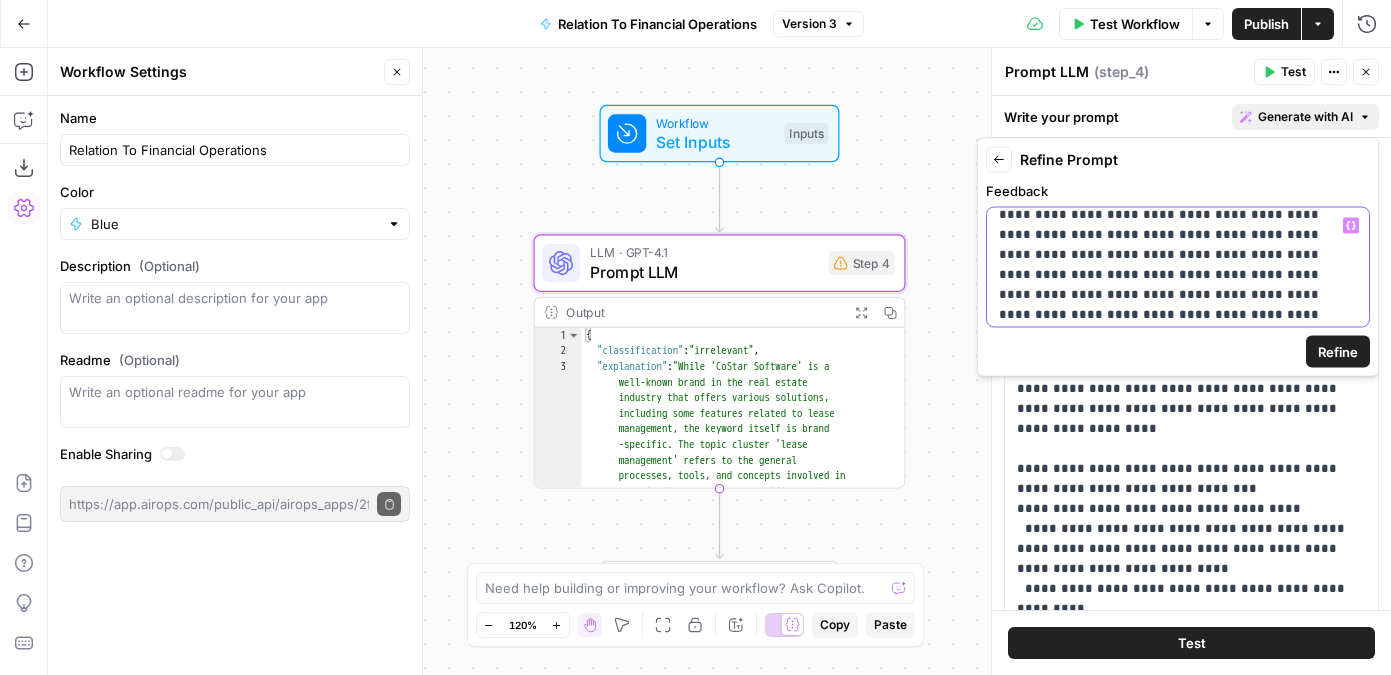 click on "**********" at bounding box center (1178, 265) 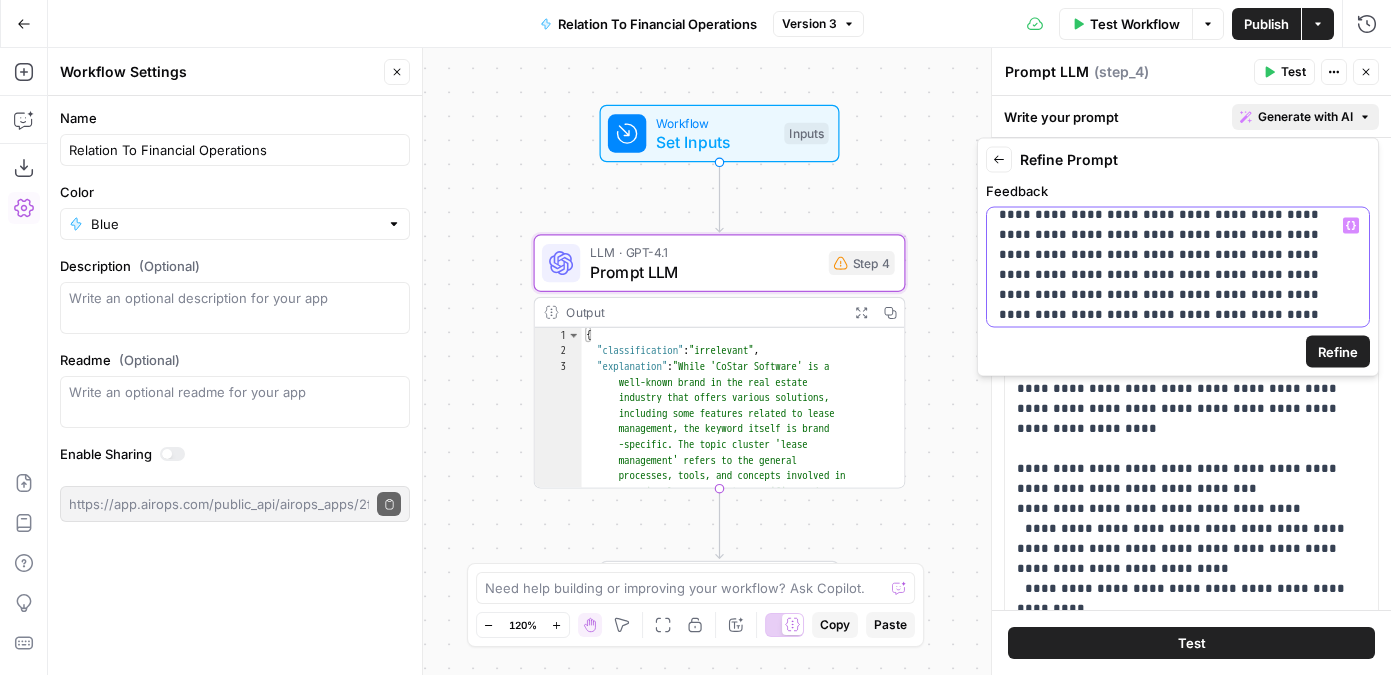 click on "**********" at bounding box center (1178, 245) 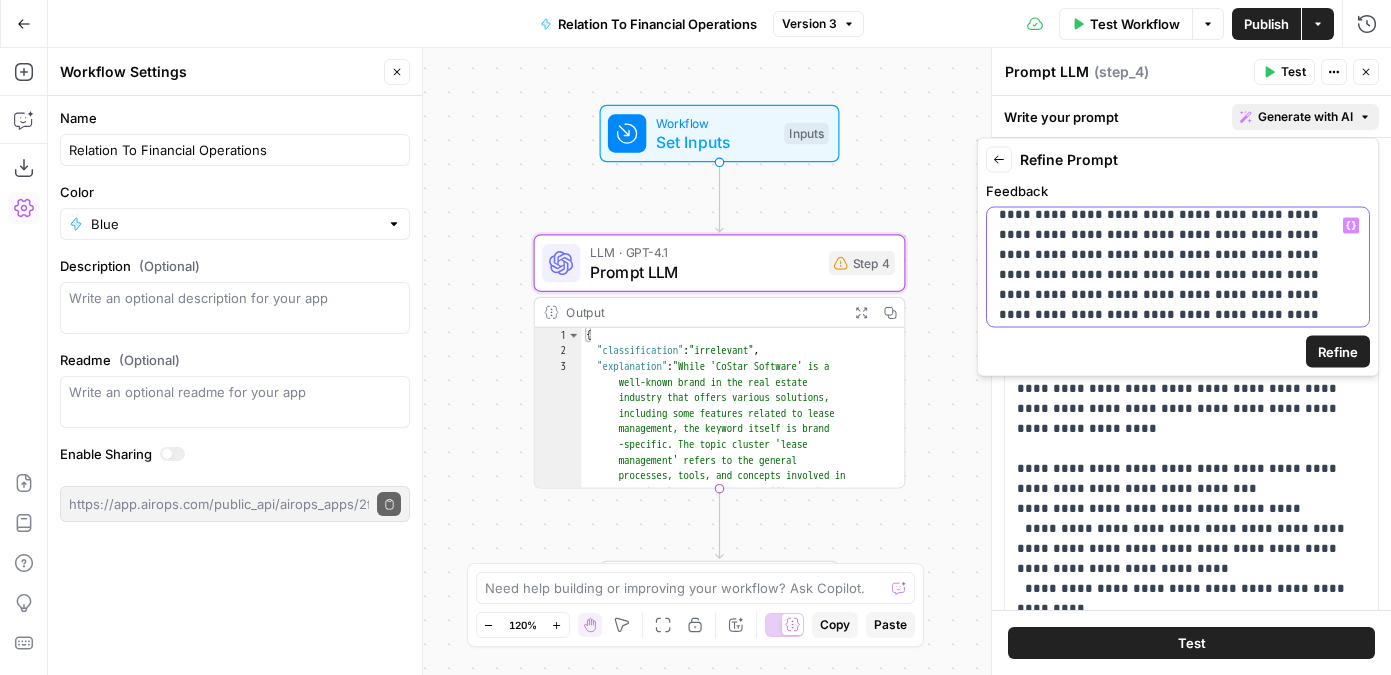 click on "**********" at bounding box center [1178, 245] 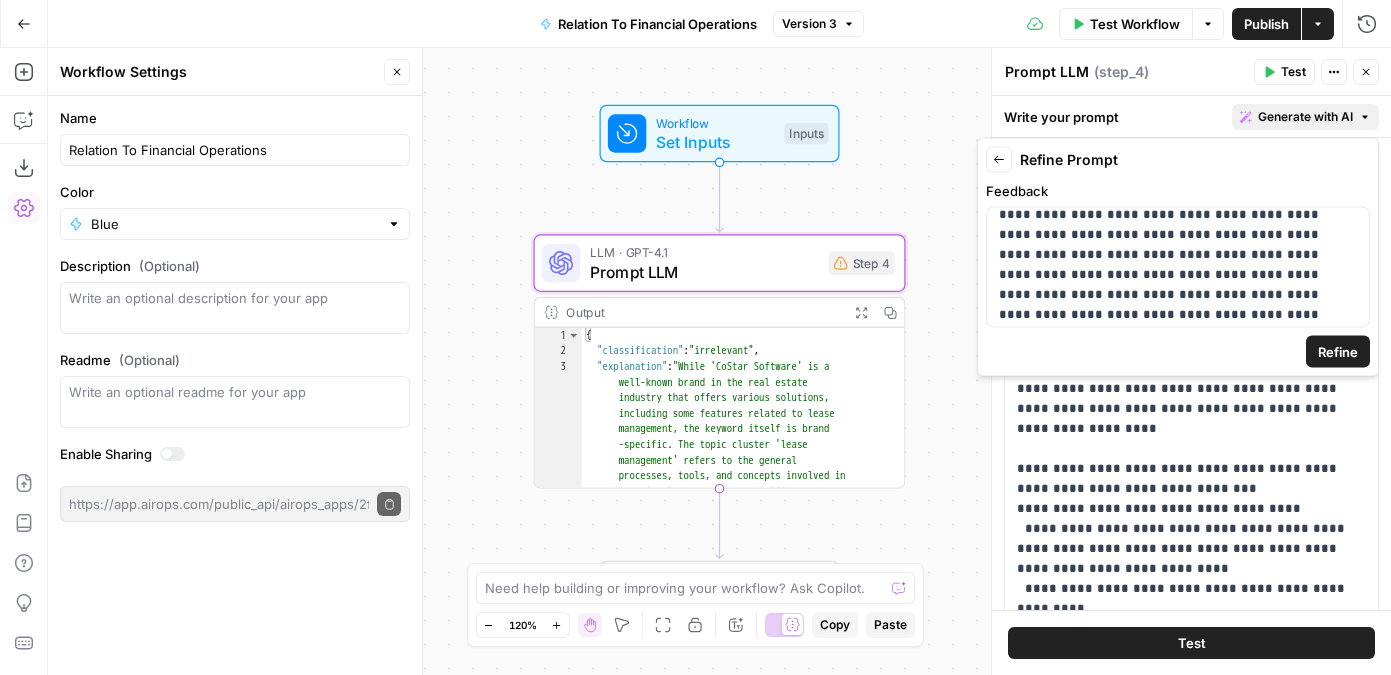 click on "Refine" at bounding box center (1338, 352) 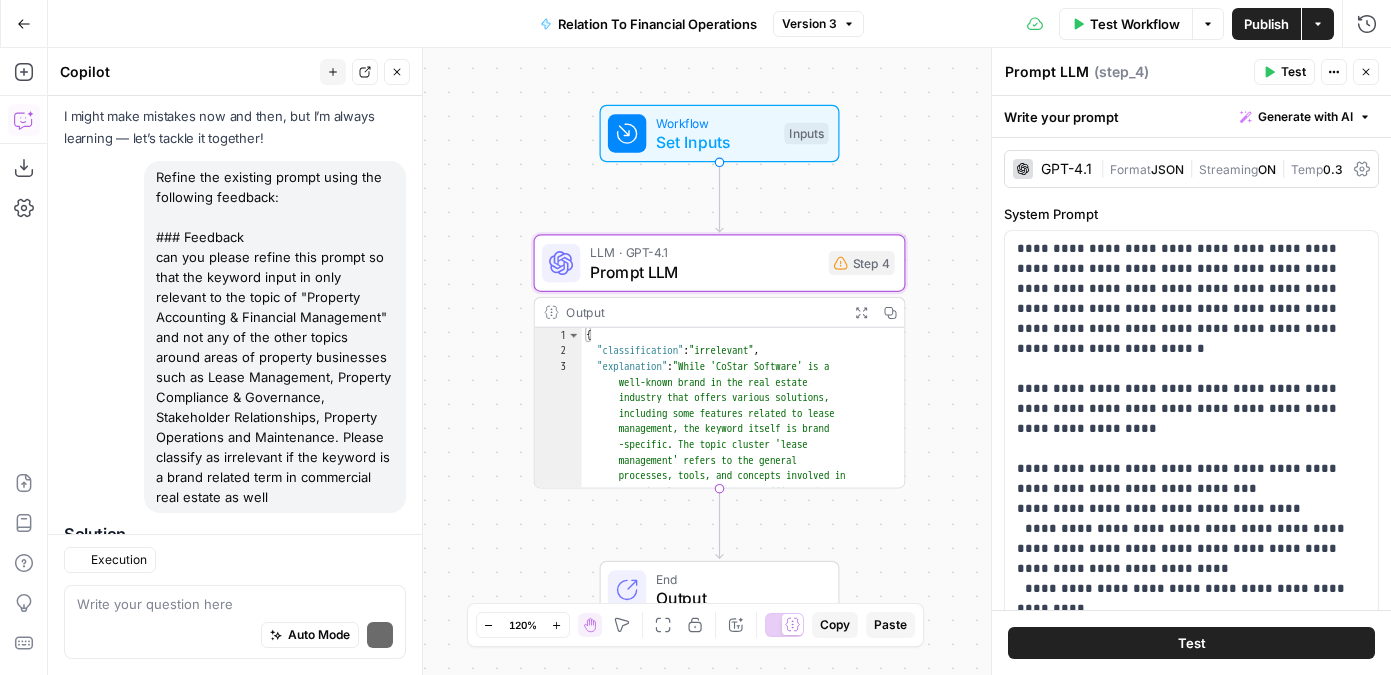 scroll, scrollTop: 293, scrollLeft: 0, axis: vertical 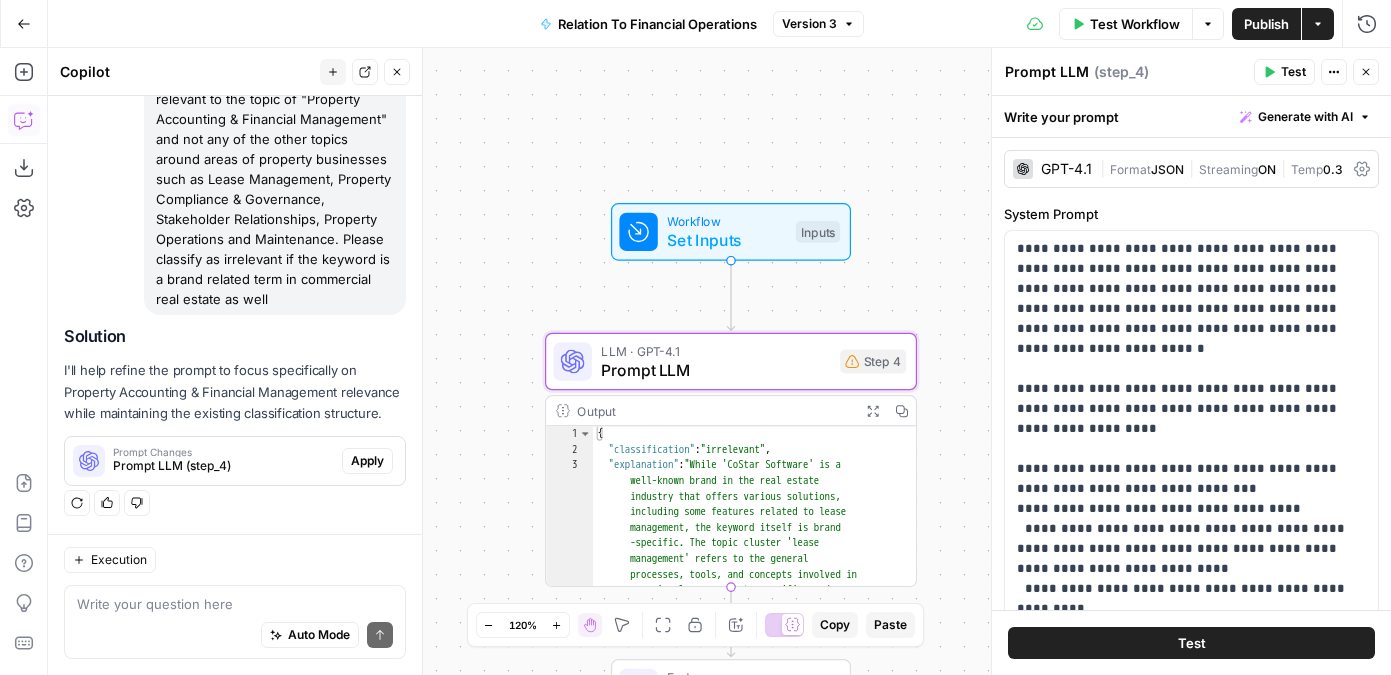 click on "Prompt Changes" at bounding box center (223, 452) 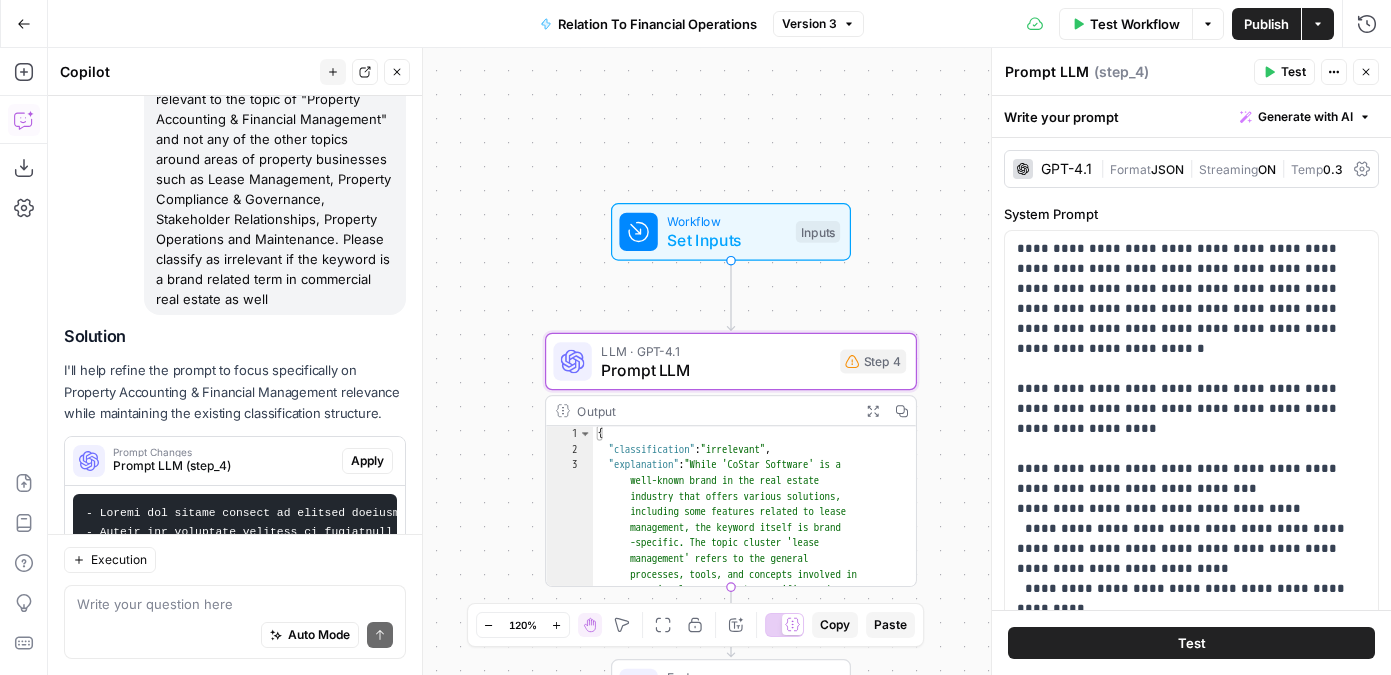 click on "Apply" at bounding box center [367, 461] 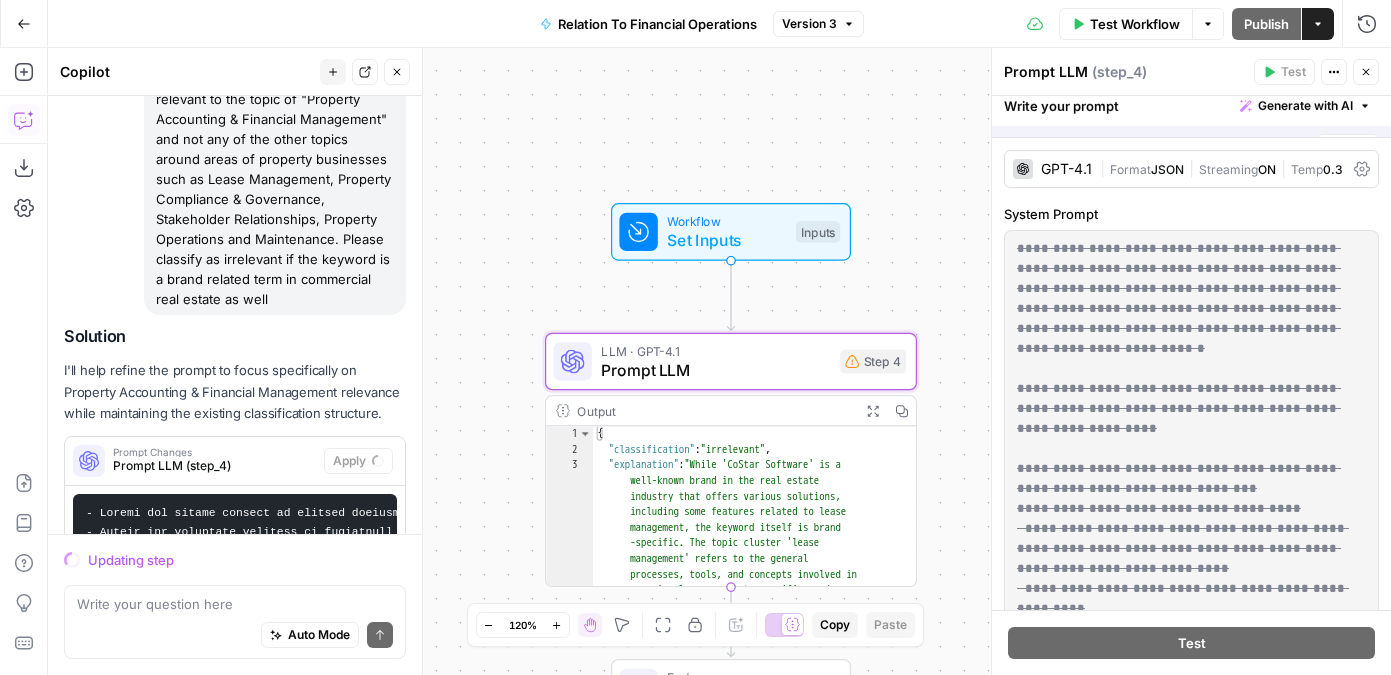 scroll, scrollTop: 566, scrollLeft: 0, axis: vertical 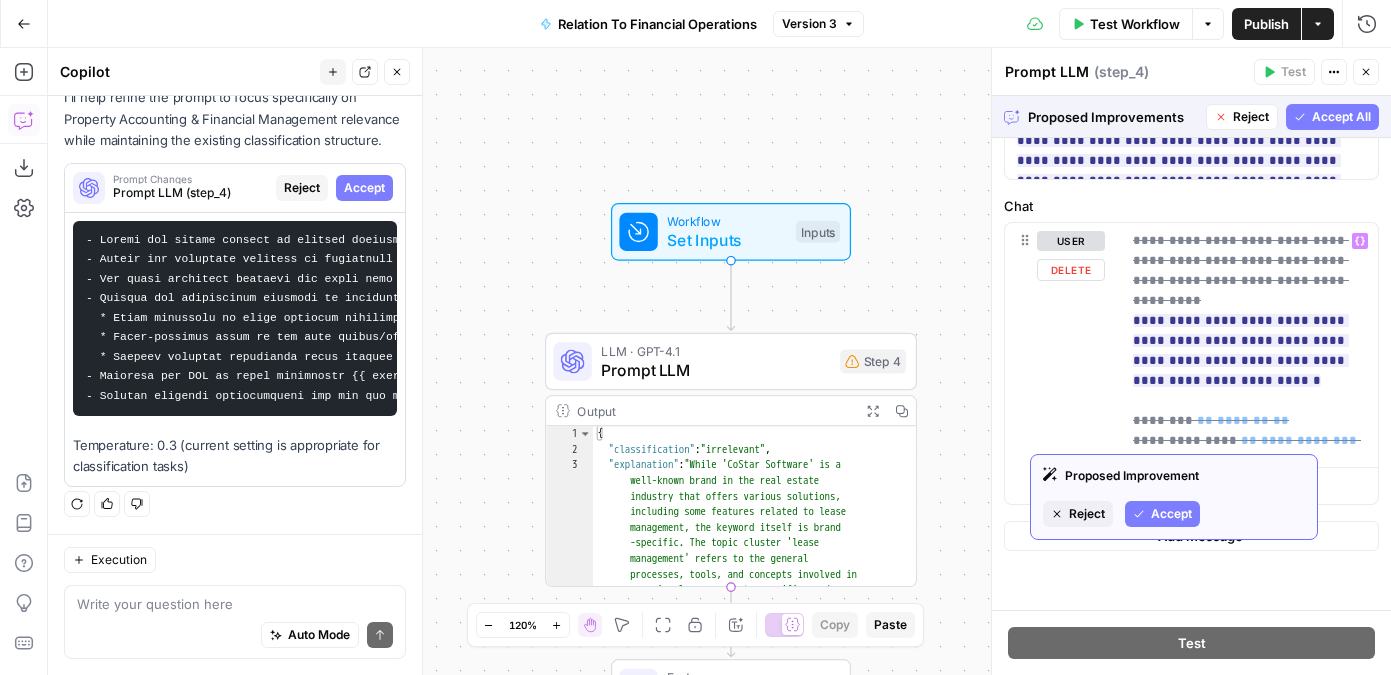 click on "Accept" at bounding box center (1171, 514) 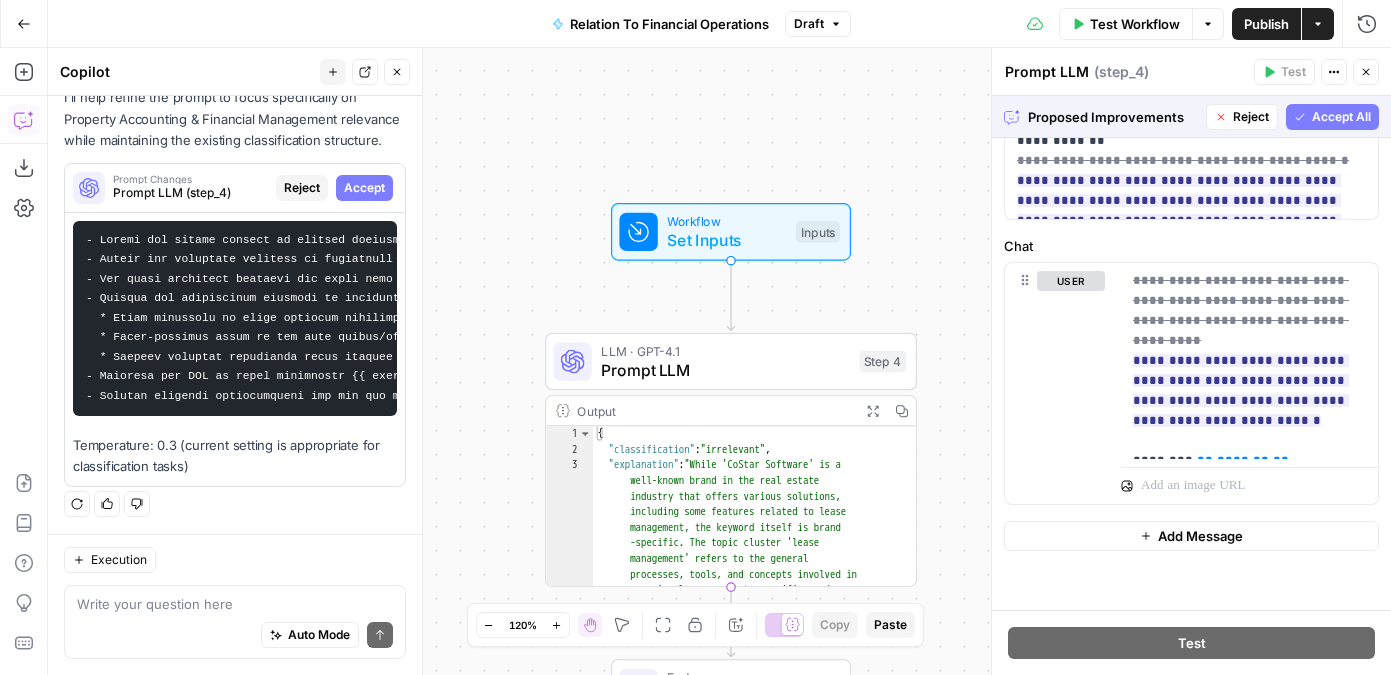click on "Accept All" at bounding box center (1341, 117) 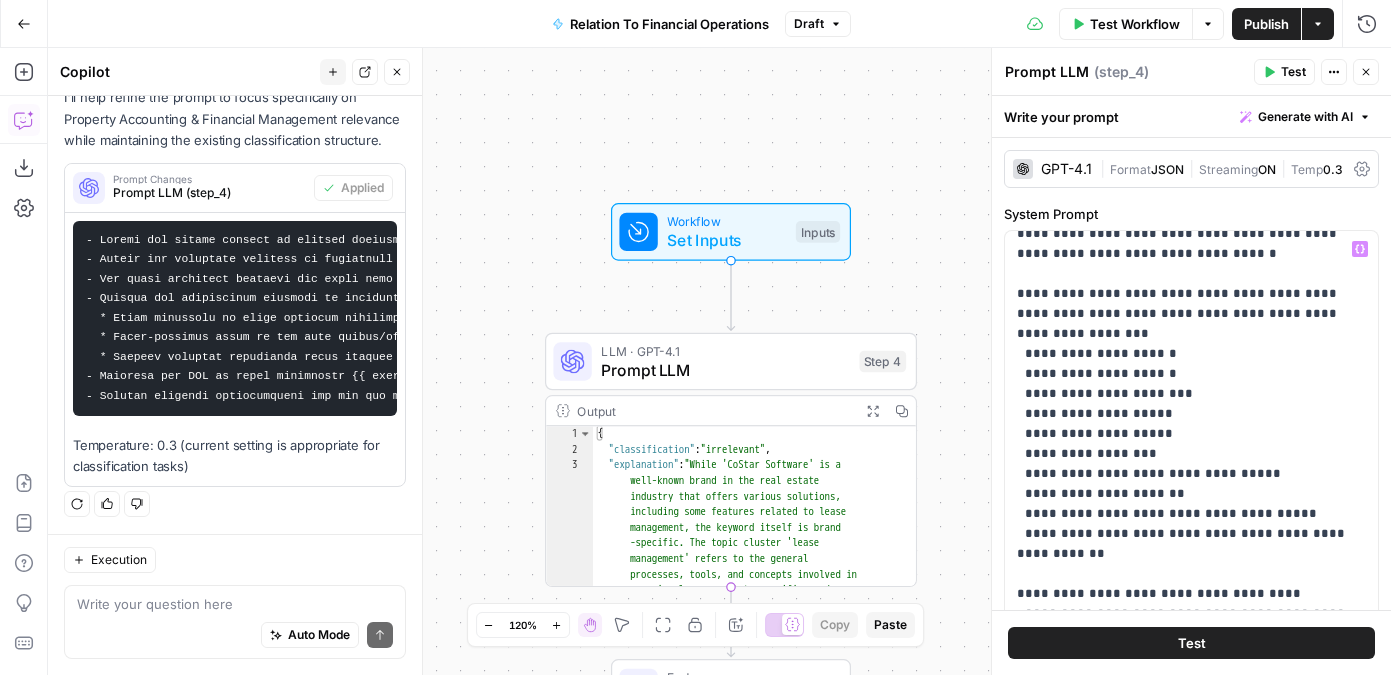 scroll, scrollTop: 261, scrollLeft: 0, axis: vertical 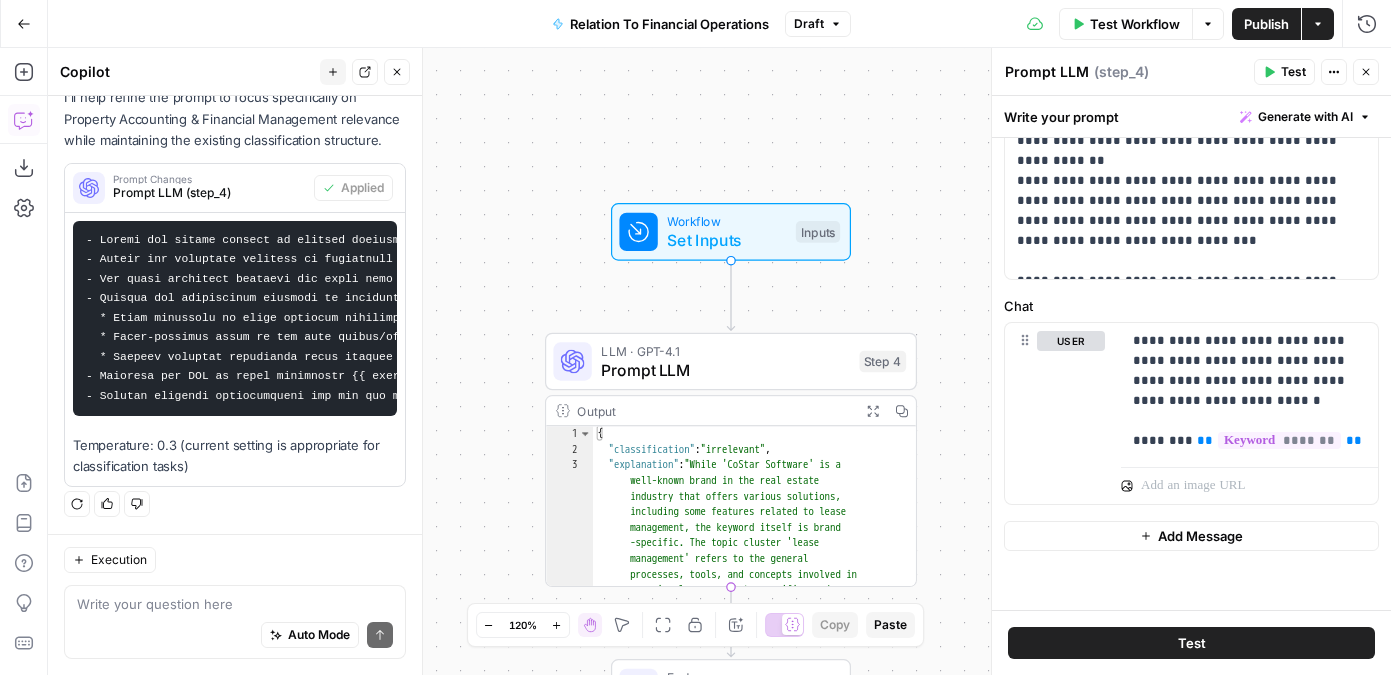 click on "Test" at bounding box center [1191, 643] 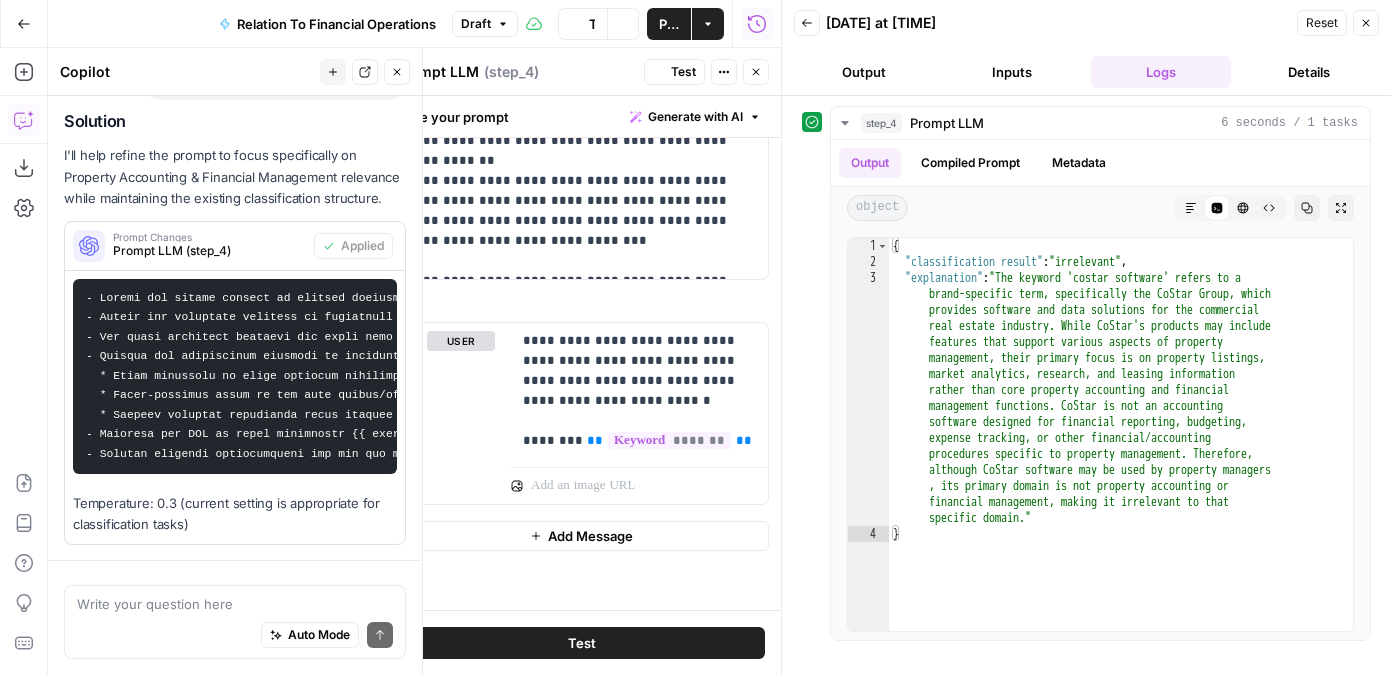 scroll, scrollTop: 325, scrollLeft: 0, axis: vertical 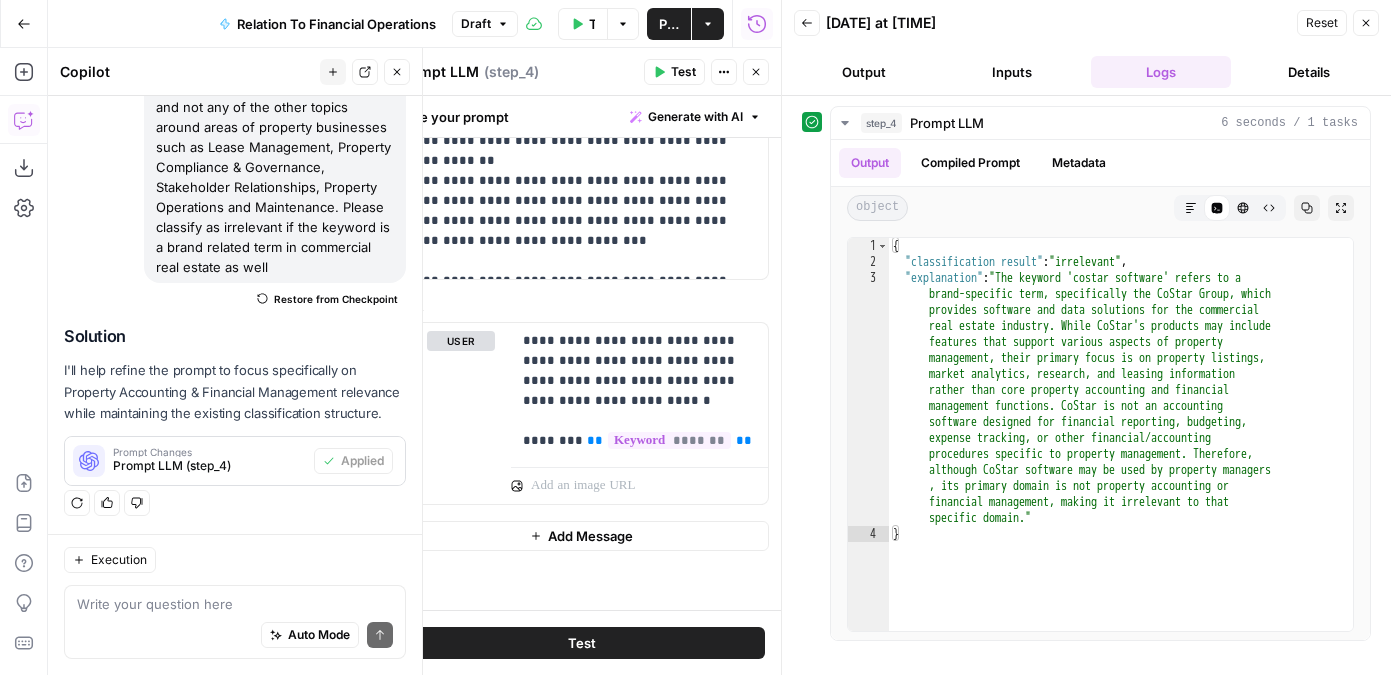 click on "Close" at bounding box center (1366, 23) 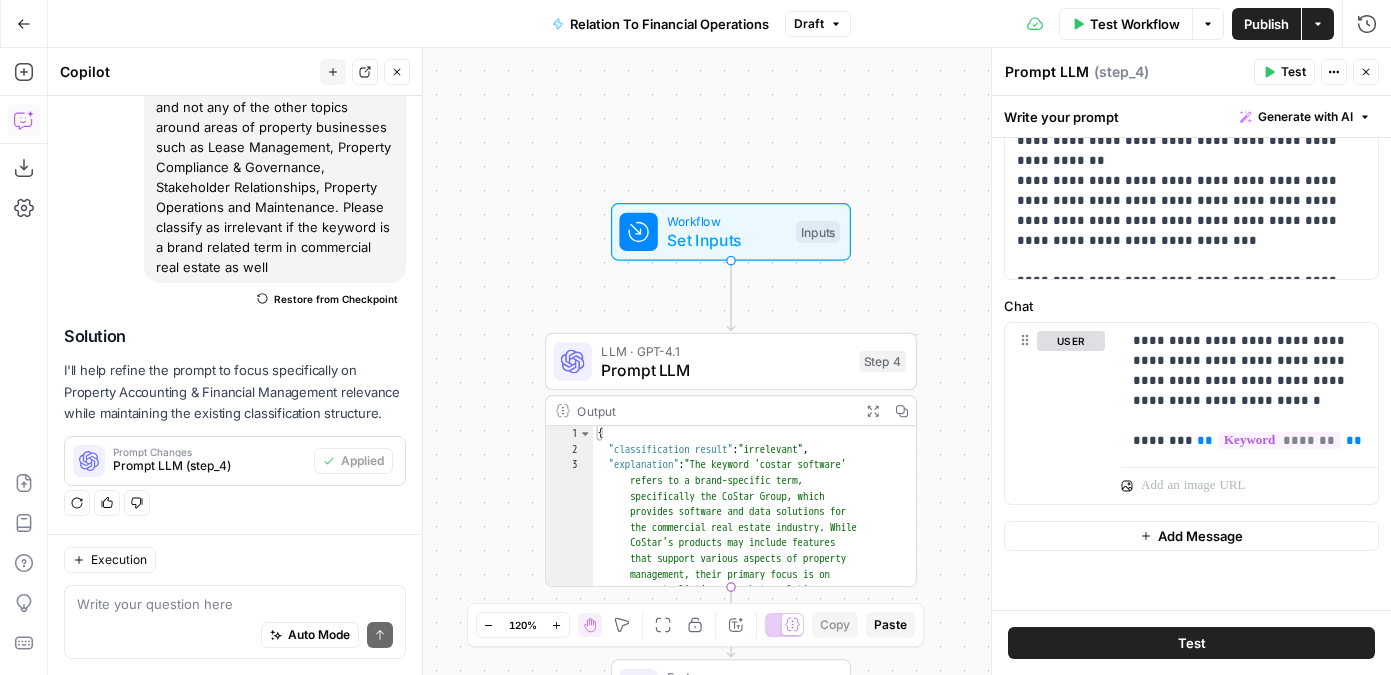 click on "Publish" at bounding box center [1266, 24] 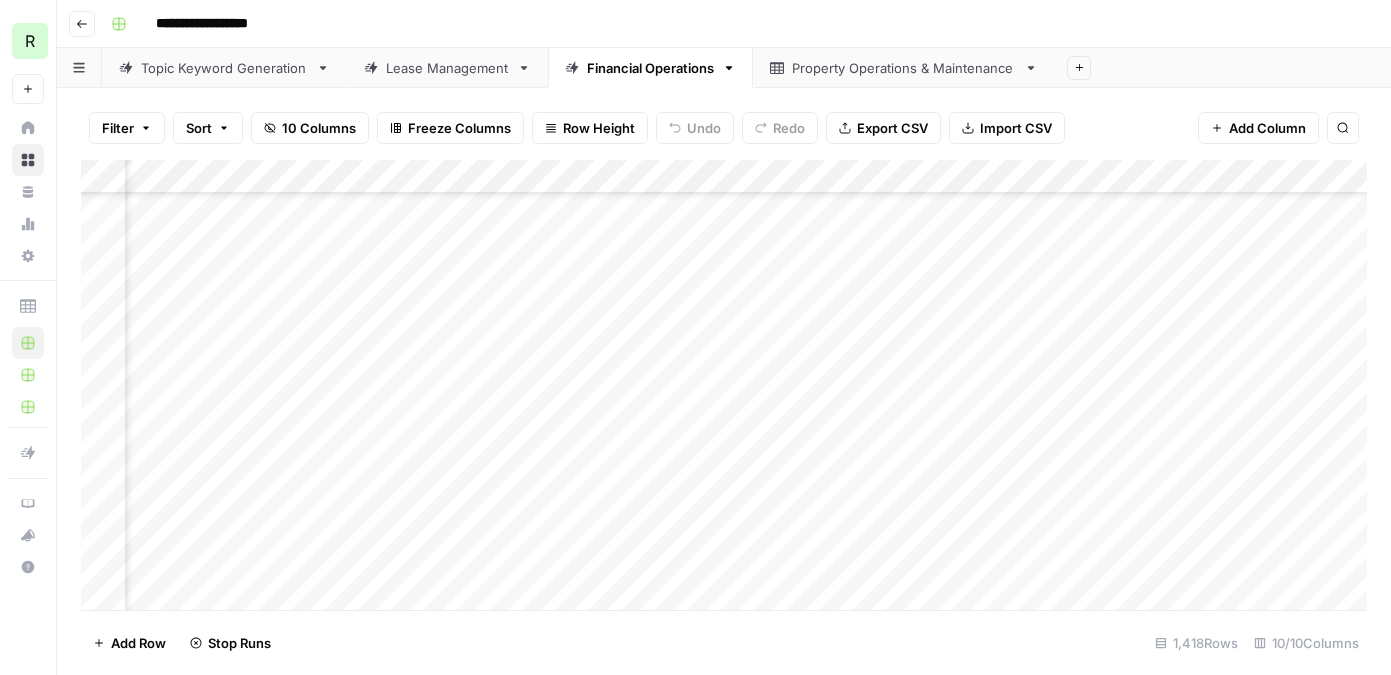 scroll, scrollTop: 0, scrollLeft: 0, axis: both 